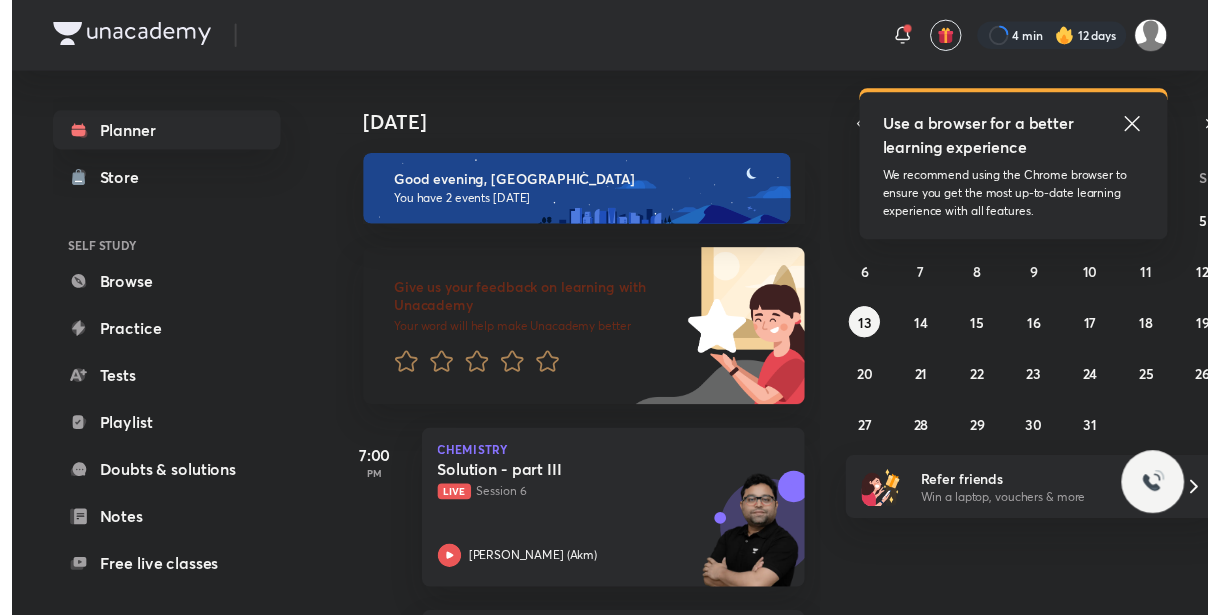 scroll, scrollTop: 0, scrollLeft: 0, axis: both 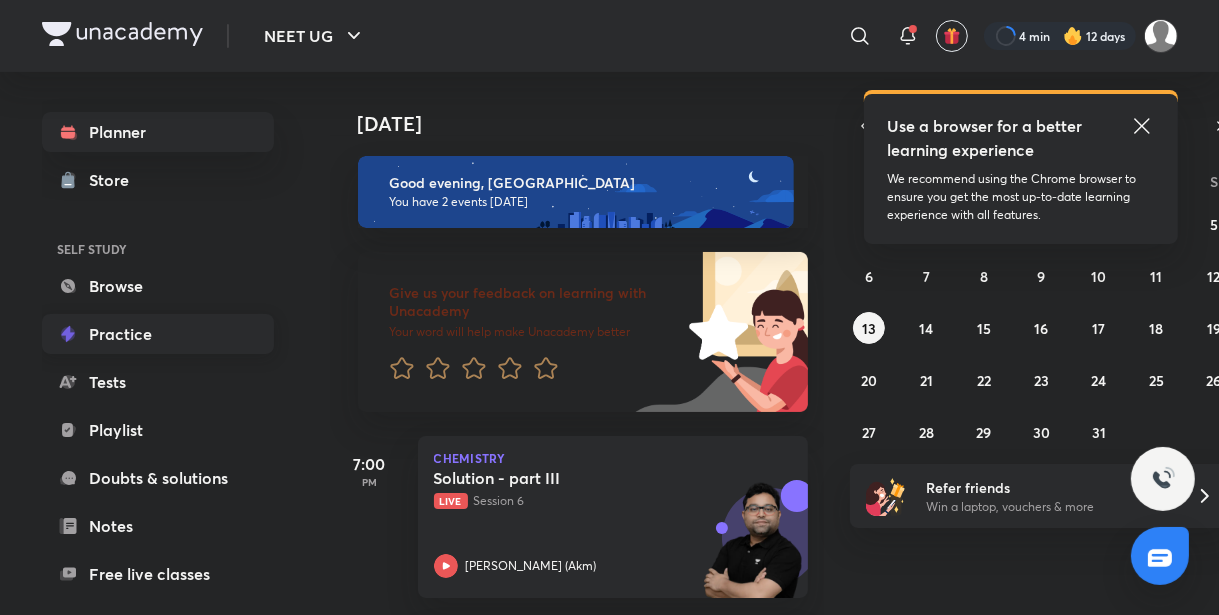 click on "Practice" at bounding box center [158, 334] 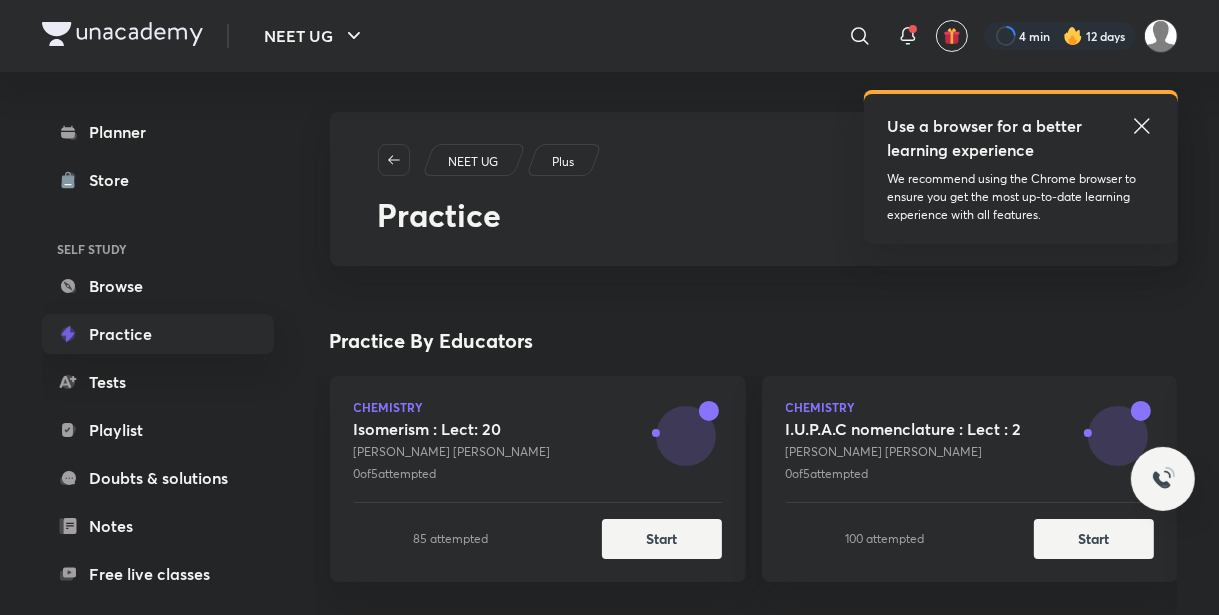 click on "NEET UG ​ Use a browser for a better learning experience We recommend using the Chrome browser to ensure you get the most up-to-date learning experience with all features. 4 min 12 days Planner Store SELF STUDY Browse Practice Tests Playlist Doubts & solutions Notes Free live classes 1:1 Live mentorship Unacademy books ME Enrollments Saved NEET UG Plus Practice Practice By Educators  Chemistry Isomerism : Lect: 20 Harendra Singh   Parihar 0  of  5  attempted 85 attempted Start Chemistry I.U.P.A.C nomenclature : Lect : 2 Harendra Singh   Parihar 0  of  5  attempted 100 attempted Start Chemistry I.U.P.A.C nomenclature . Lect: 1 Harendra Singh   Parihar 0  of  5  attempted 155 attempted Start Biology Doubt Solving Session Part - IX Abhishek   Agnihotri 0  of  5  attempted 110 attempted Start Biology Doubt Solving Session Part -XIX Abhishek   Agnihotri 0  of  5  attempted 25 attempted Start Biology Doubt Solving Session Part - VIII Abhishek   Agnihotri 0  of  5  attempted 110 attempted Start Biology Abhishek" at bounding box center (609, 378) 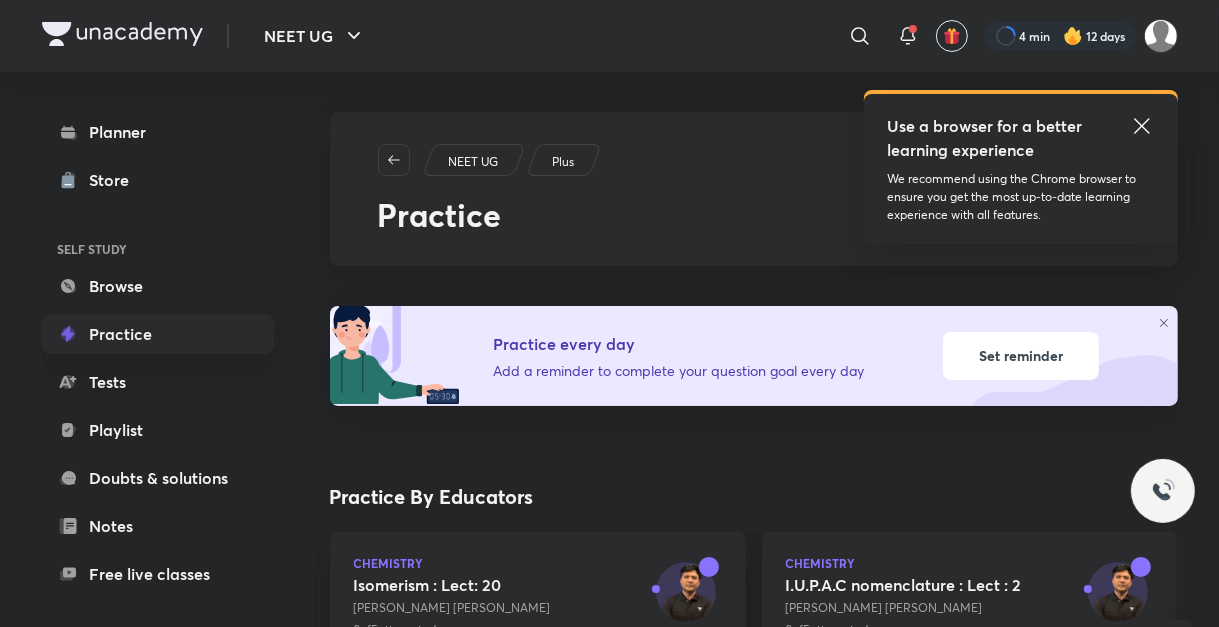 click 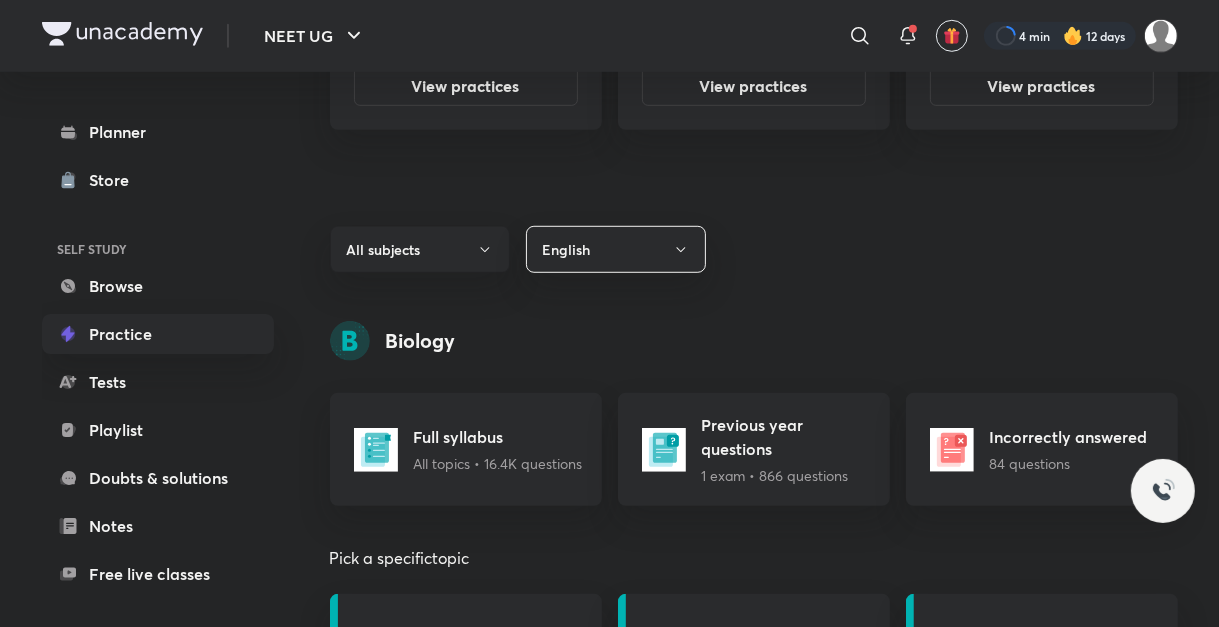 scroll, scrollTop: 1027, scrollLeft: 0, axis: vertical 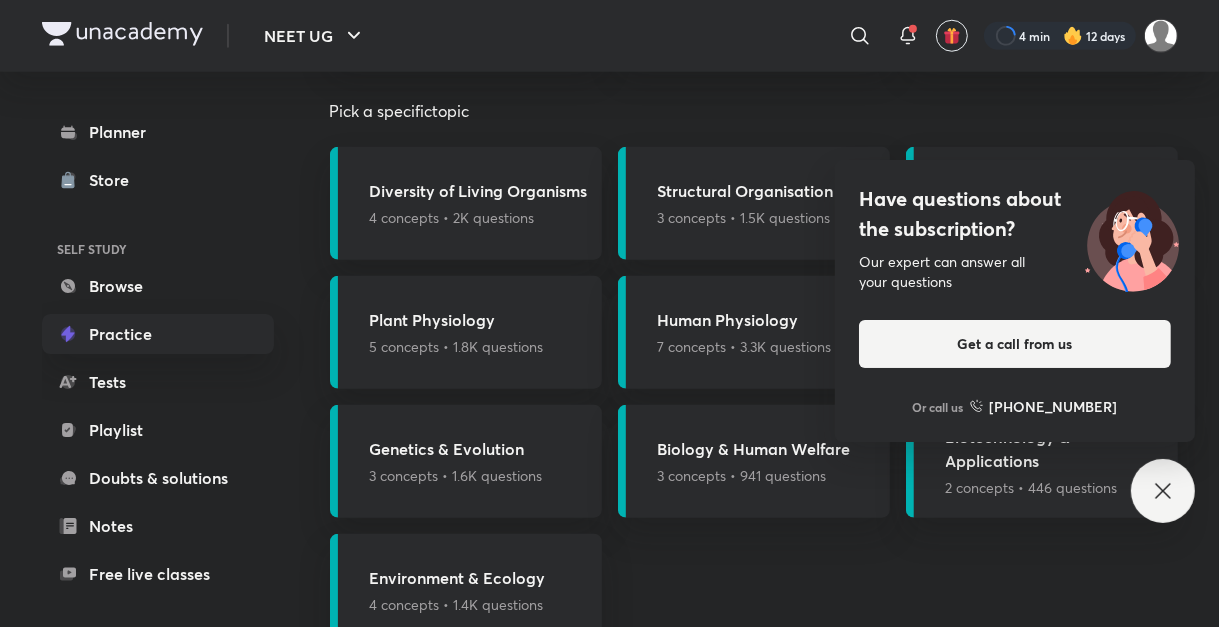 click 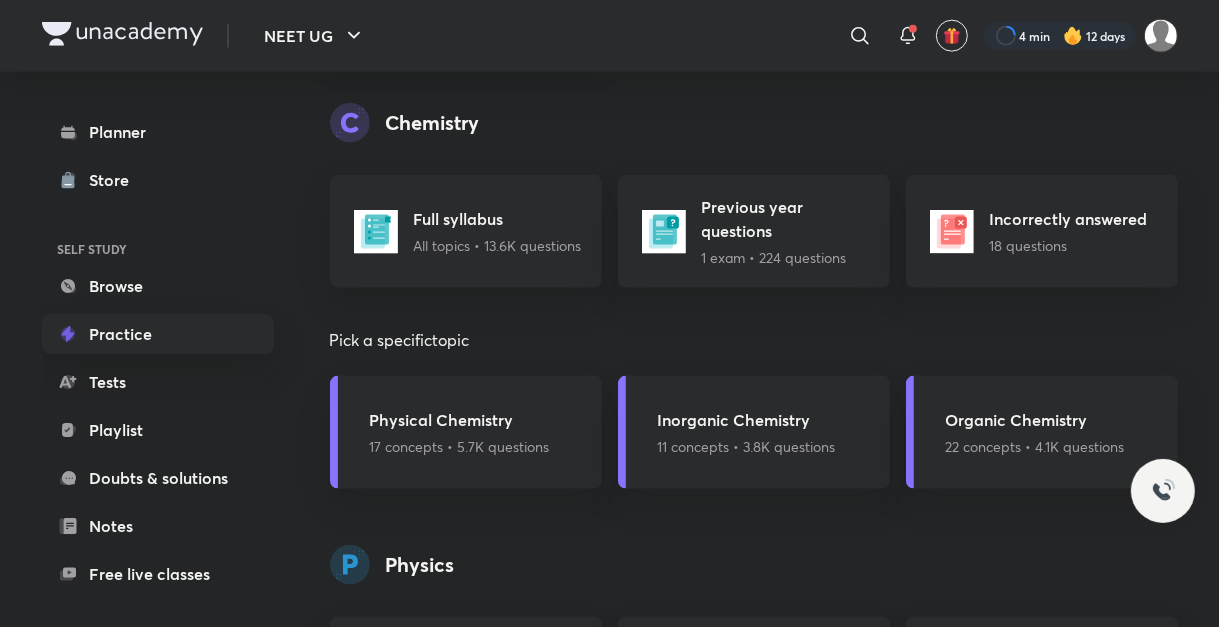 scroll, scrollTop: 2695, scrollLeft: 0, axis: vertical 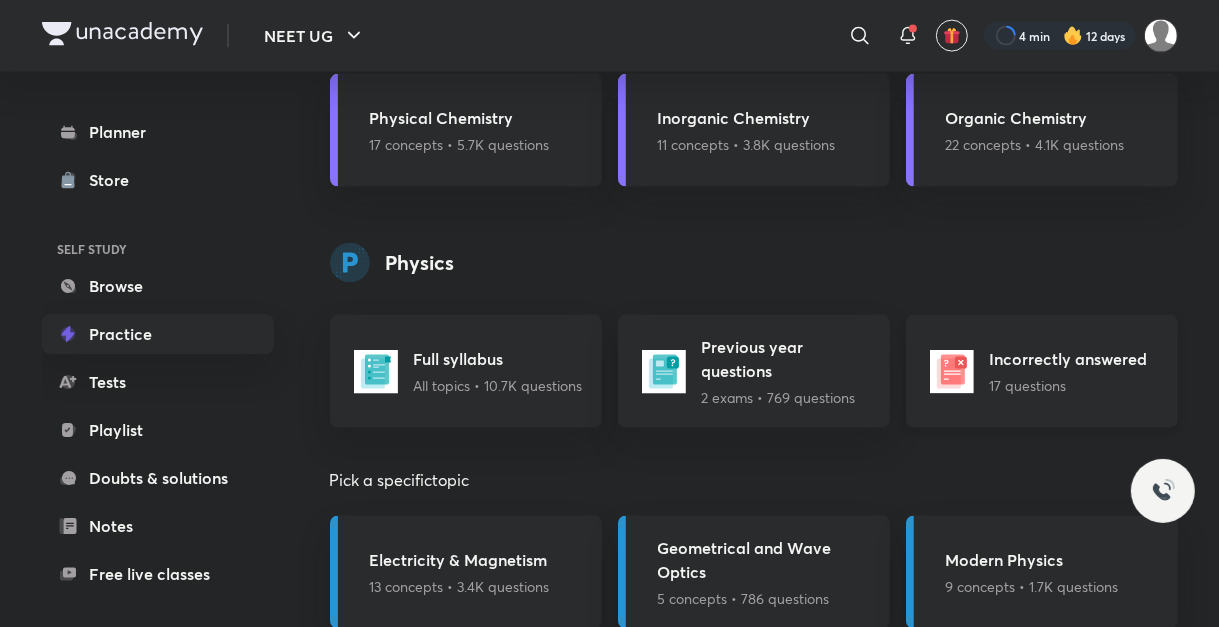 click on "Incorrectly answered" at bounding box center [1069, 359] 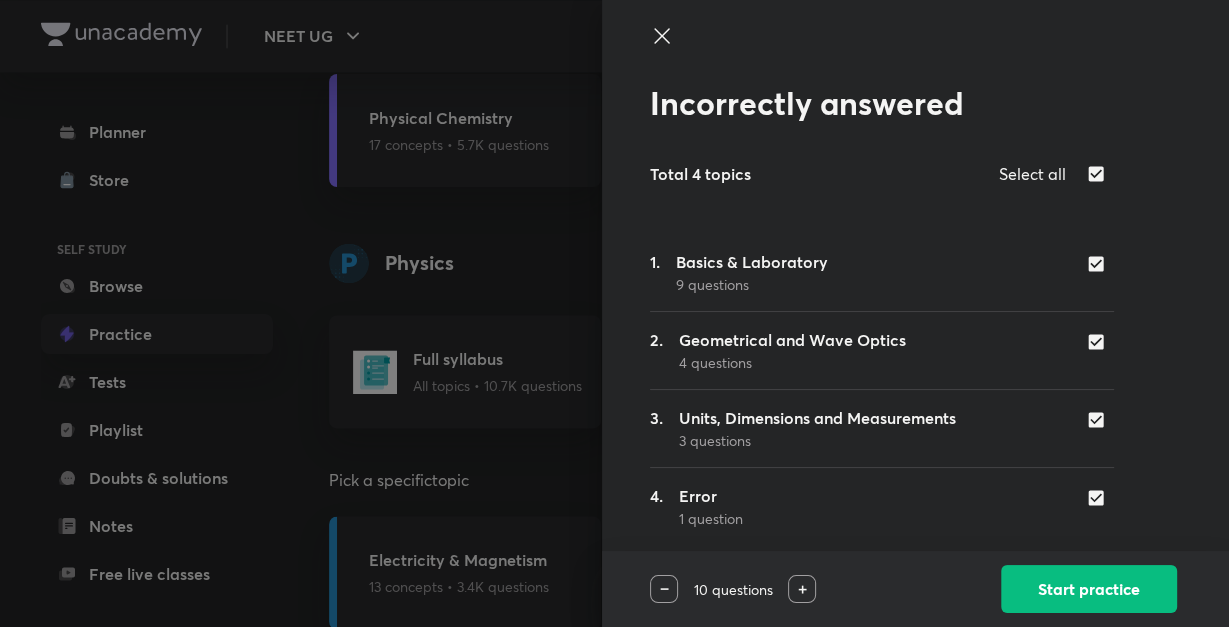 click at bounding box center (1100, 420) 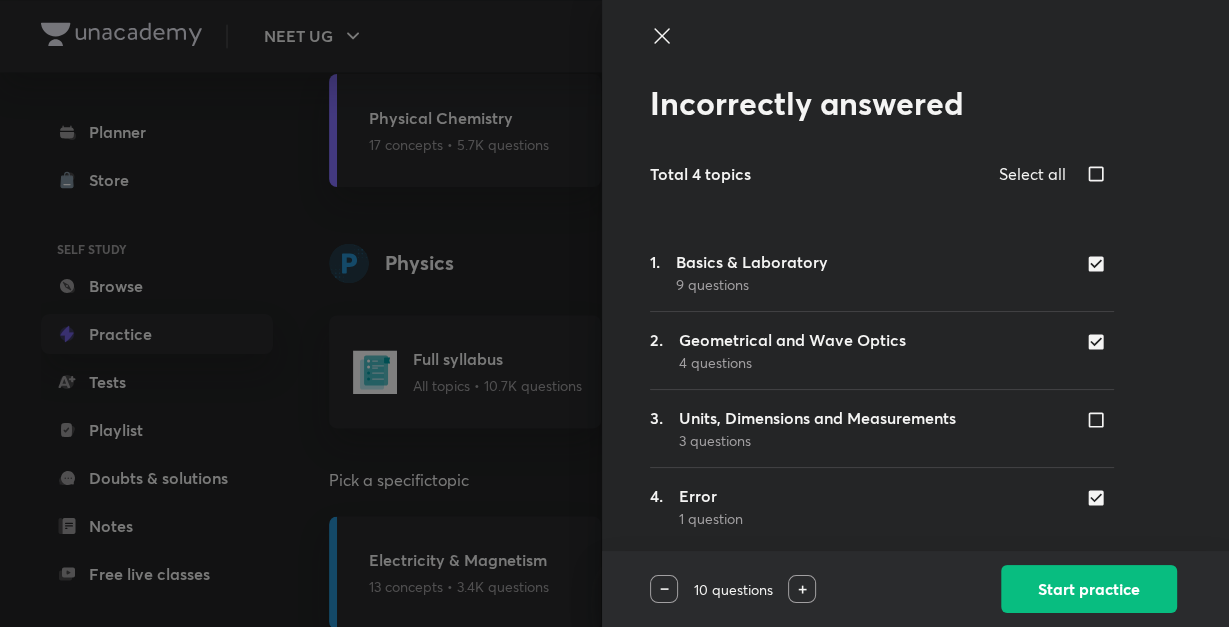 click at bounding box center [1100, 495] 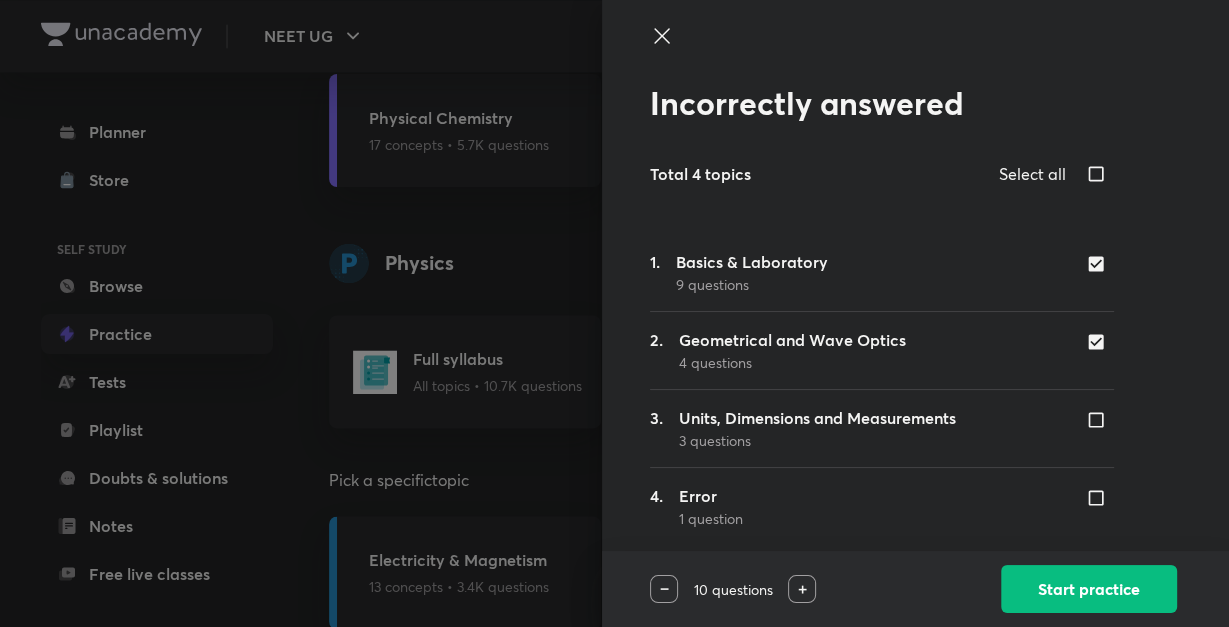 click at bounding box center (1100, 264) 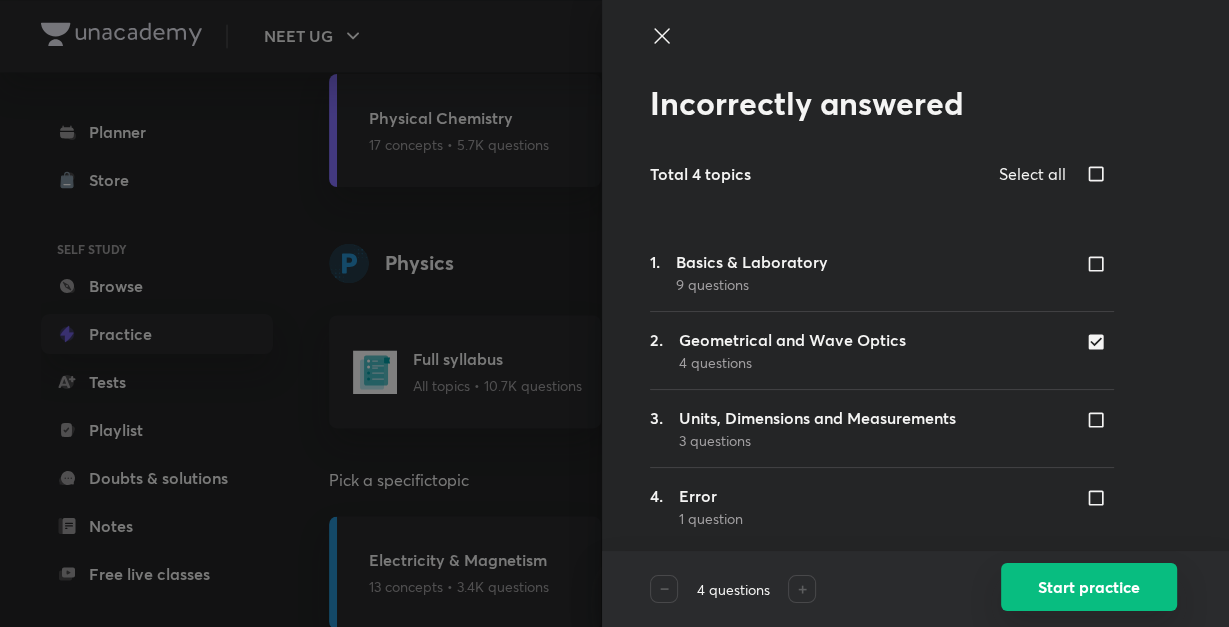 click on "Start practice" at bounding box center (1089, 587) 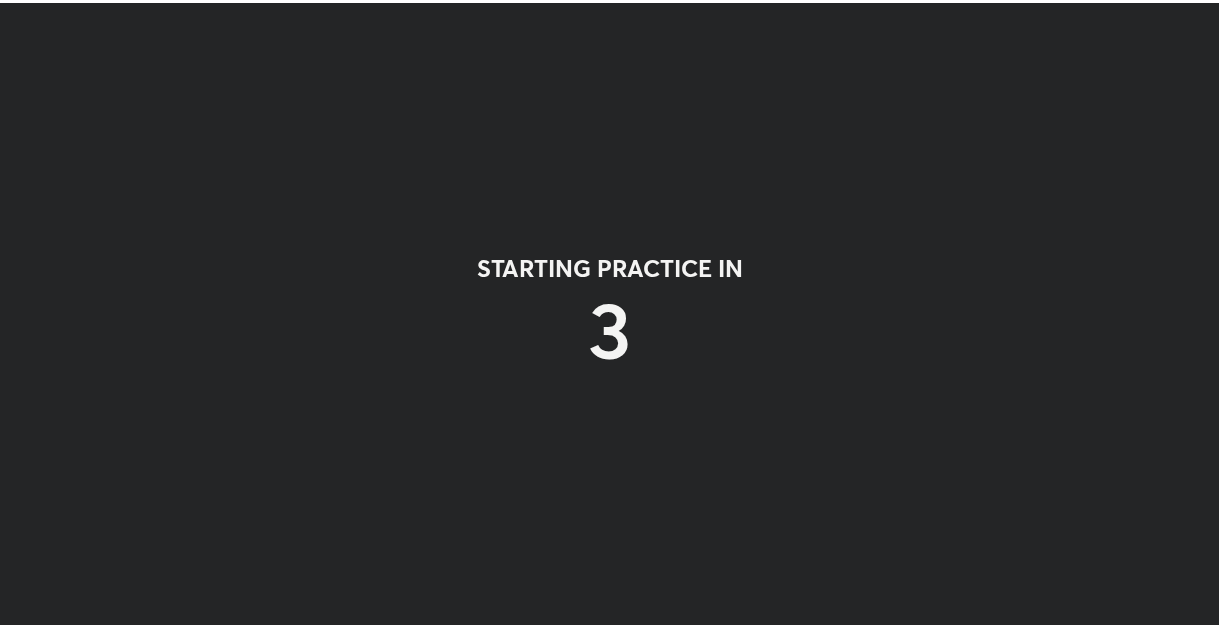 scroll, scrollTop: 0, scrollLeft: 0, axis: both 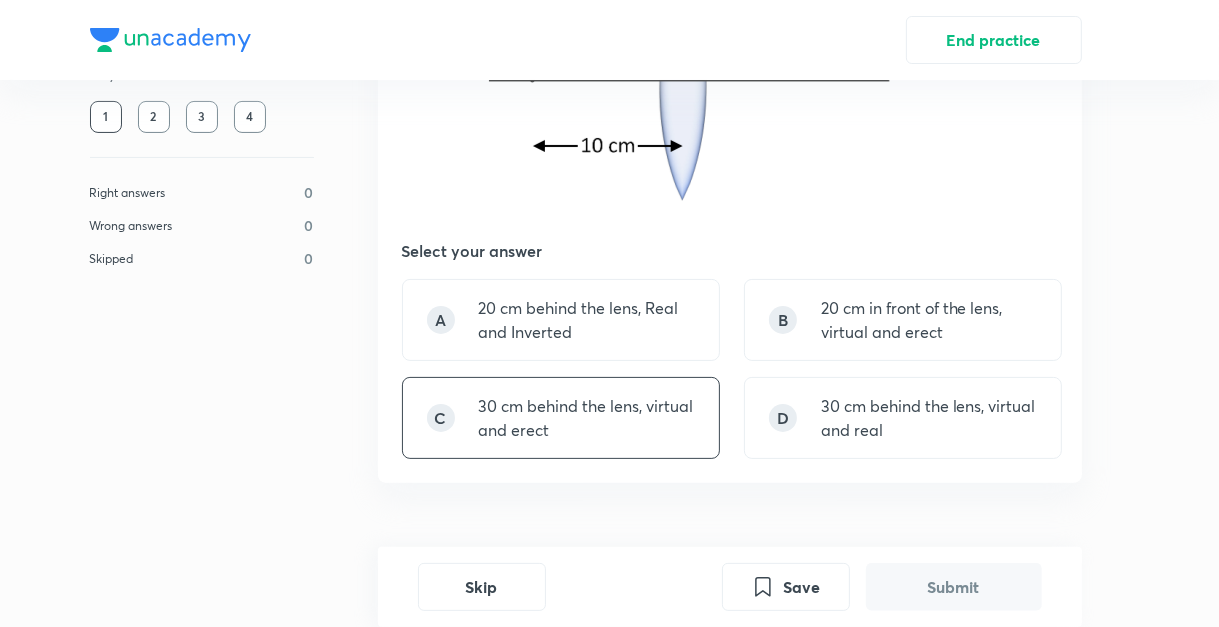 click on "C  30 cm behind the lens, virtual and erect" at bounding box center [561, 418] 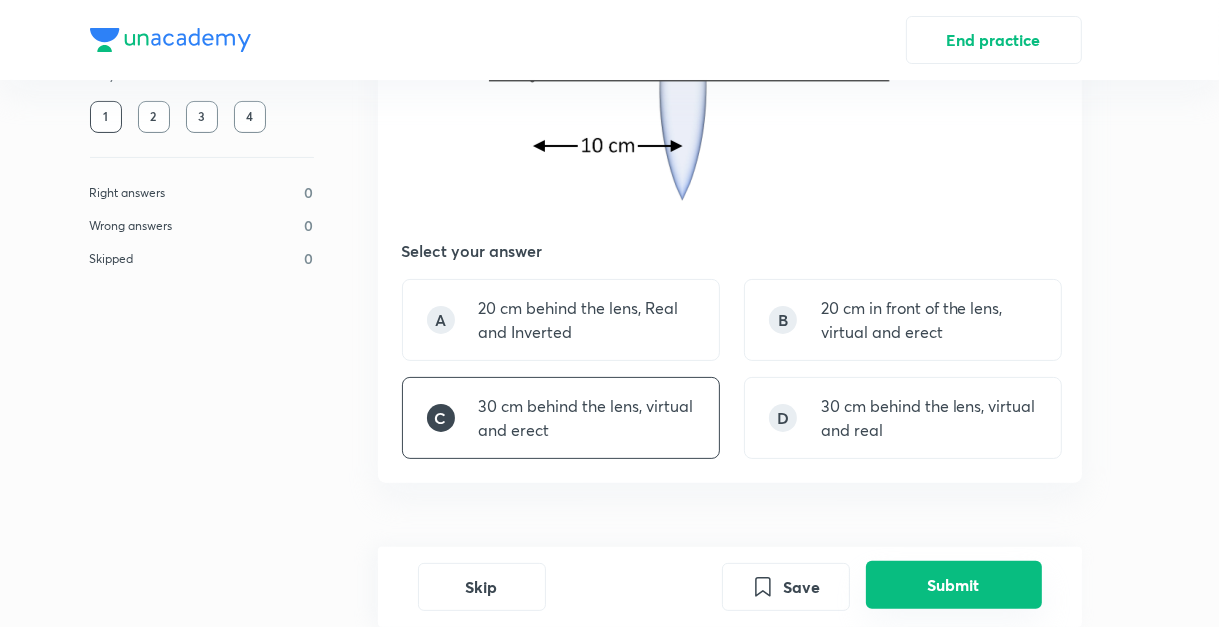 click on "Submit" at bounding box center (954, 585) 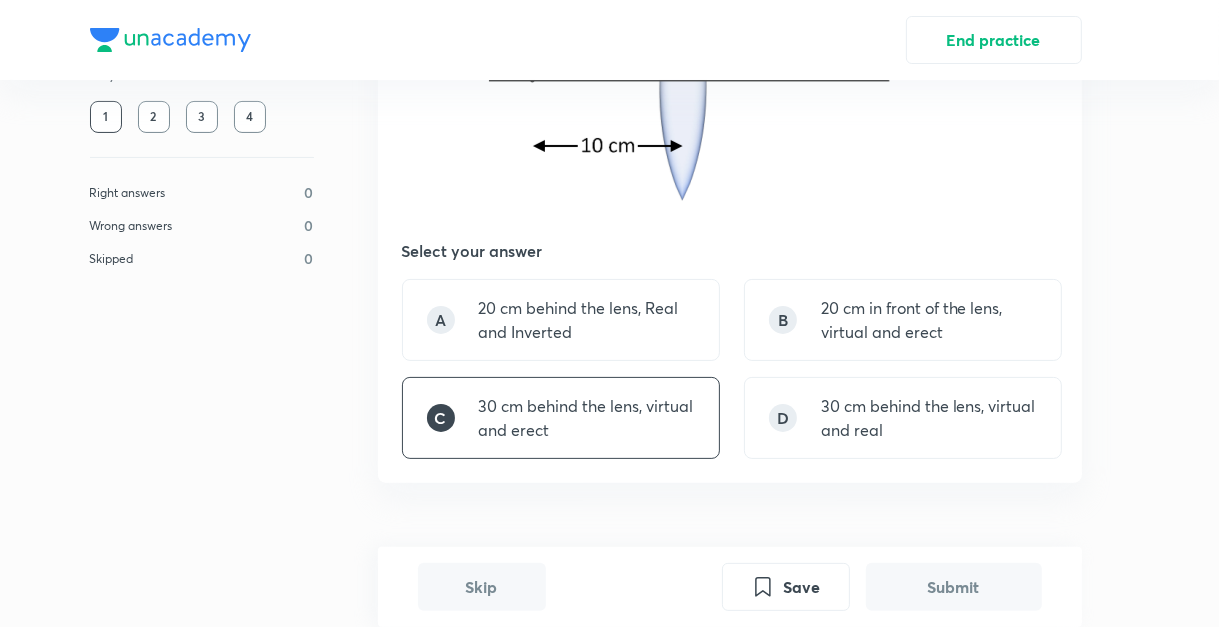 scroll, scrollTop: 773, scrollLeft: 0, axis: vertical 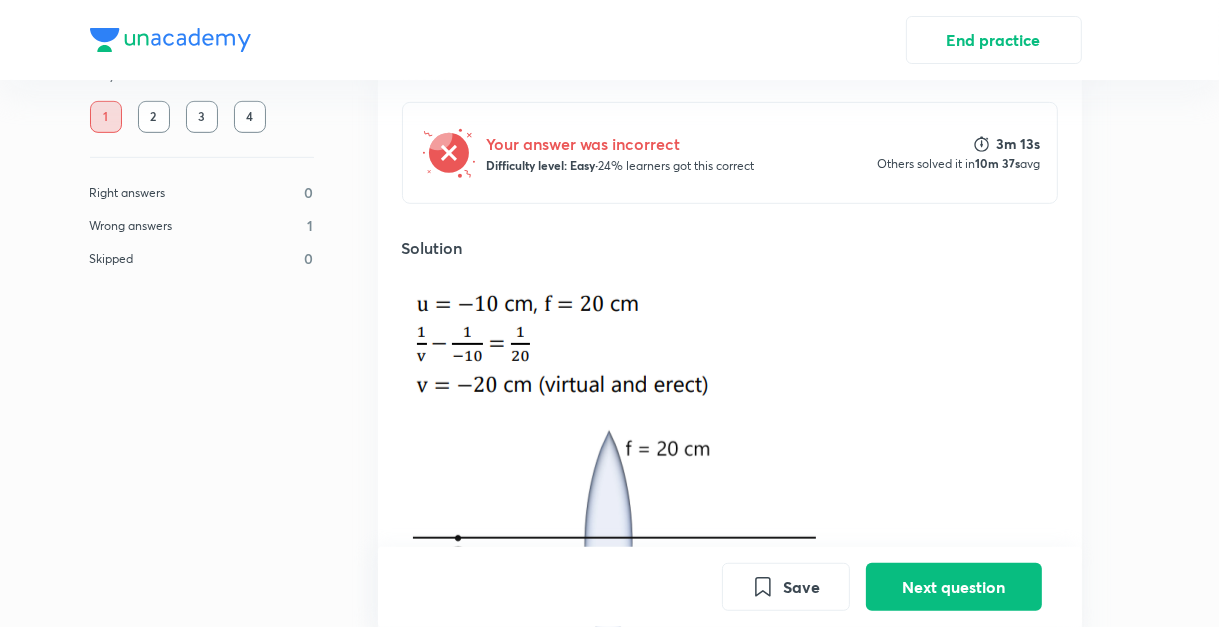 click on "Practice Physics 1 2 3 4 Right answers 0 Wrong answers 1 Skipped 0 Question 1 00:00 Find out position and nature of image.                         Select your answer A 20 cm behind the lens, Real and Inverted  B 20 cm in front of the lens, virtual and erect   30 cm behind the lens, virtual and erect  D 30 cm behind the lens, virtual and real Result Your answer was incorrect Difficulty level: Easy  ·   24% learners got this correct  3m 13s  Others solved it in  10m 37s  avg Solution Did you like this question? Yes No Save Next question" at bounding box center [610, 119] 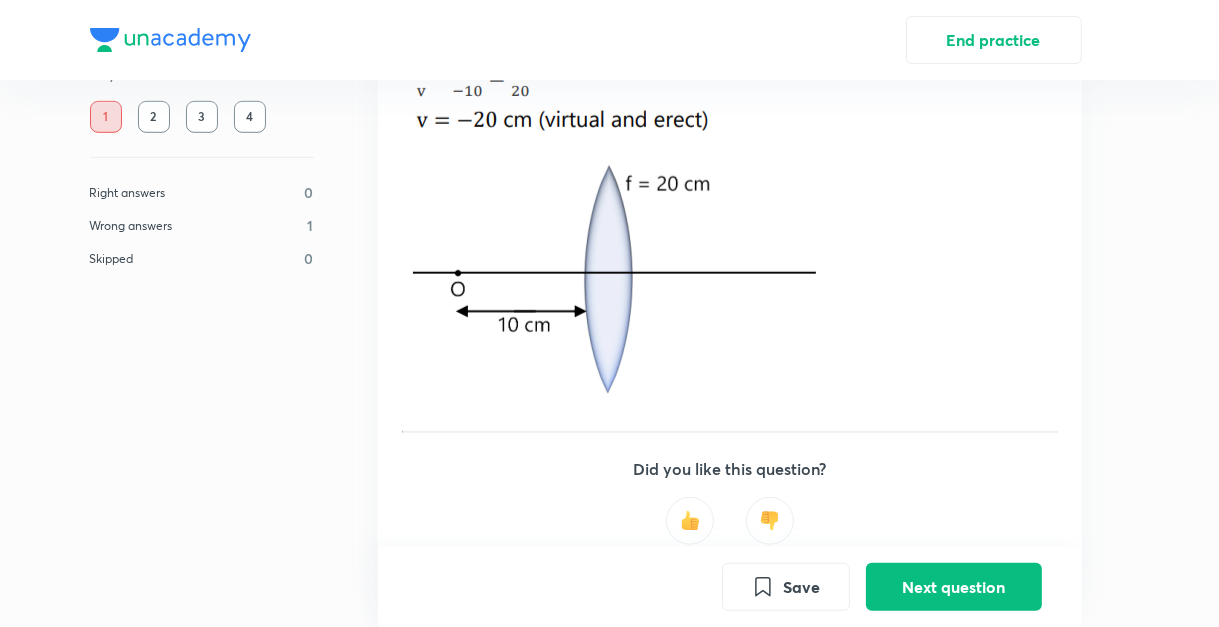 scroll, scrollTop: 1033, scrollLeft: 0, axis: vertical 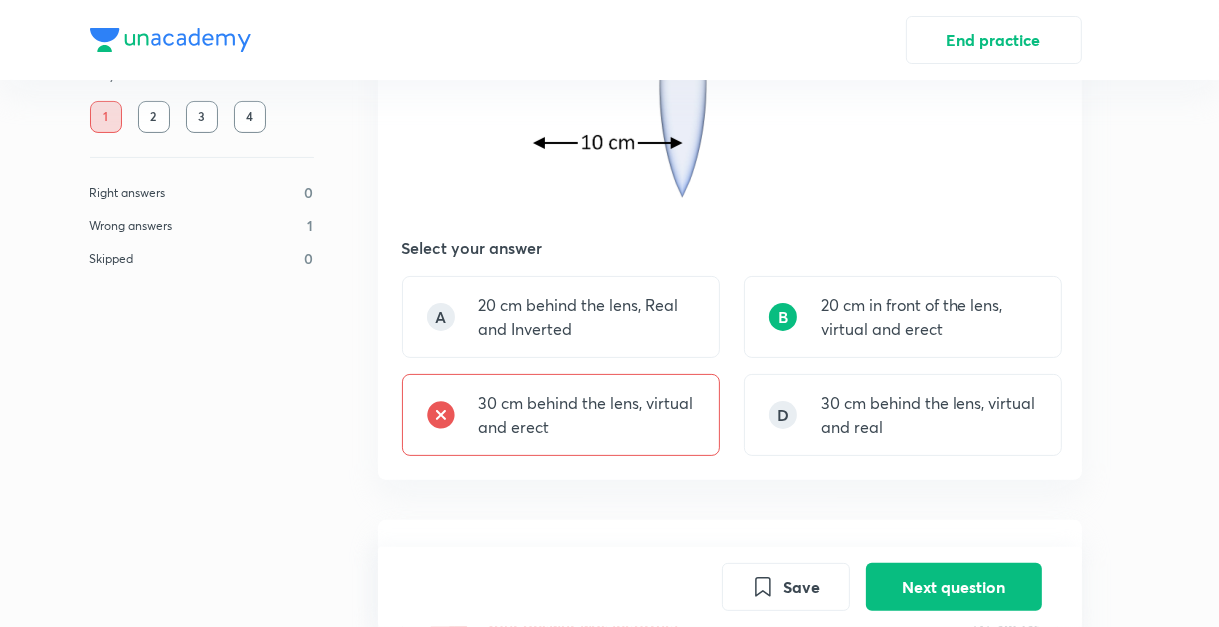 click on "2" at bounding box center (154, 117) 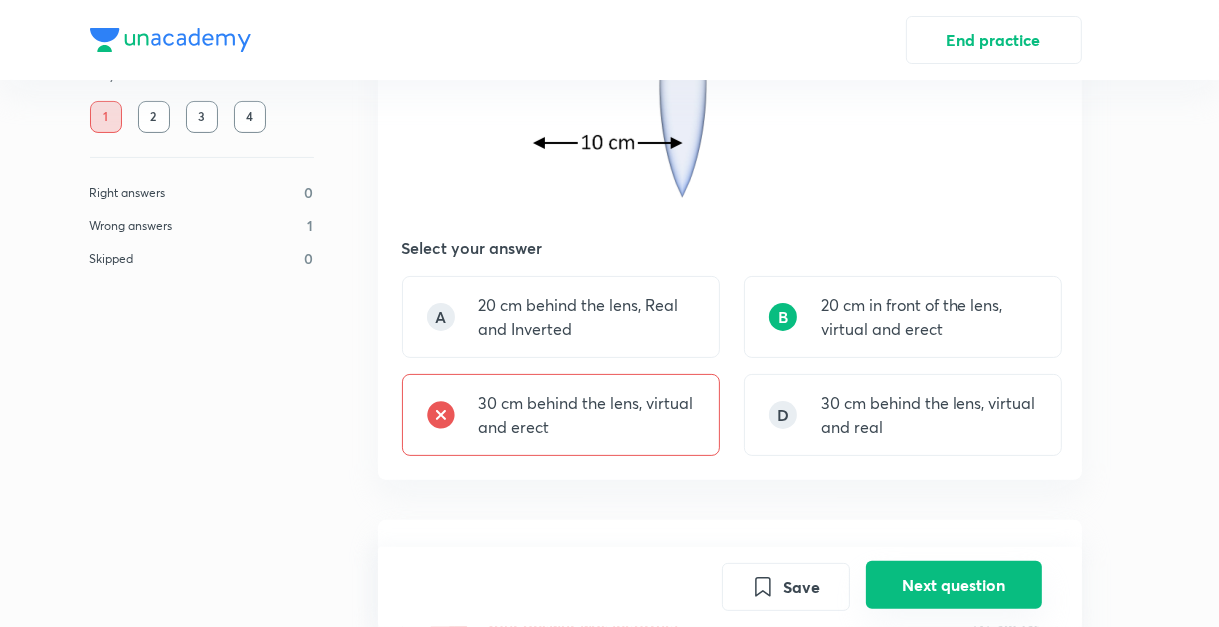 click on "Next question" at bounding box center (954, 585) 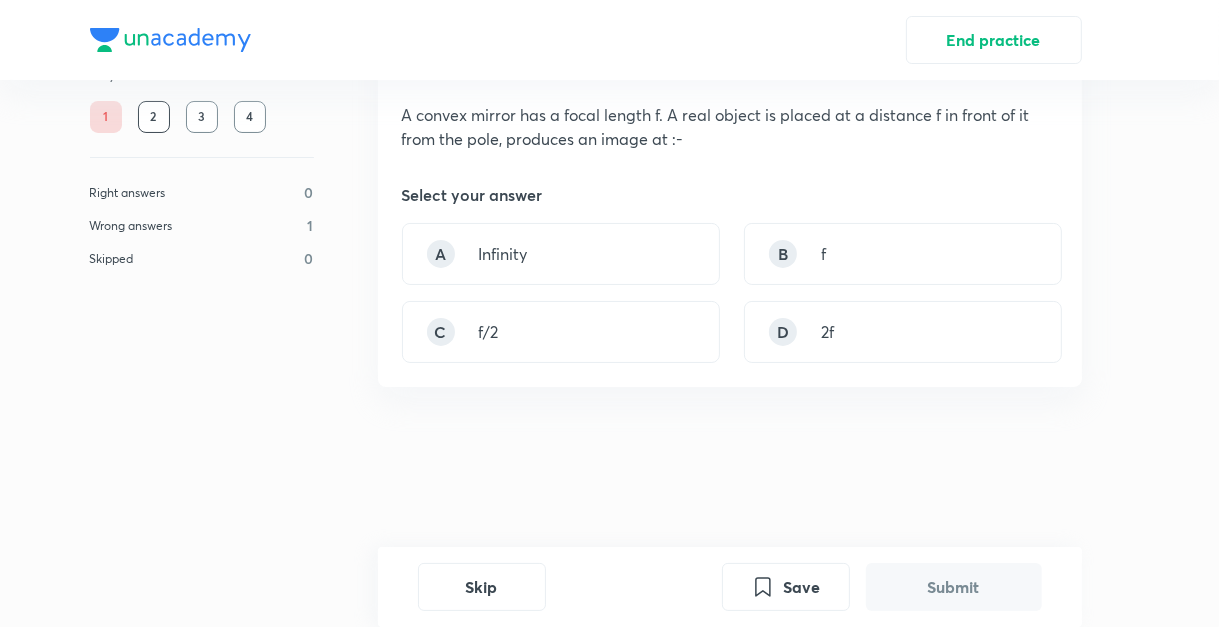 scroll, scrollTop: 0, scrollLeft: 0, axis: both 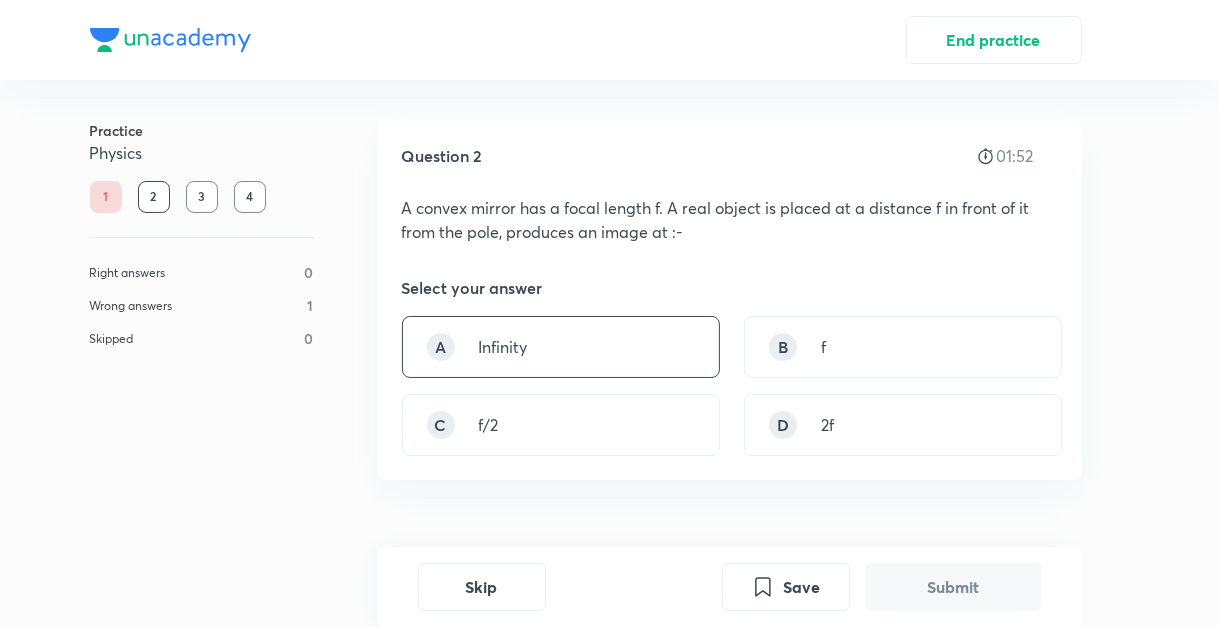 click on "A  Infinity" at bounding box center (561, 347) 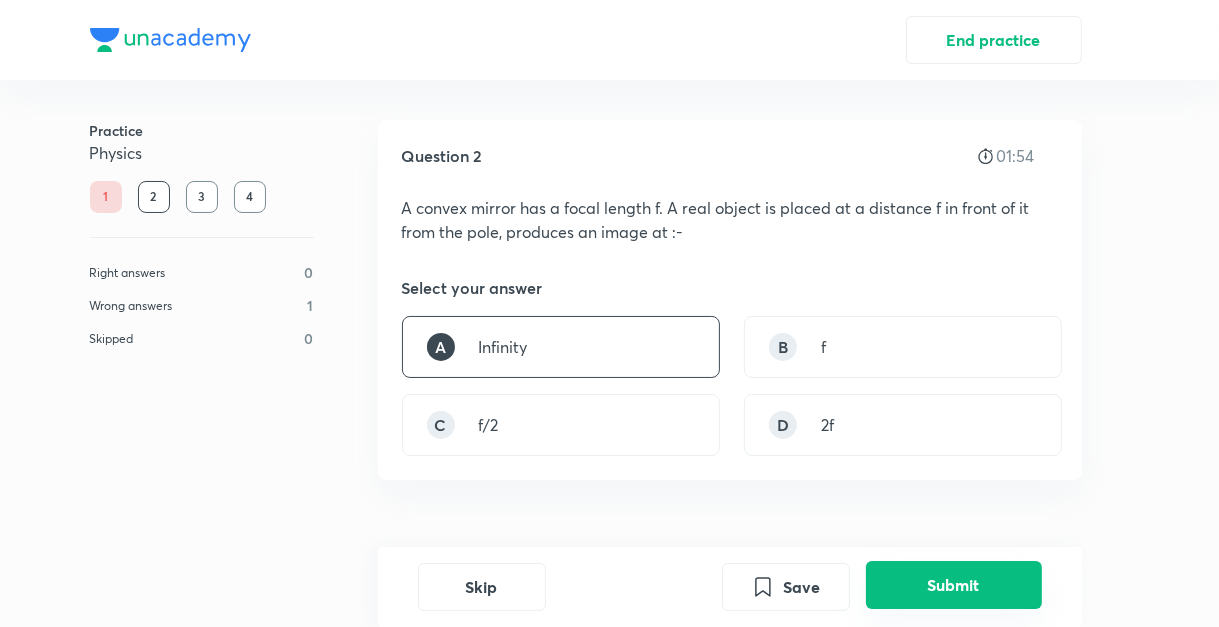 click on "Submit" at bounding box center [954, 585] 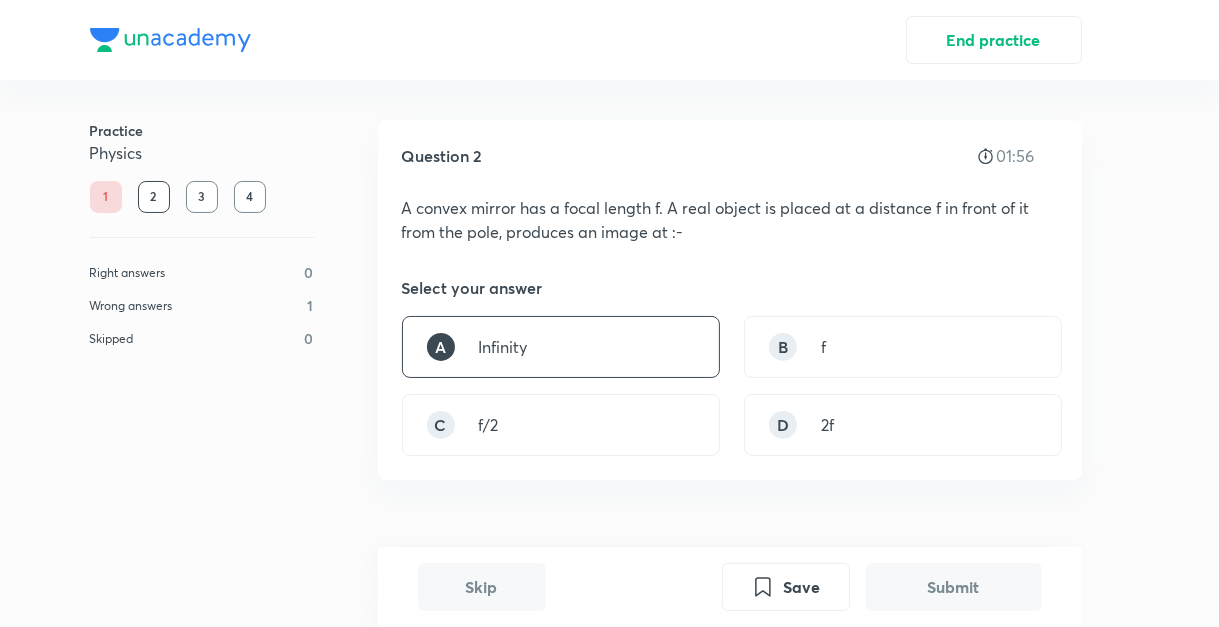 scroll, scrollTop: 481, scrollLeft: 0, axis: vertical 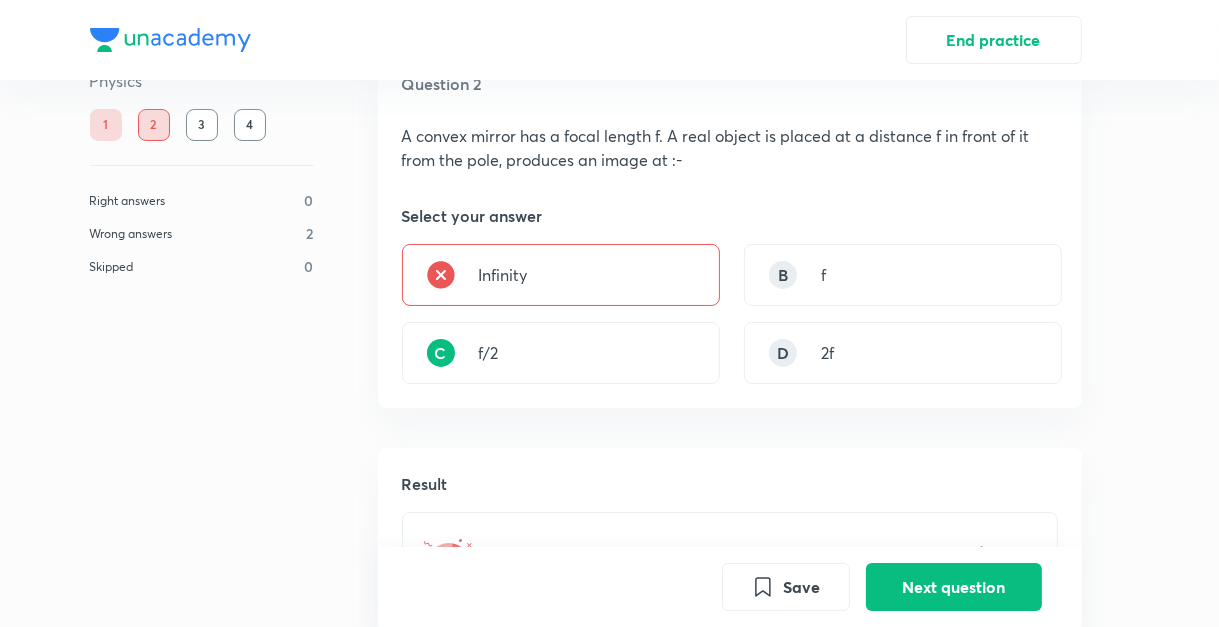 click on "3" at bounding box center [202, 125] 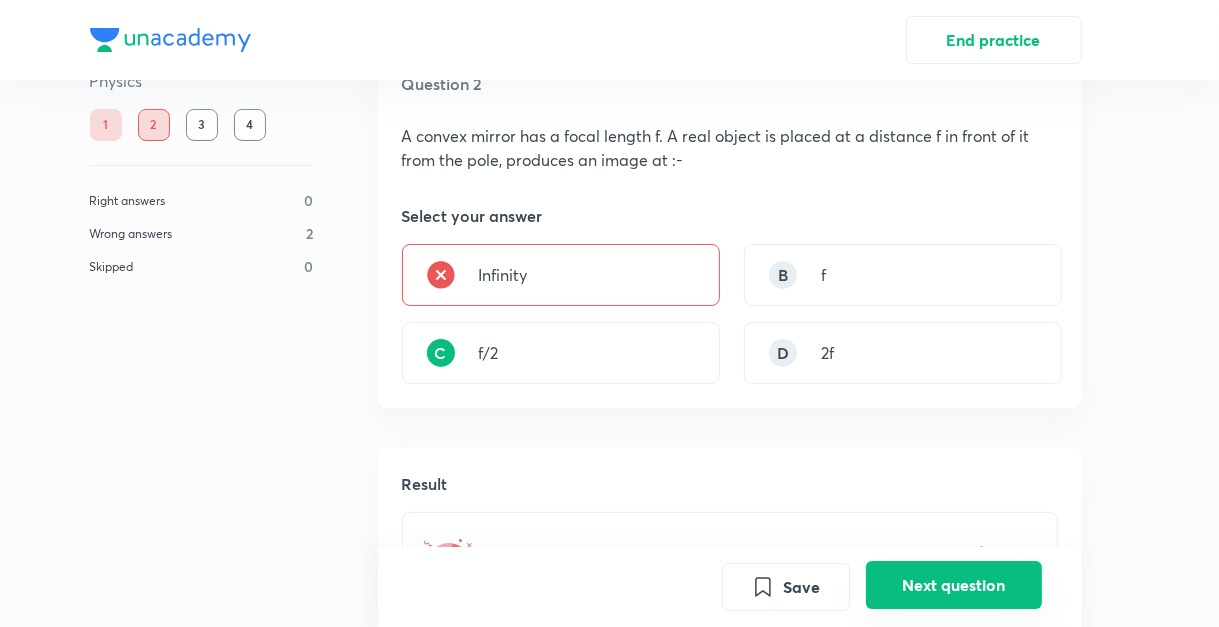 click on "Next question" at bounding box center (954, 585) 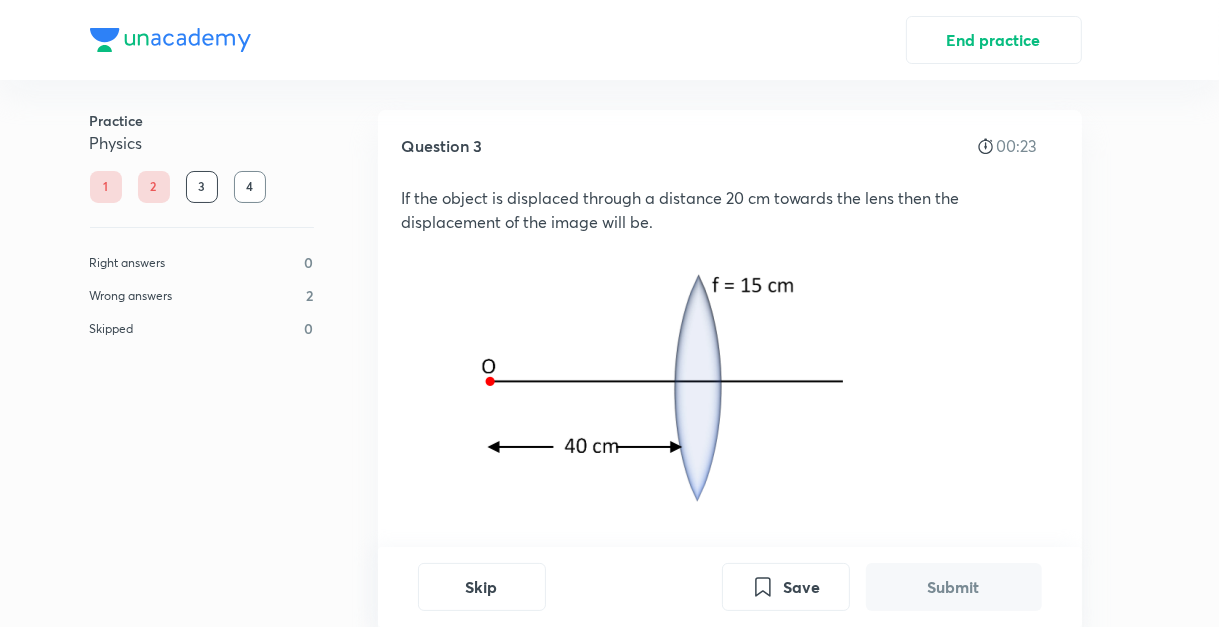 scroll, scrollTop: 0, scrollLeft: 0, axis: both 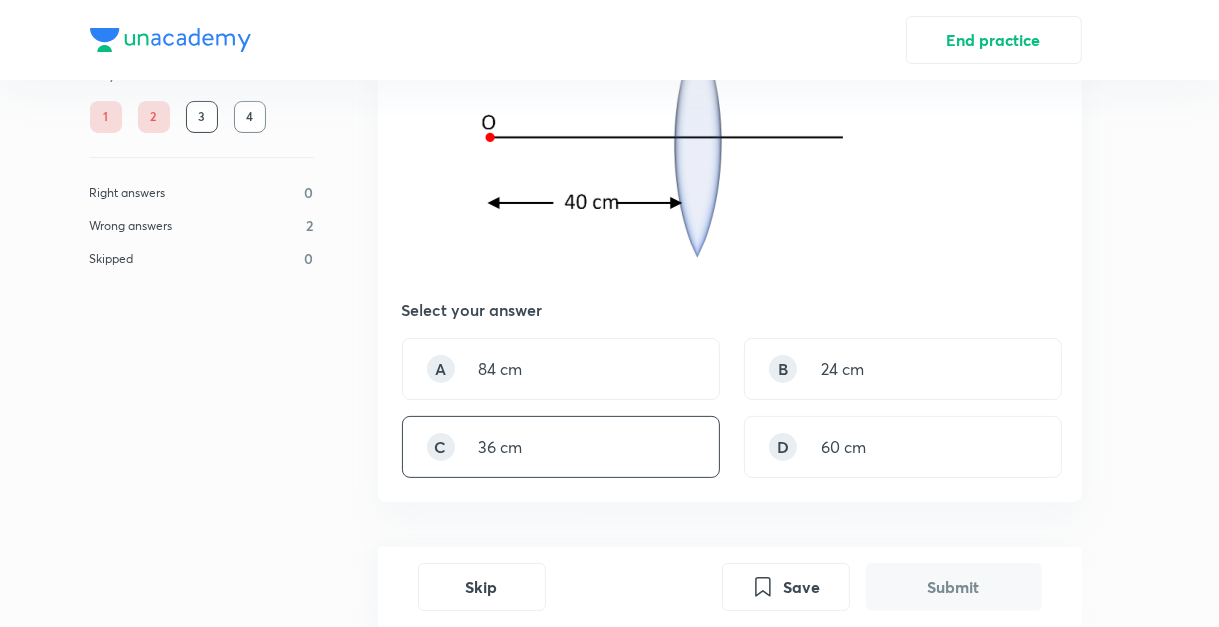 click on "C 36 cm" at bounding box center (561, 447) 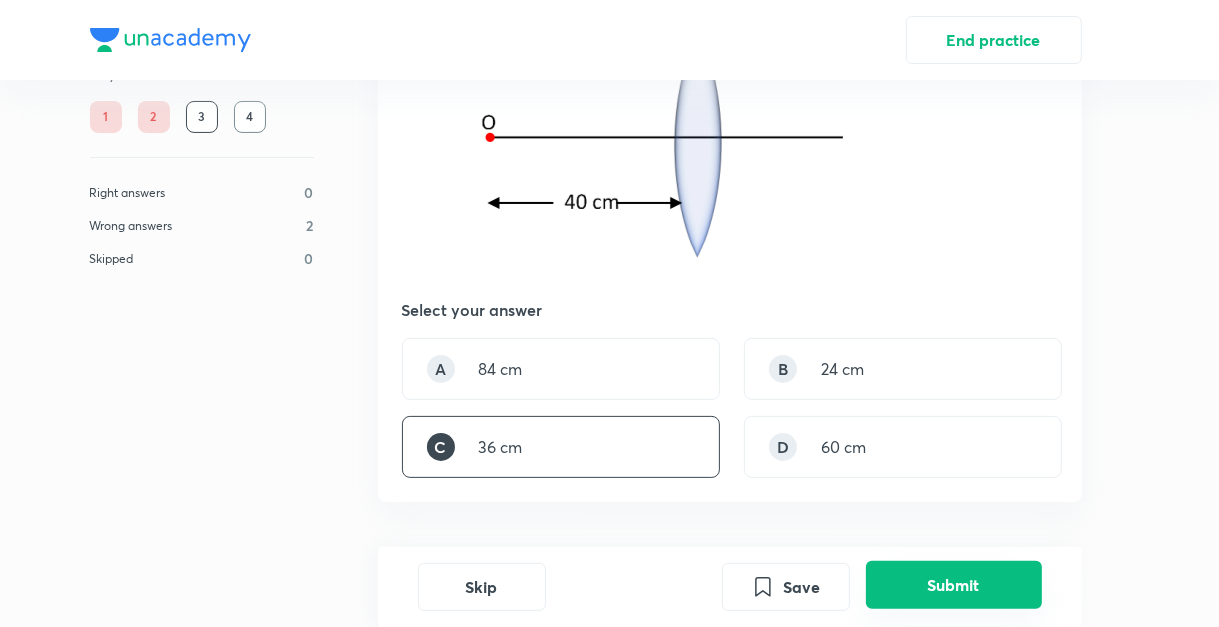 click on "Submit" at bounding box center (954, 585) 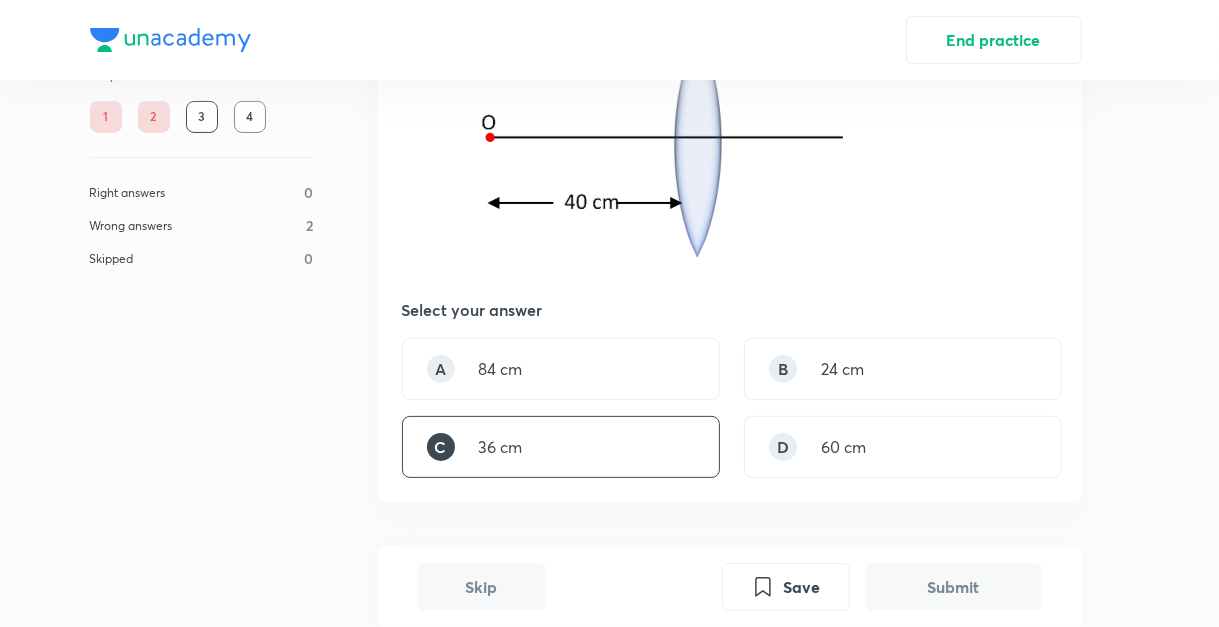 scroll, scrollTop: 757, scrollLeft: 0, axis: vertical 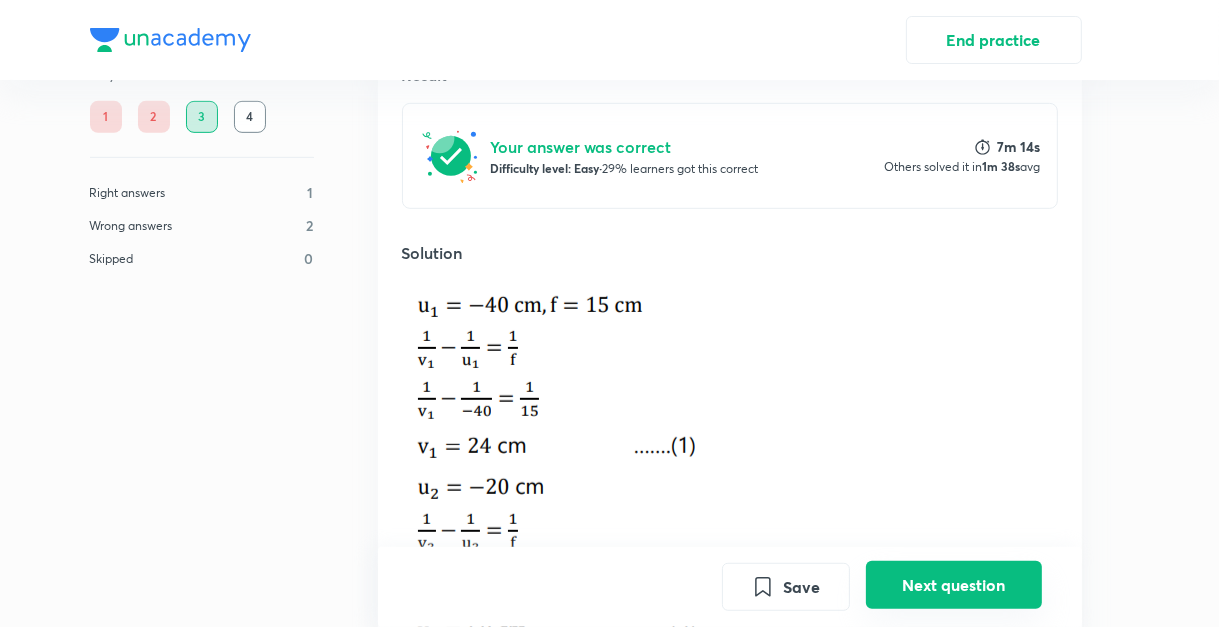click on "Next question" at bounding box center [954, 585] 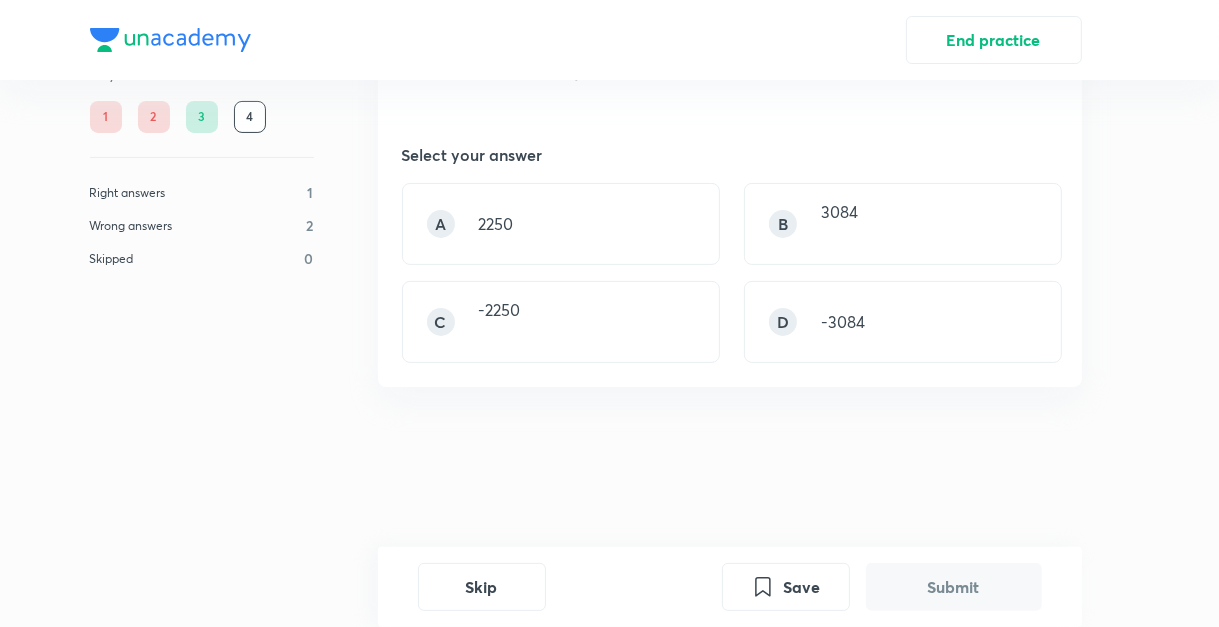 scroll, scrollTop: 0, scrollLeft: 0, axis: both 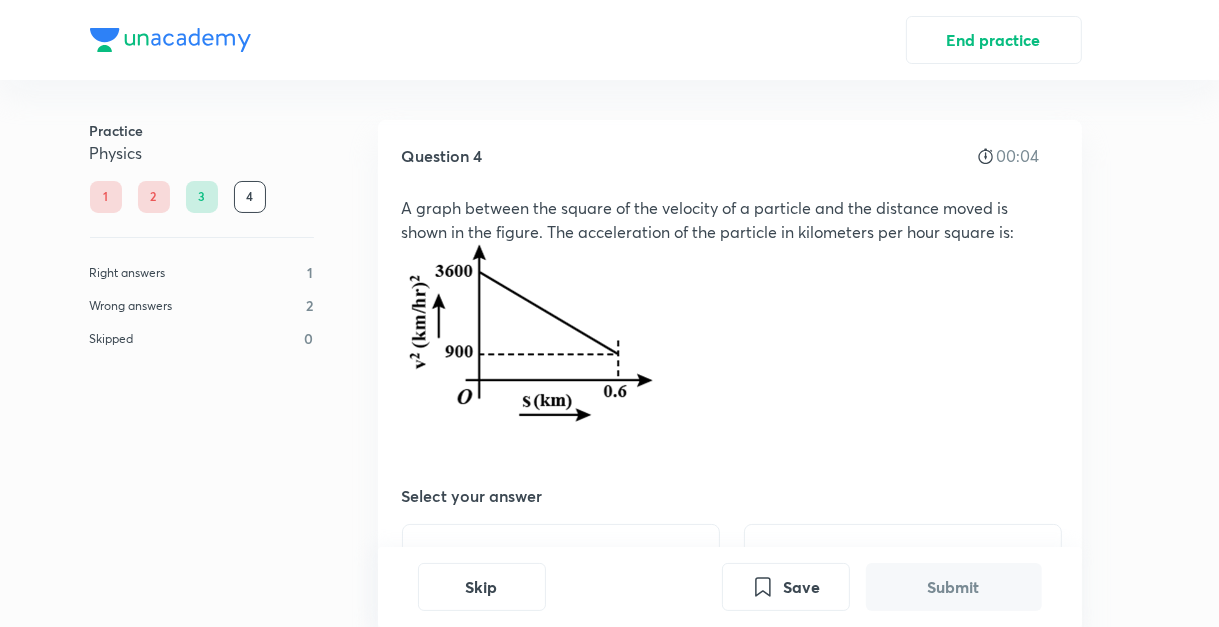 click on "3" at bounding box center (202, 197) 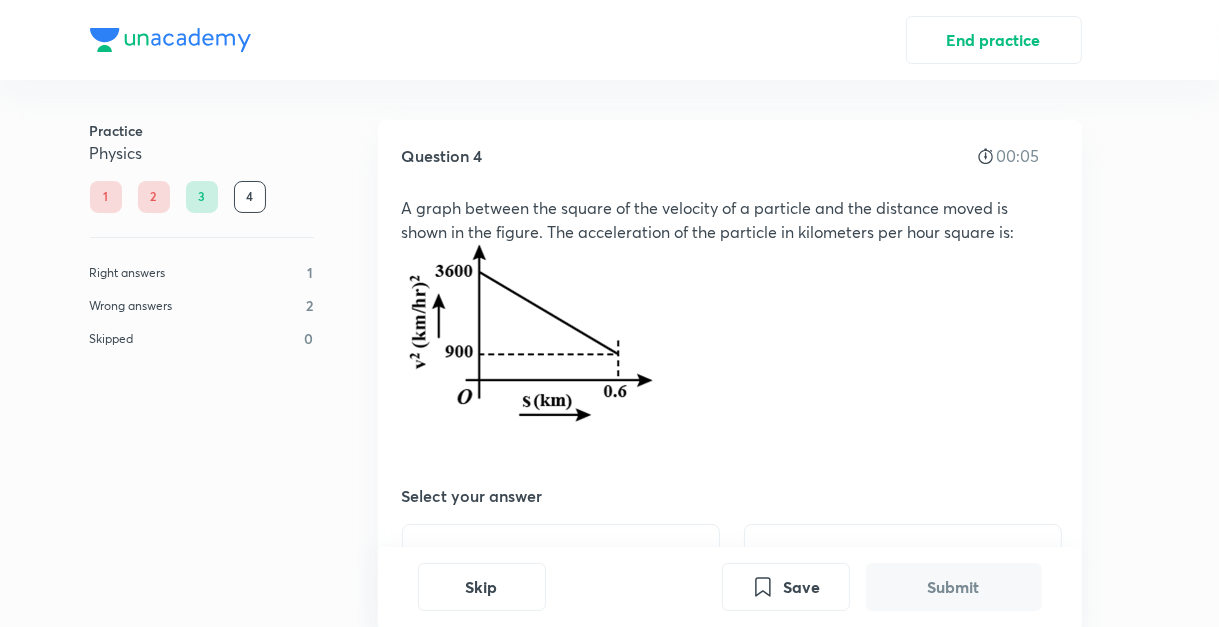 drag, startPoint x: 208, startPoint y: 197, endPoint x: 744, endPoint y: 501, distance: 616.20776 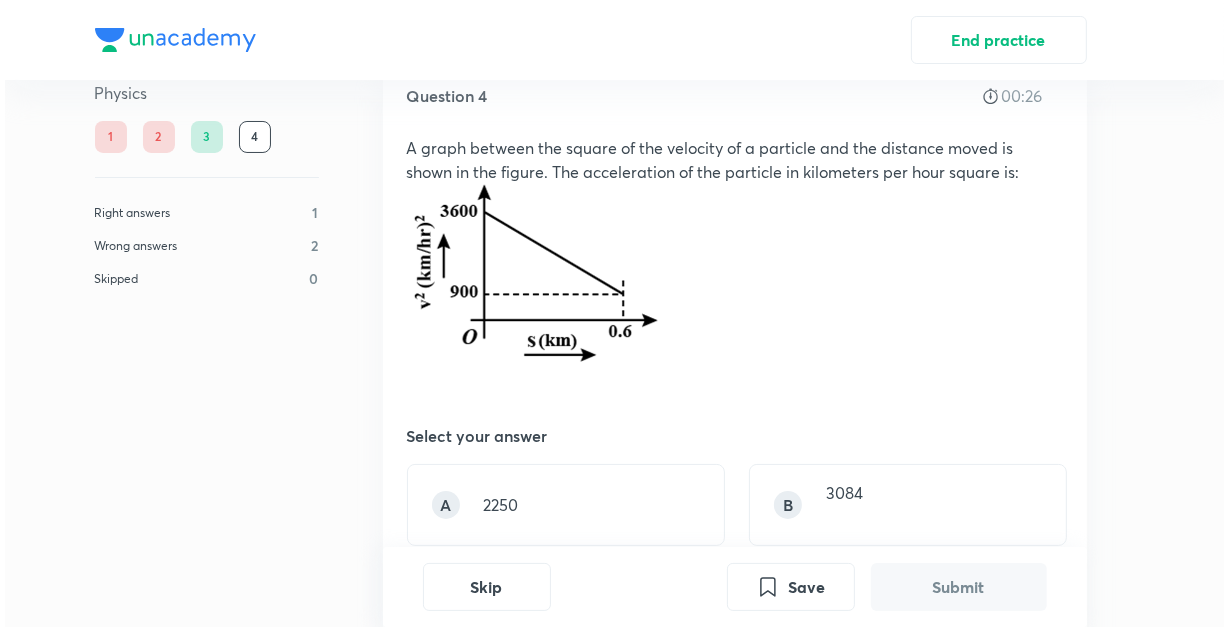 scroll, scrollTop: 56, scrollLeft: 0, axis: vertical 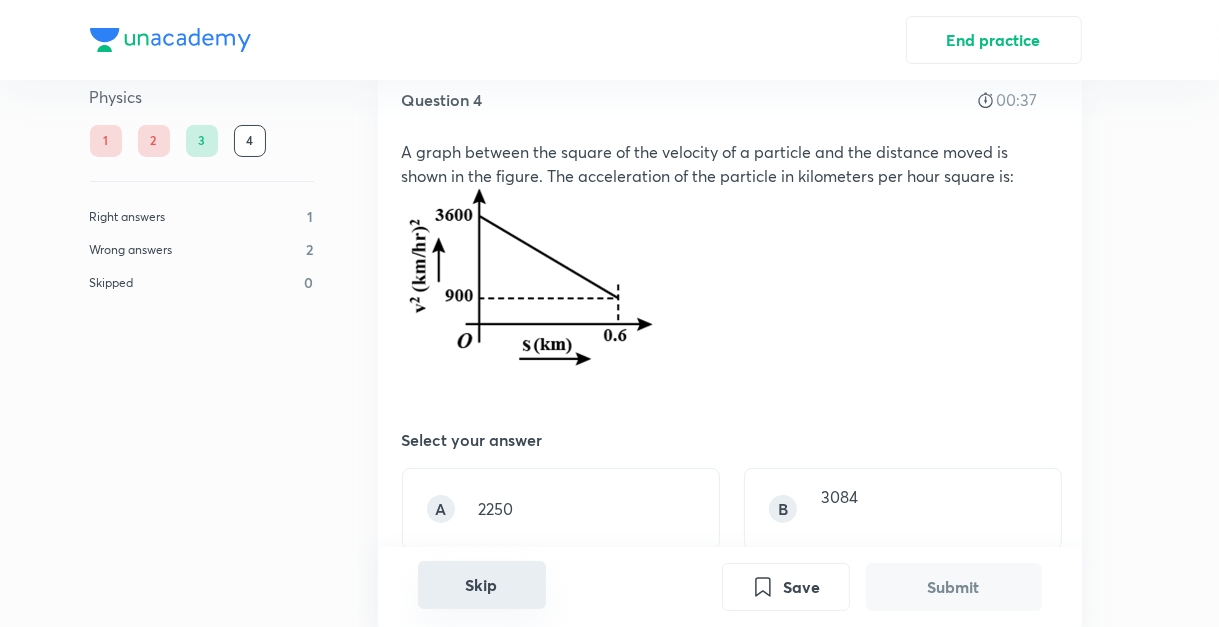 click on "Skip" at bounding box center (482, 585) 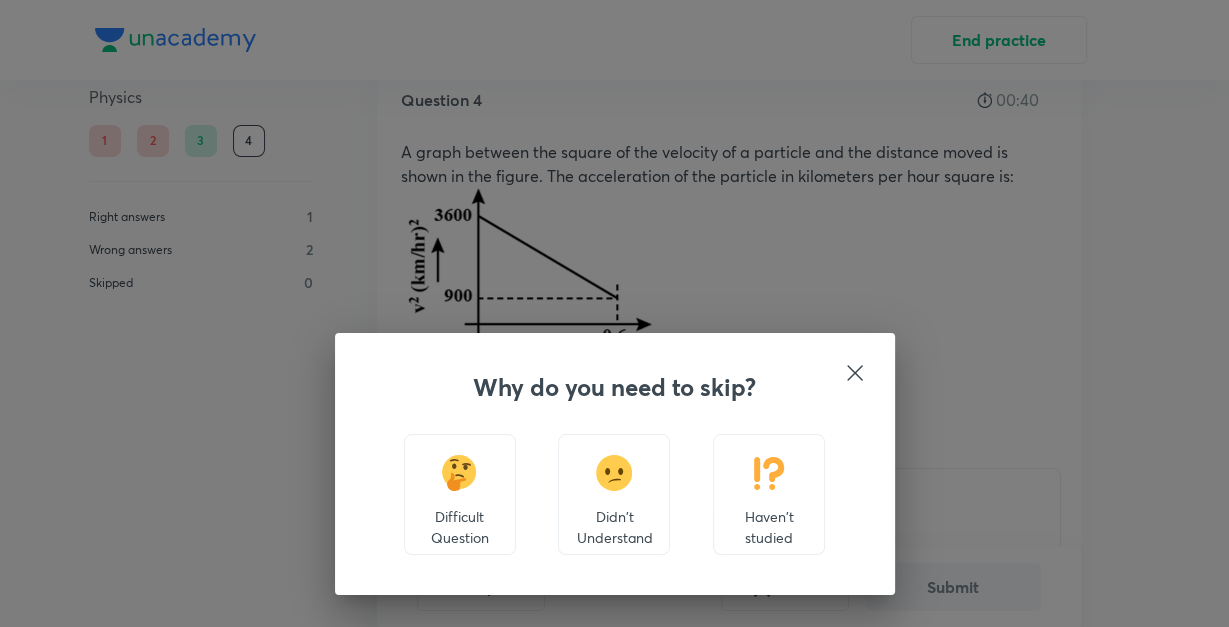 click 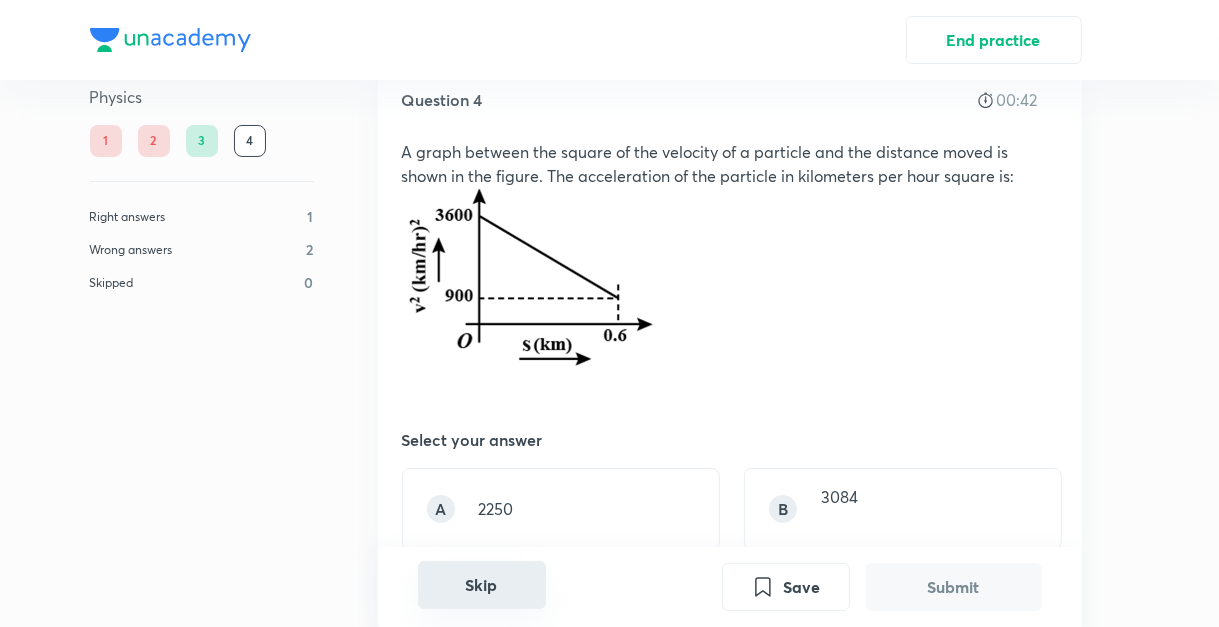 click on "Skip" at bounding box center (482, 585) 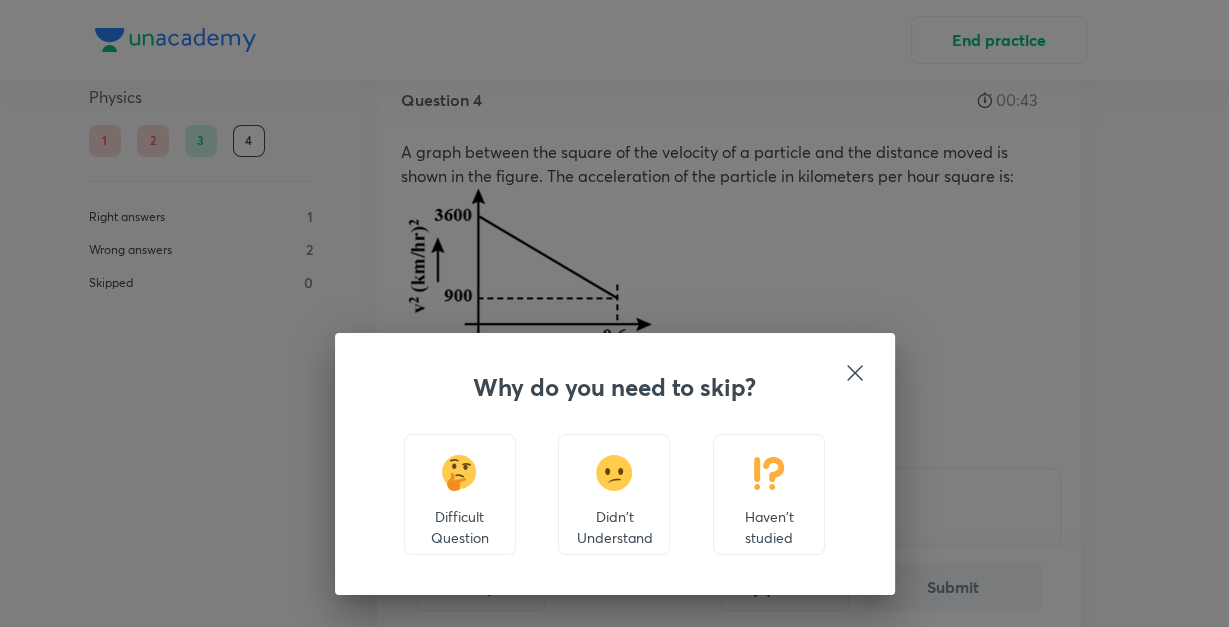 click on "Haven't studied" at bounding box center [769, 494] 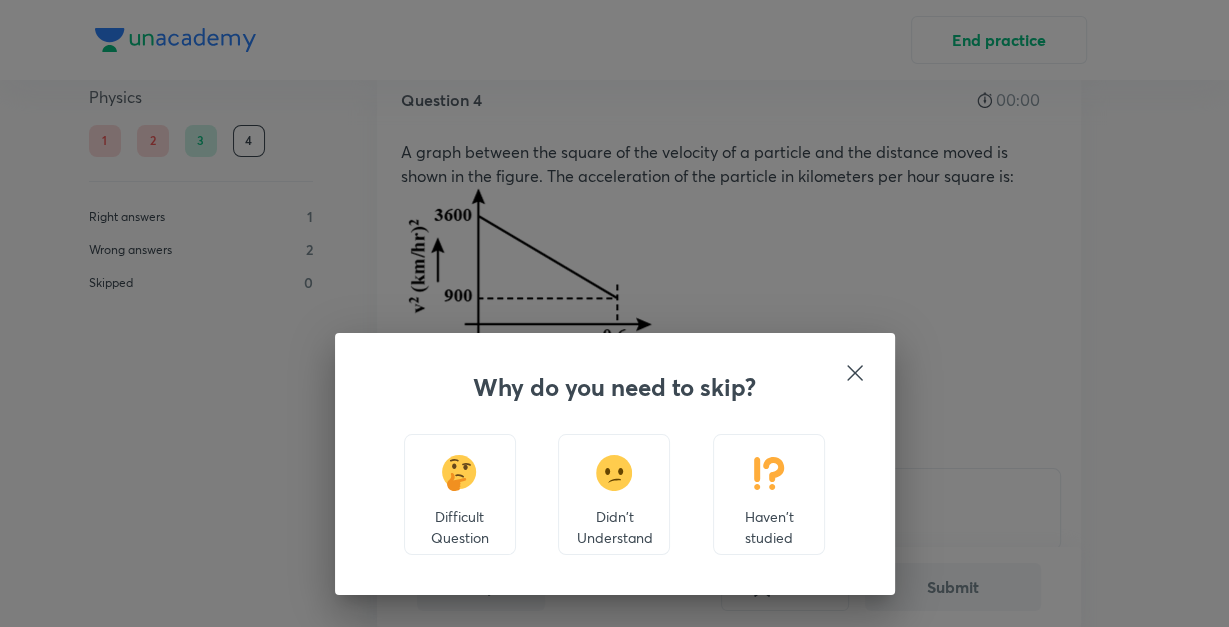 click on "Haven't studied" at bounding box center (769, 527) 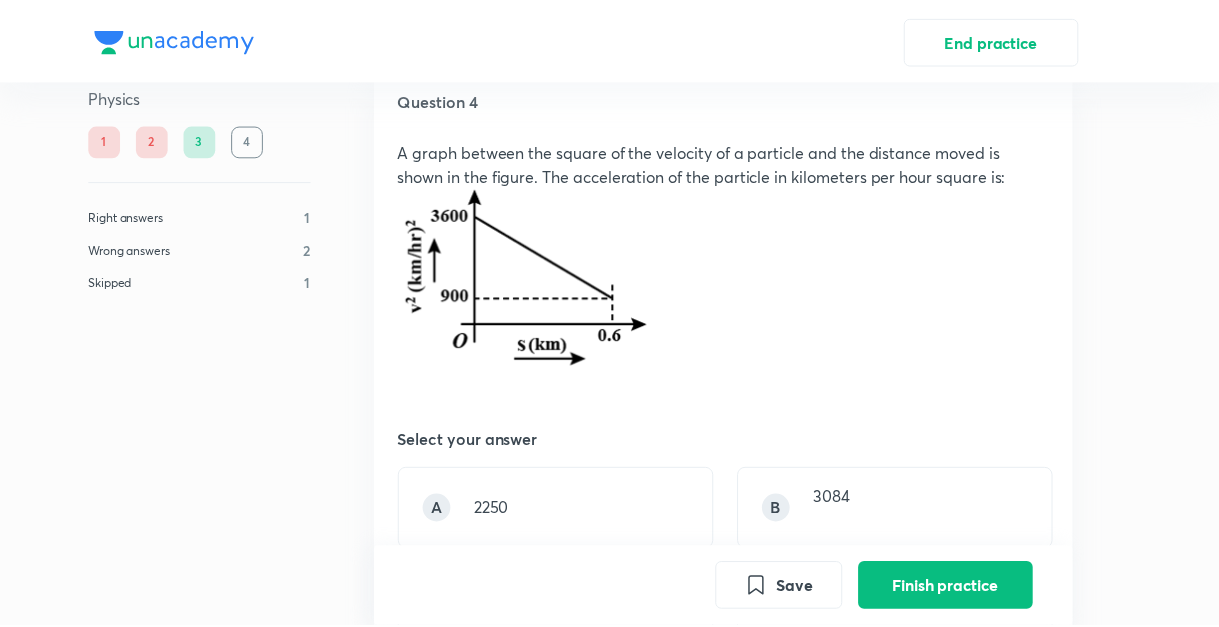 scroll, scrollTop: 753, scrollLeft: 0, axis: vertical 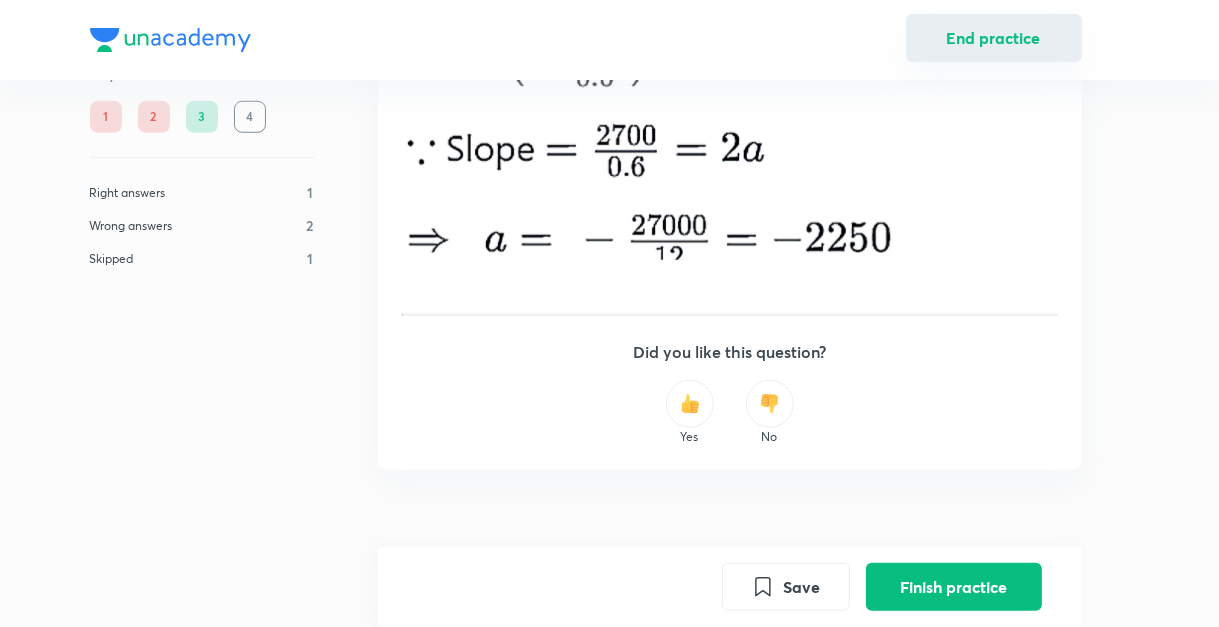 click on "End practice" at bounding box center [994, 38] 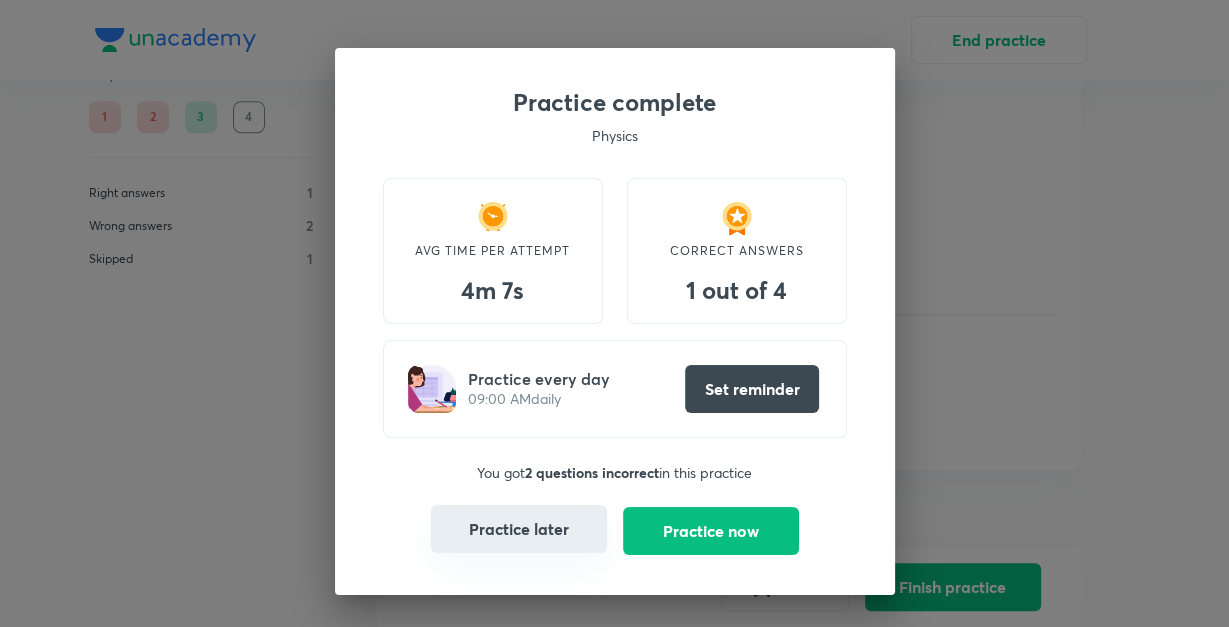 click on "Practice later" at bounding box center (519, 529) 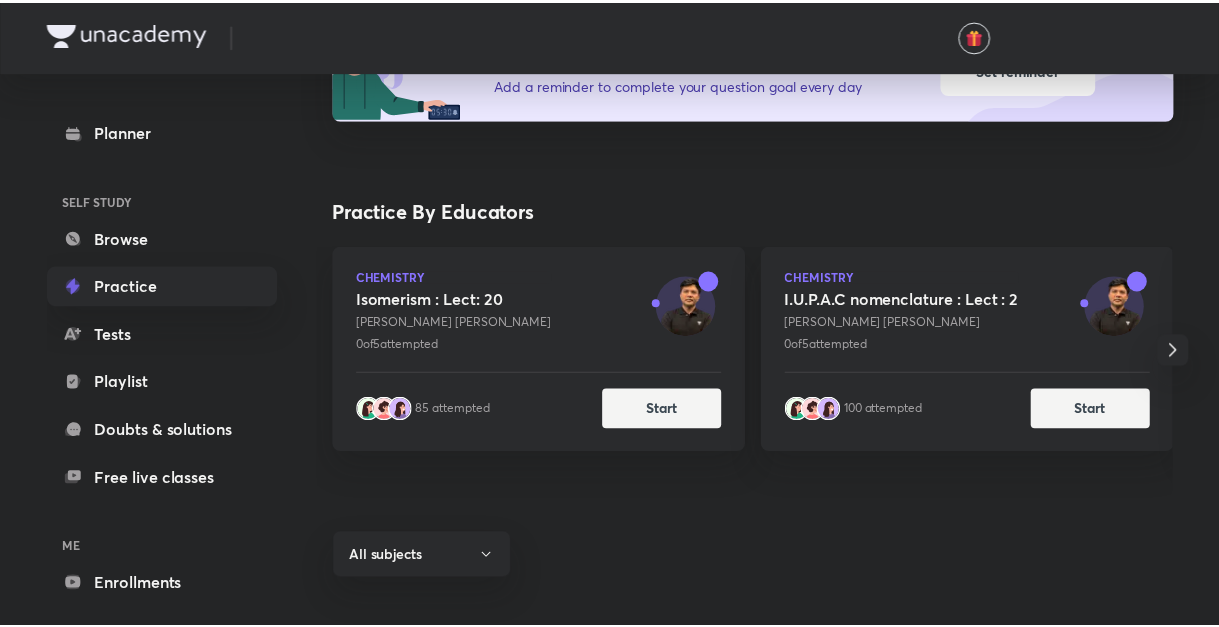 scroll, scrollTop: 0, scrollLeft: 0, axis: both 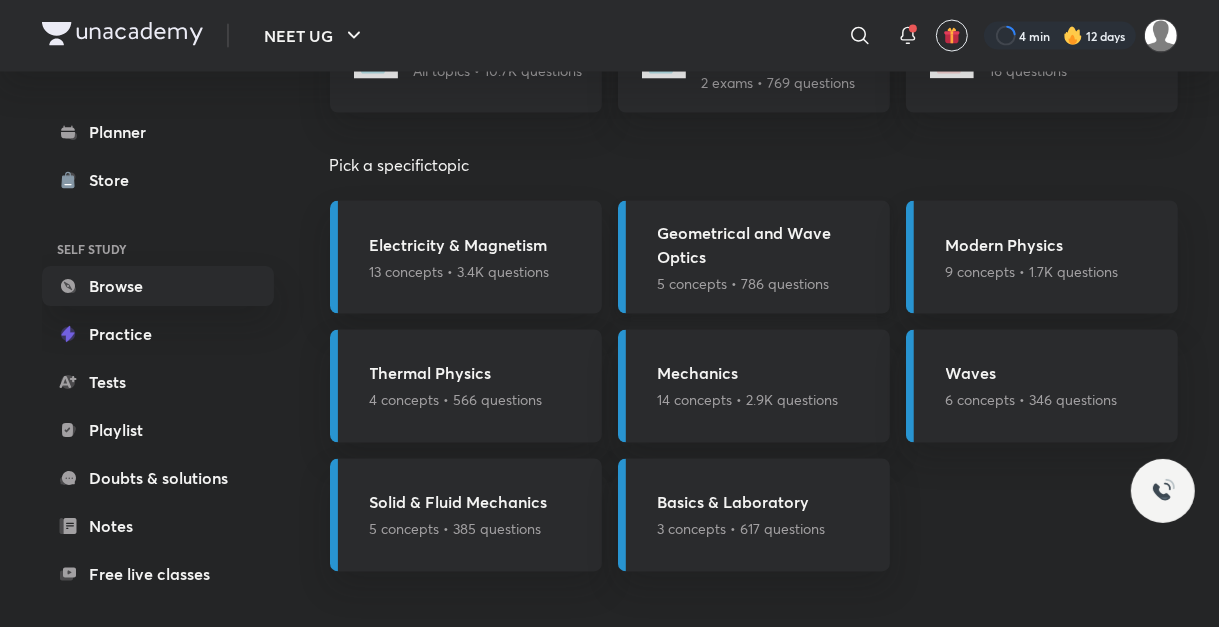 click on "Geometrical and Wave Optics" at bounding box center [768, 245] 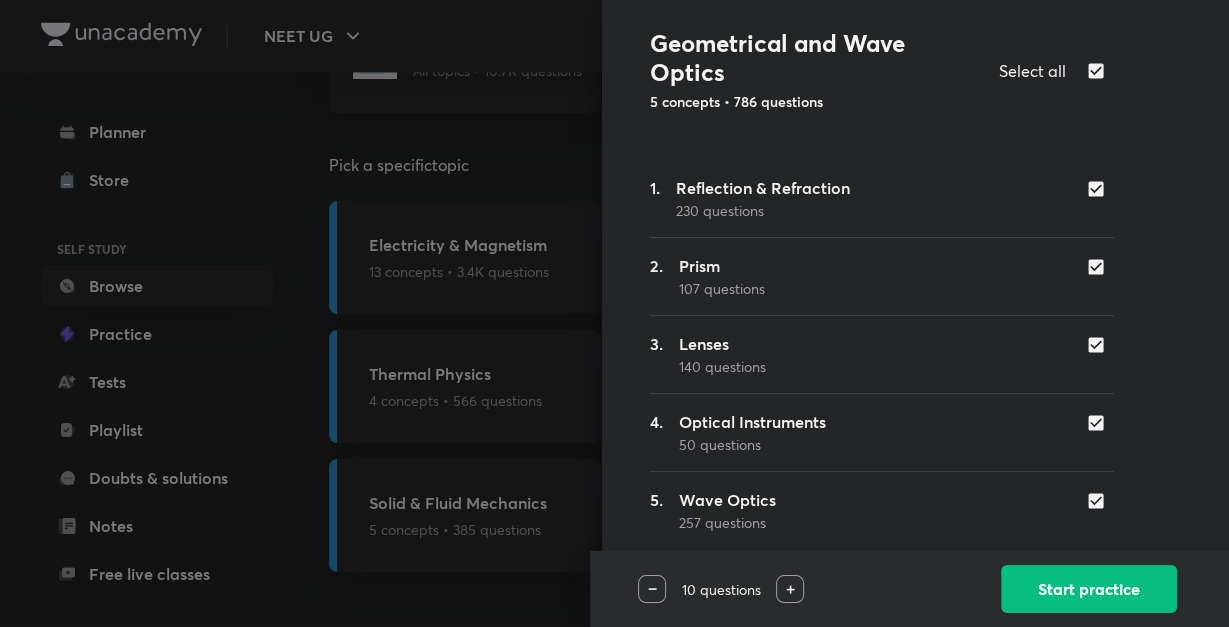 scroll, scrollTop: 135, scrollLeft: 0, axis: vertical 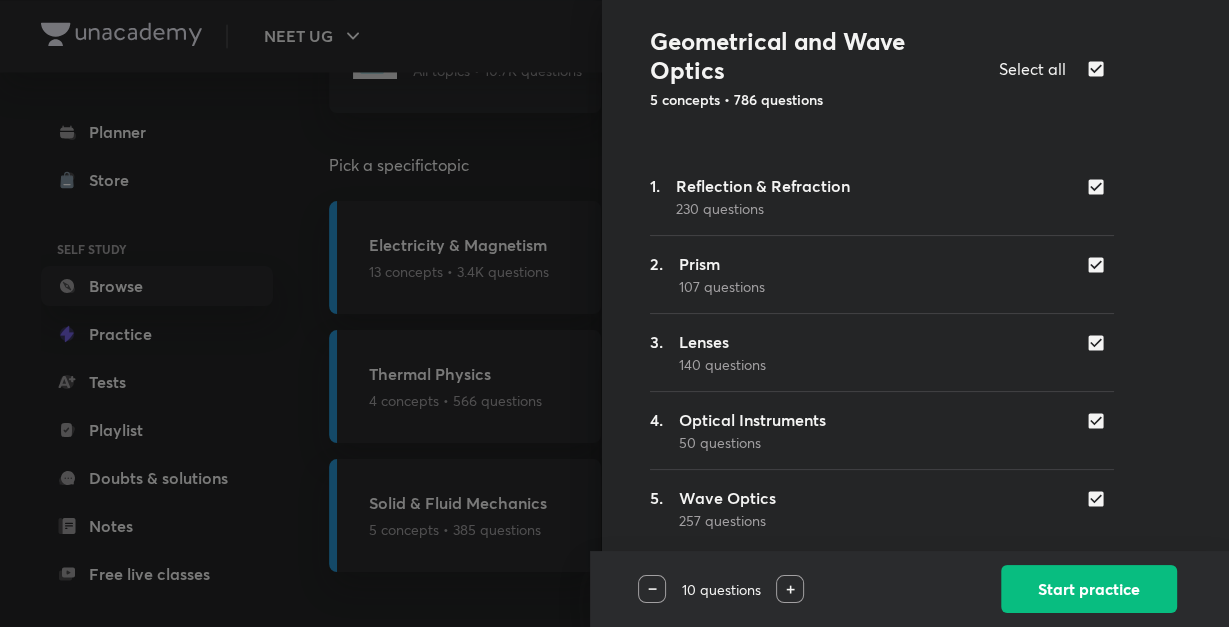 click at bounding box center (1100, 421) 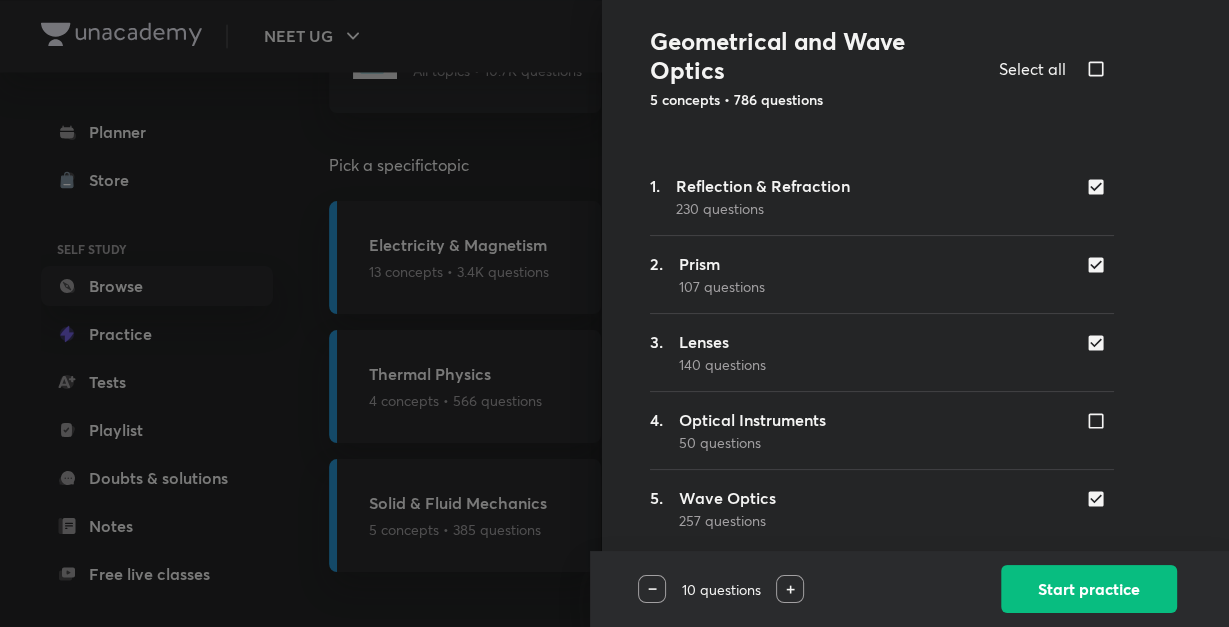 click at bounding box center [1100, 499] 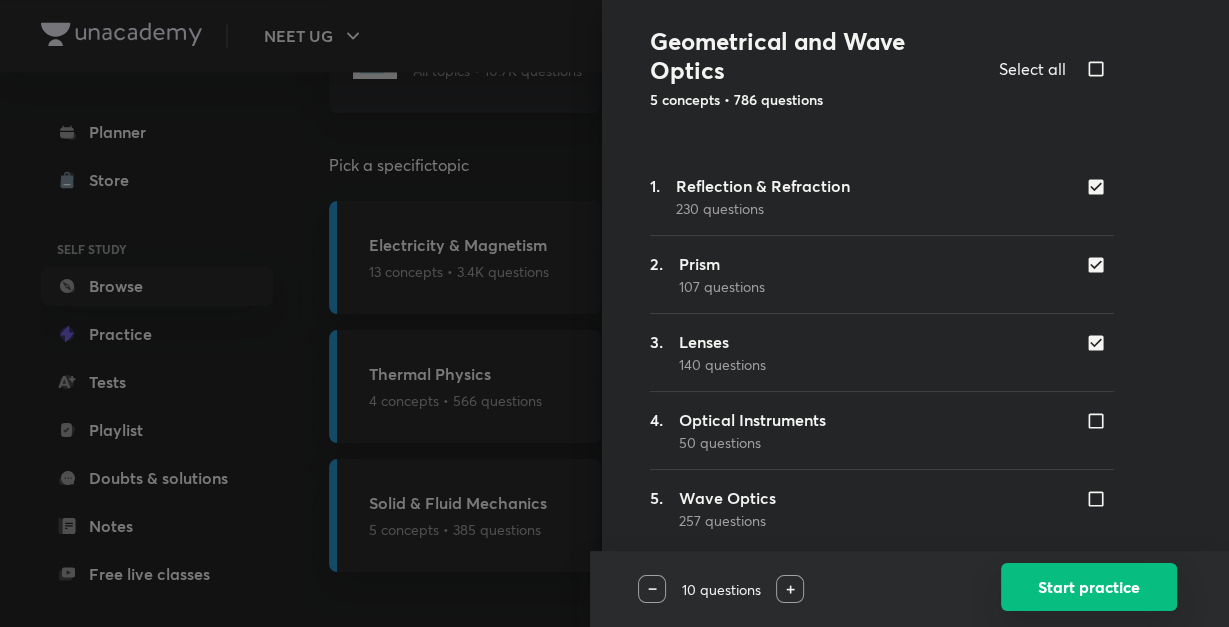 click on "Start practice" at bounding box center (1089, 587) 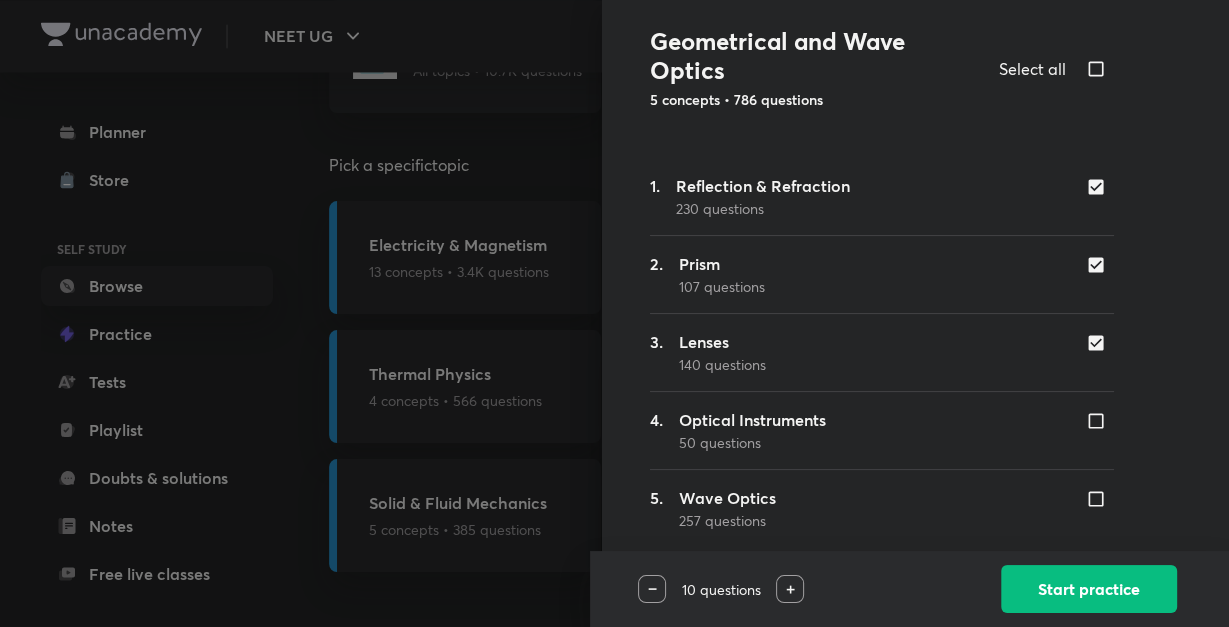 click at bounding box center (652, 589) 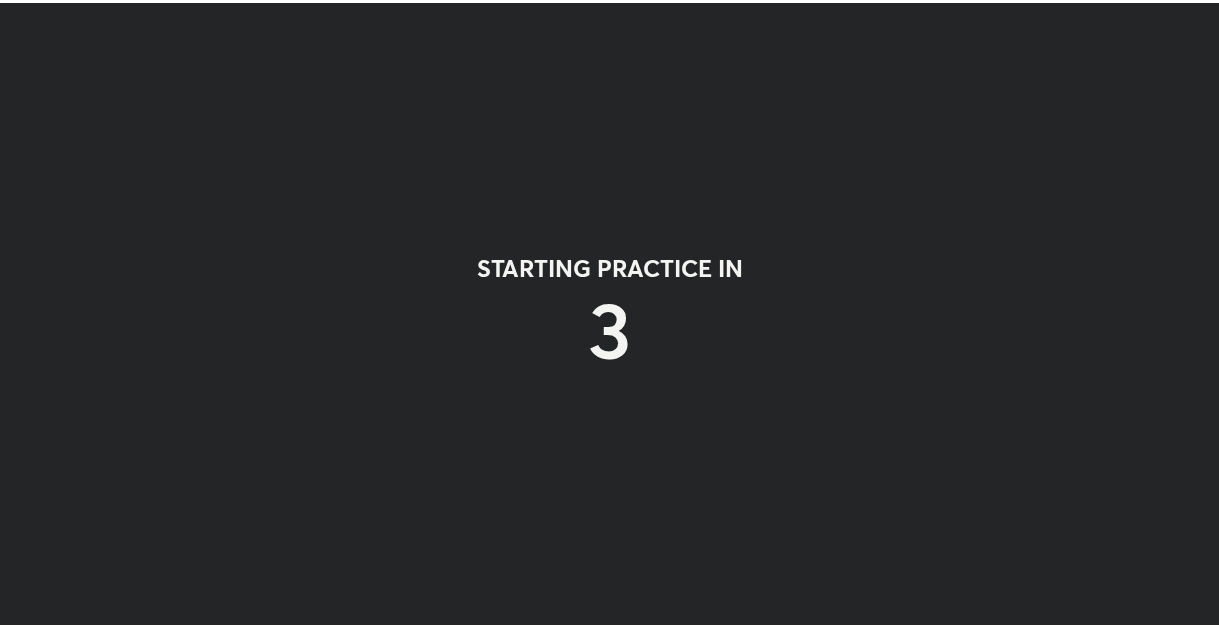 scroll, scrollTop: 0, scrollLeft: 0, axis: both 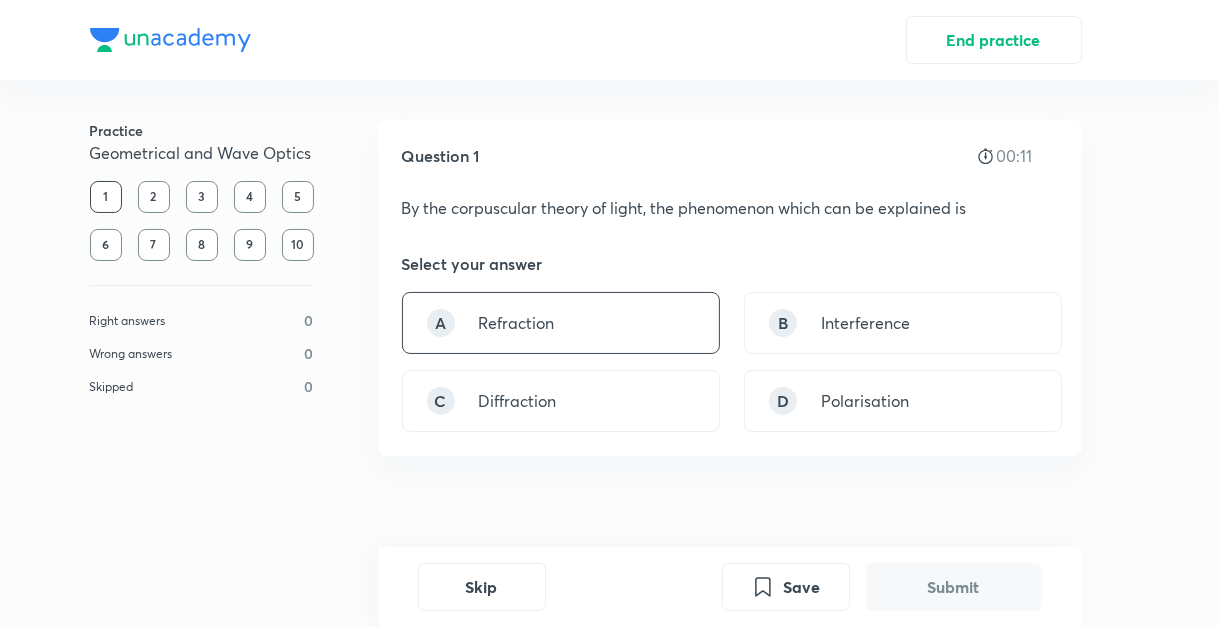 click on "A Refraction" at bounding box center [561, 323] 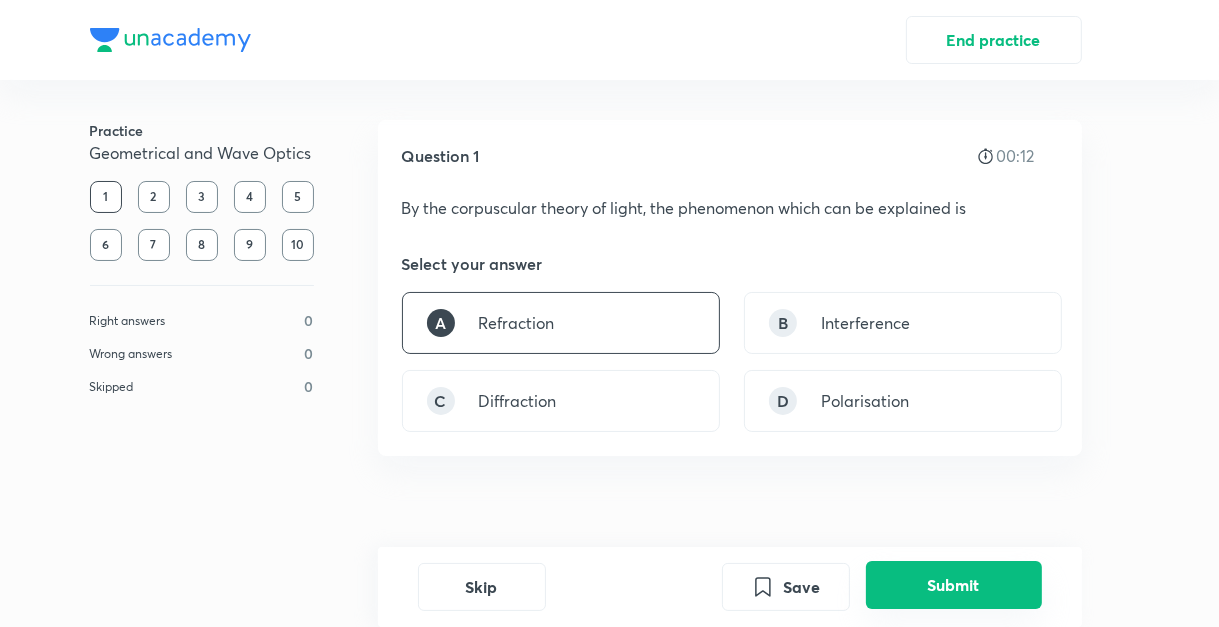 click on "Submit" at bounding box center (954, 585) 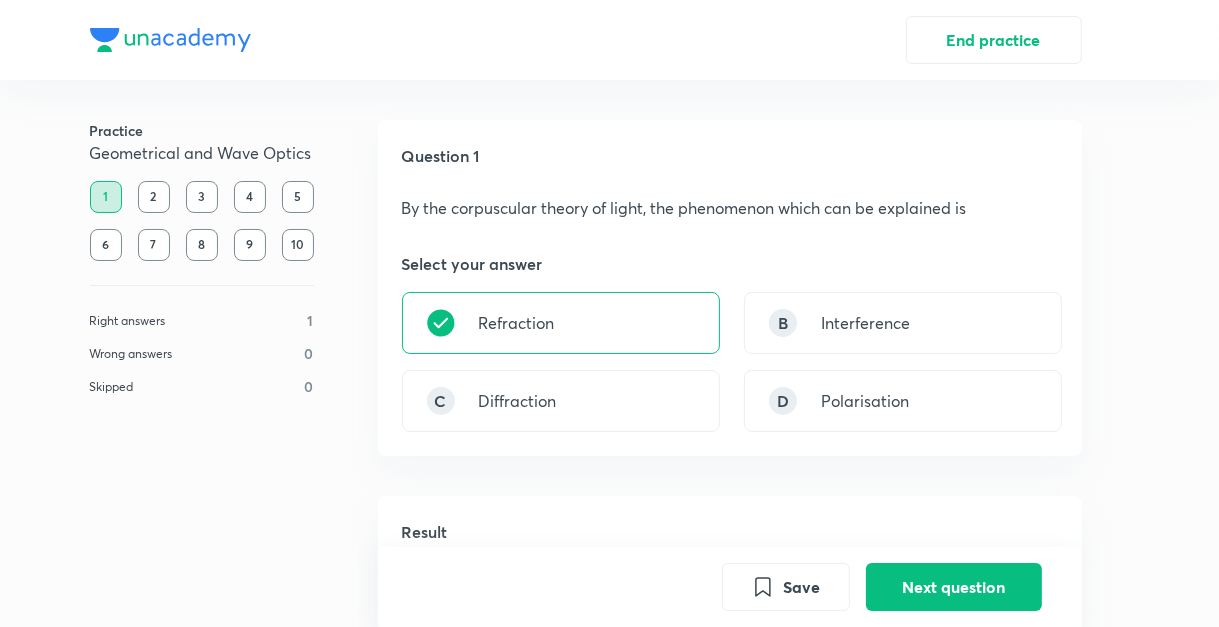 scroll, scrollTop: 494, scrollLeft: 0, axis: vertical 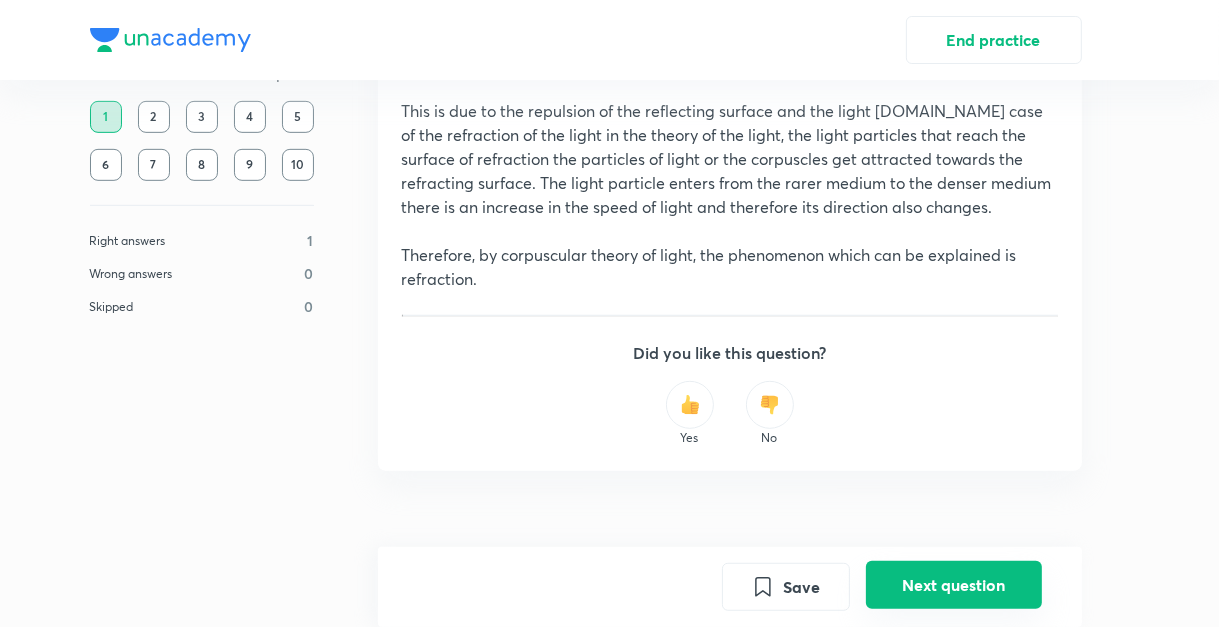 click on "Next question" at bounding box center [954, 585] 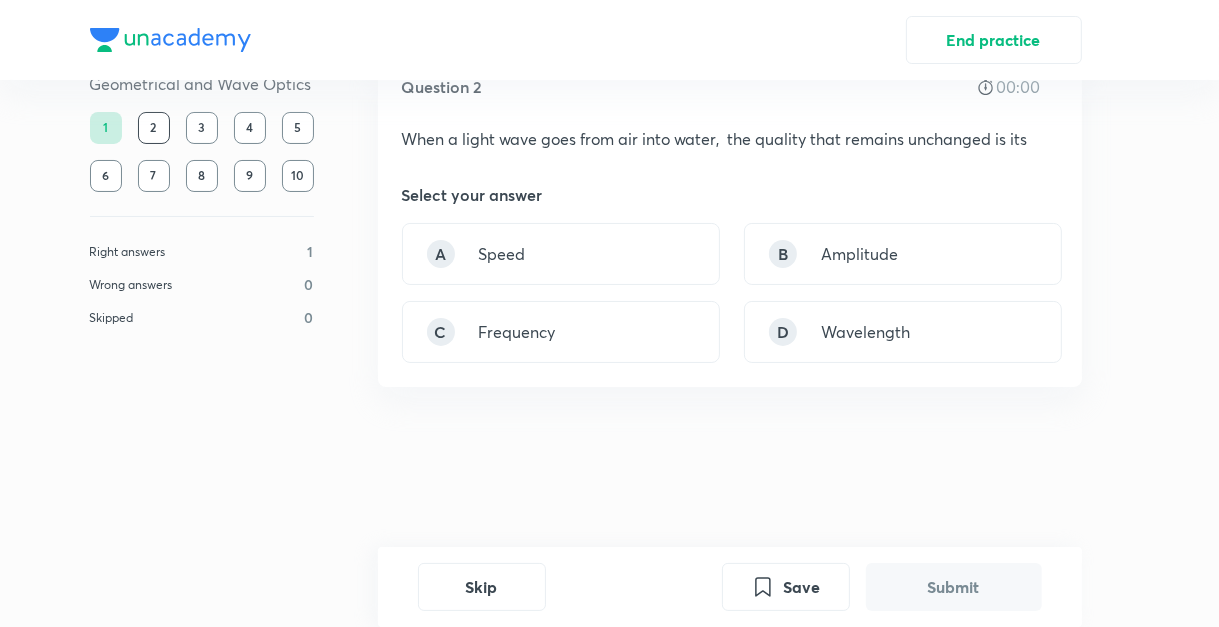 scroll, scrollTop: 0, scrollLeft: 0, axis: both 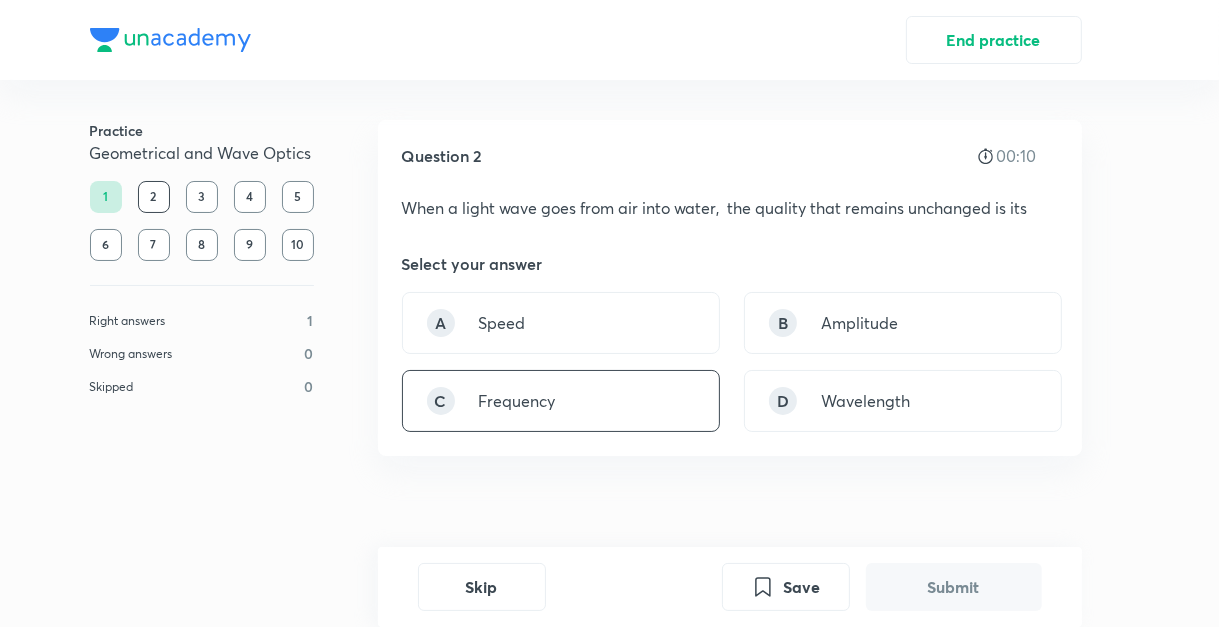 click on "C Frequency" at bounding box center (561, 401) 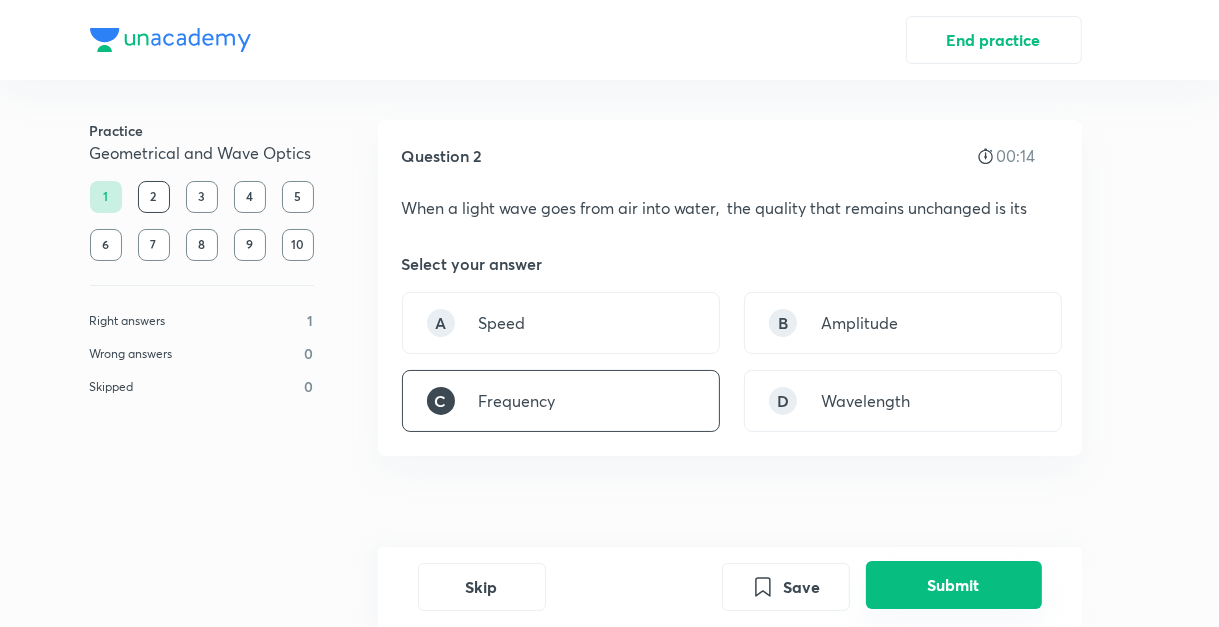 click on "Submit" at bounding box center [954, 585] 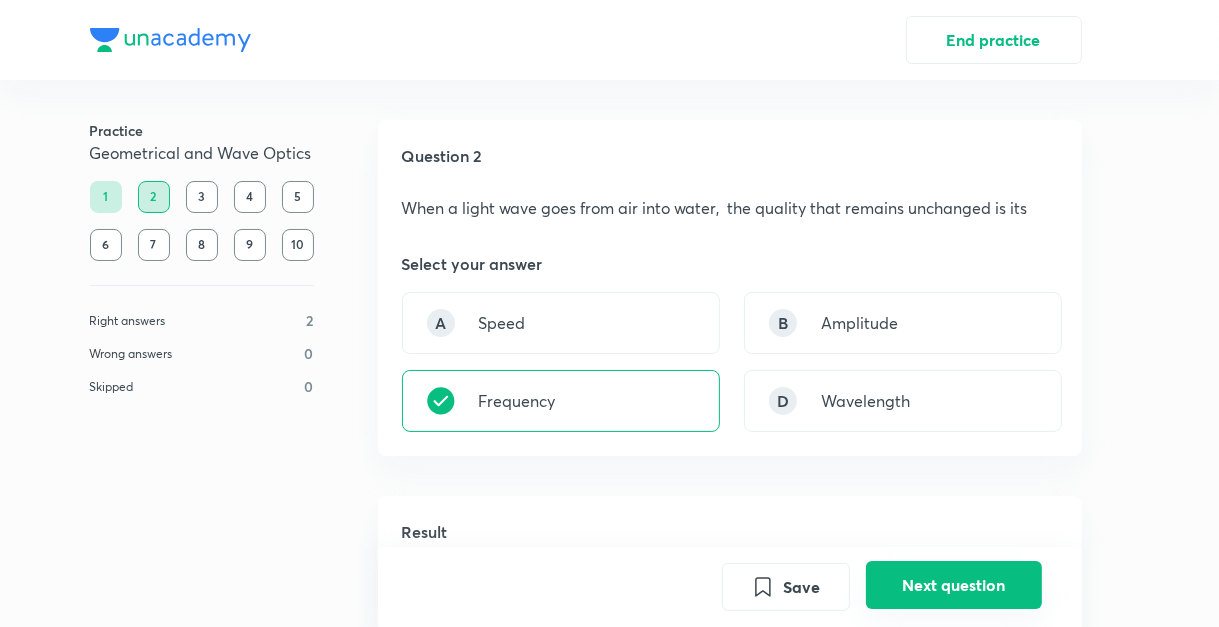 scroll, scrollTop: 480, scrollLeft: 0, axis: vertical 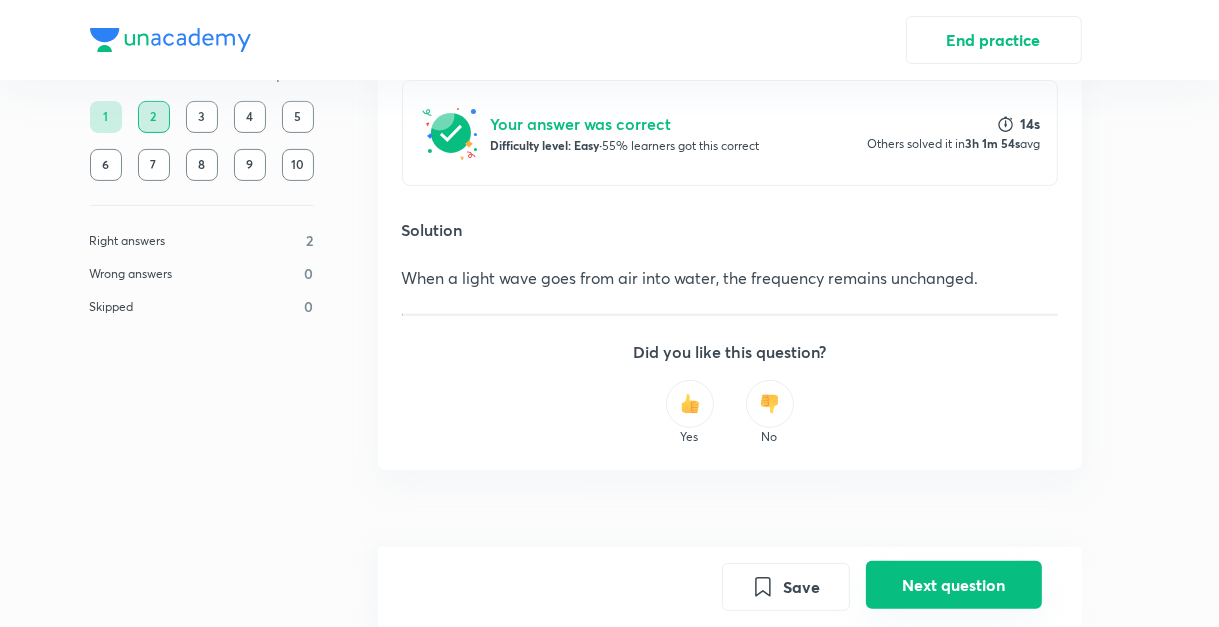 click on "Next question" at bounding box center (954, 585) 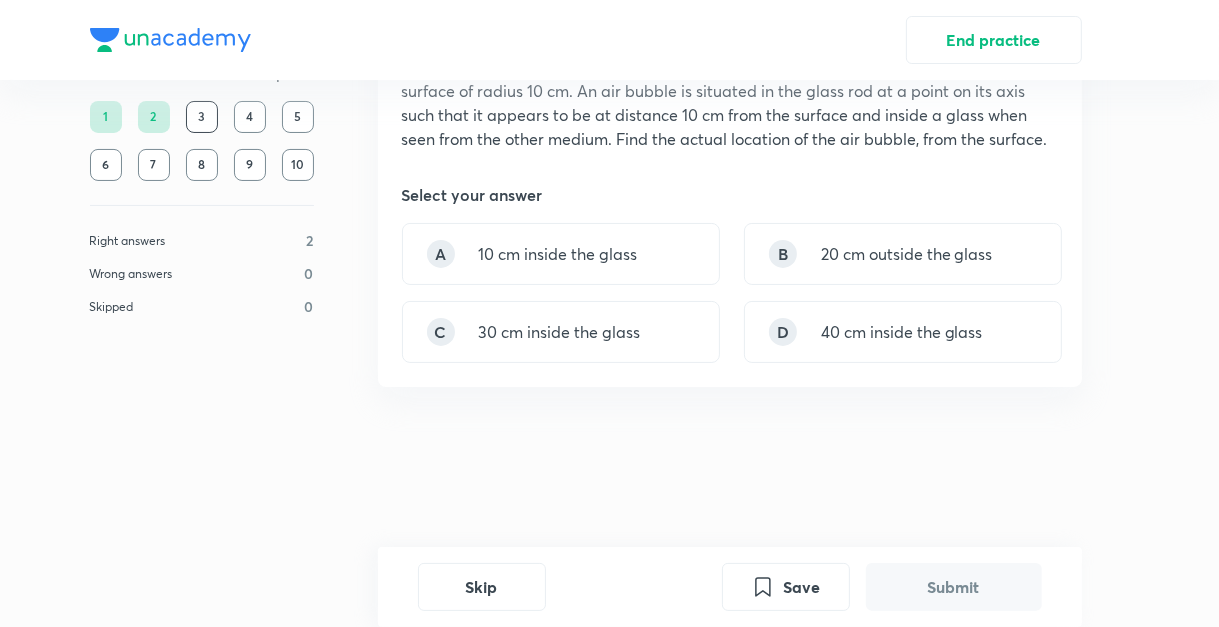 scroll, scrollTop: 0, scrollLeft: 0, axis: both 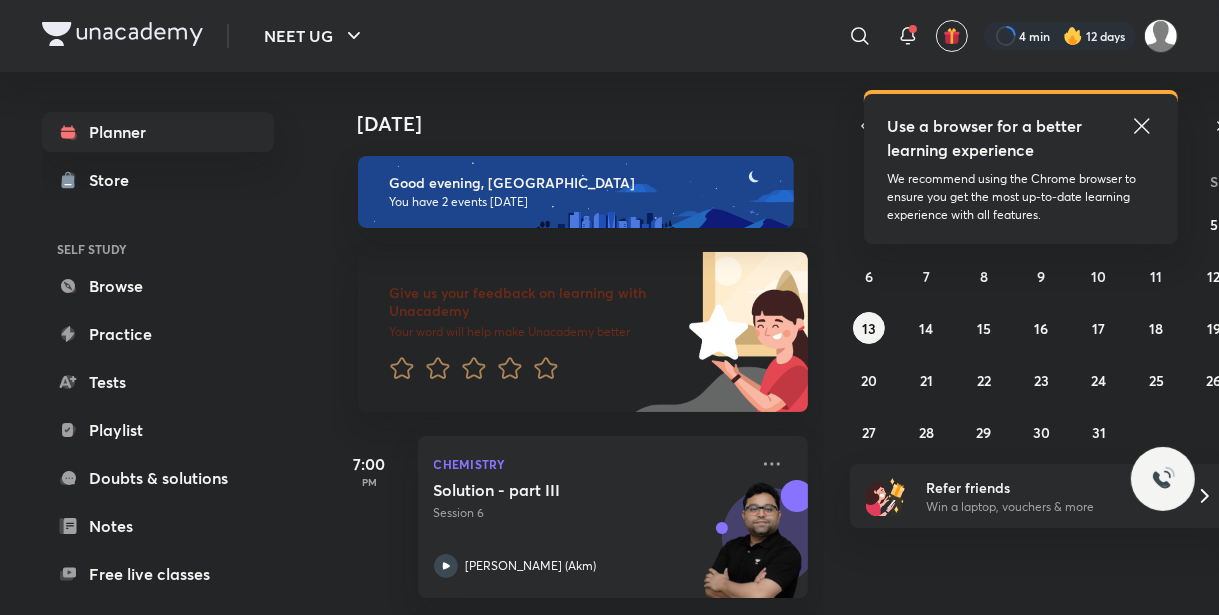 click 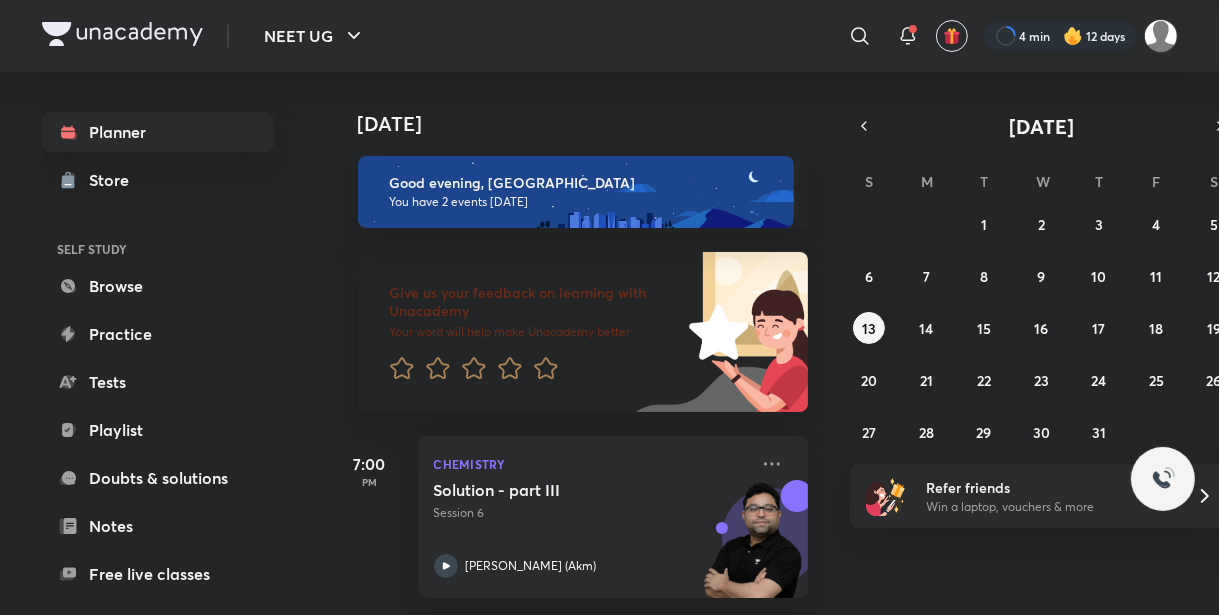 scroll, scrollTop: 130, scrollLeft: 0, axis: vertical 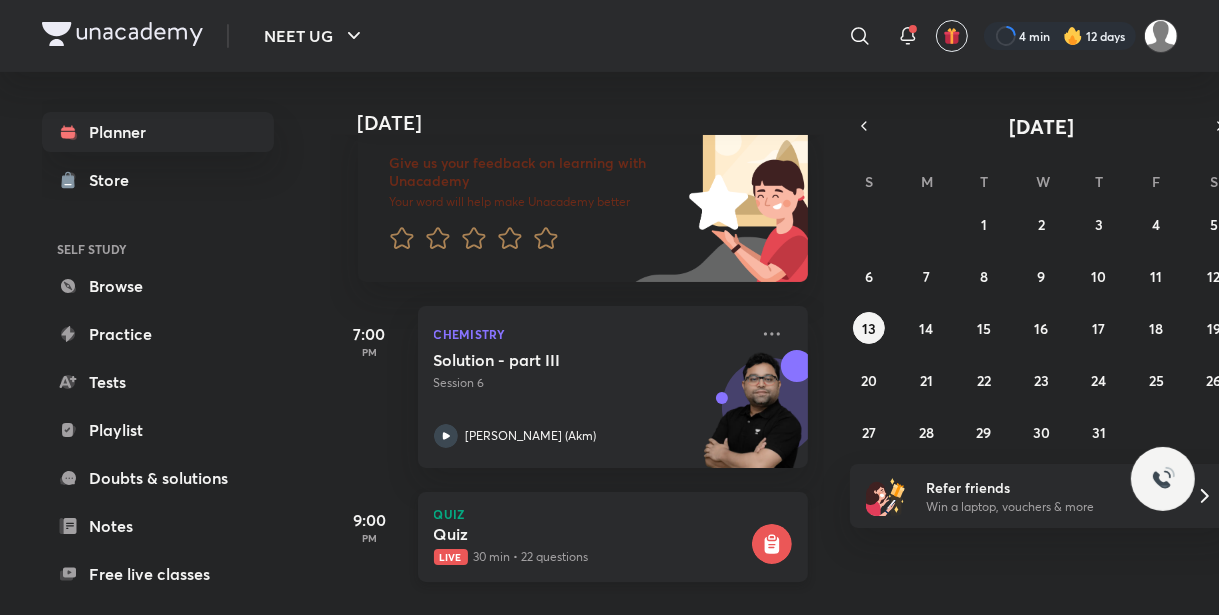 click on "Quiz" at bounding box center (591, 534) 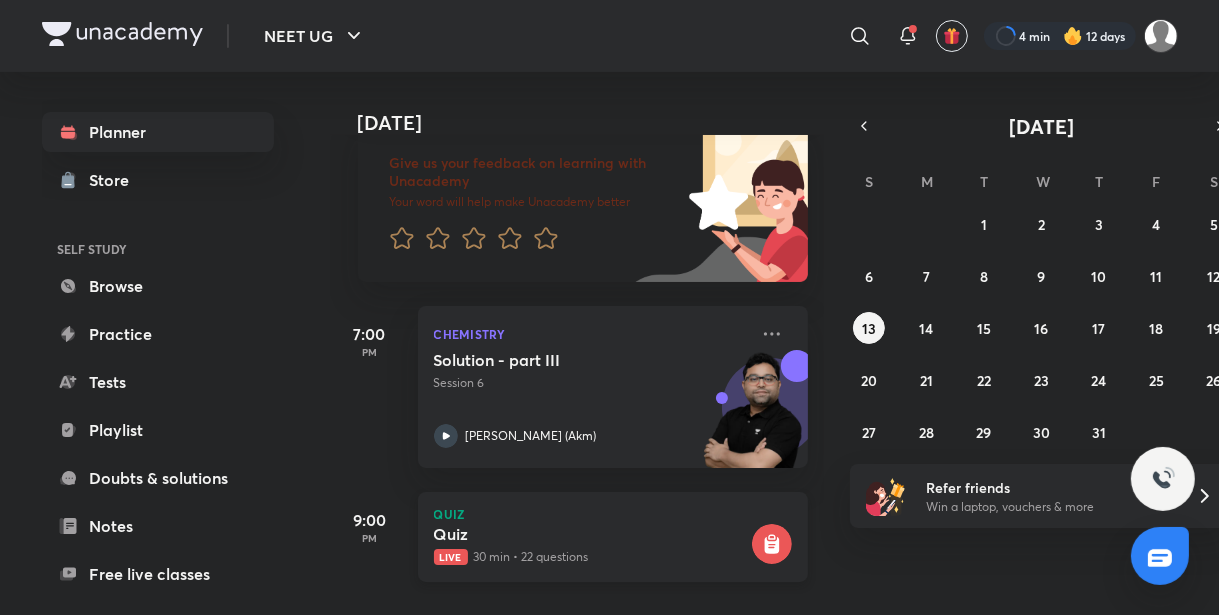 click on "Quiz Live 30 min • 22 questions" at bounding box center [591, 545] 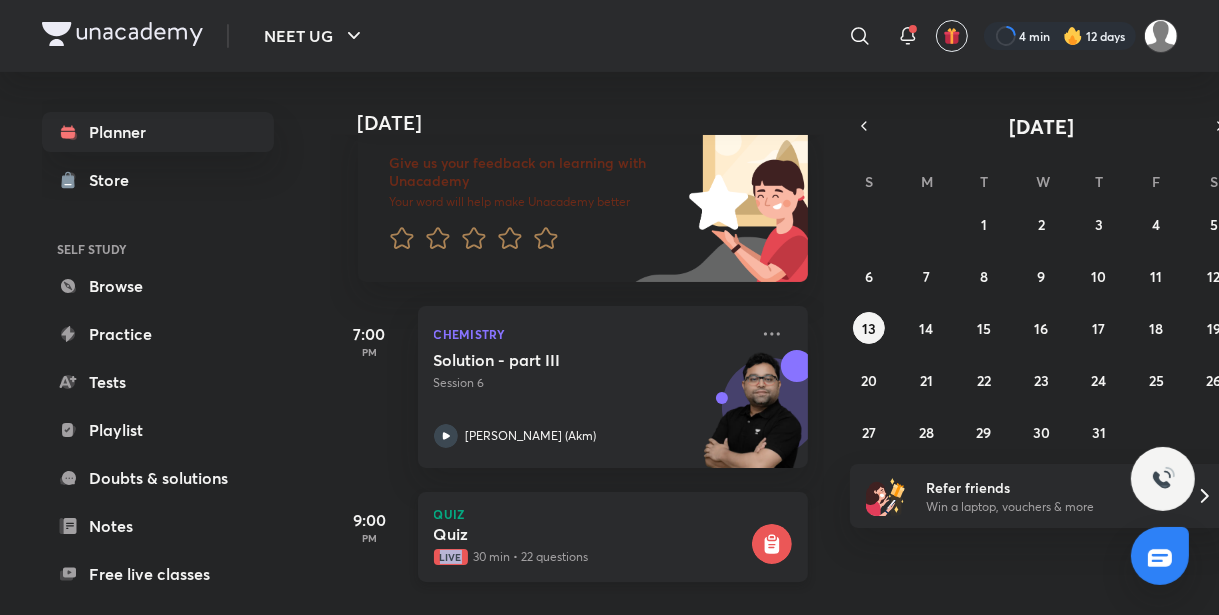 click on "Quiz Live 30 min • 22 questions" at bounding box center (591, 545) 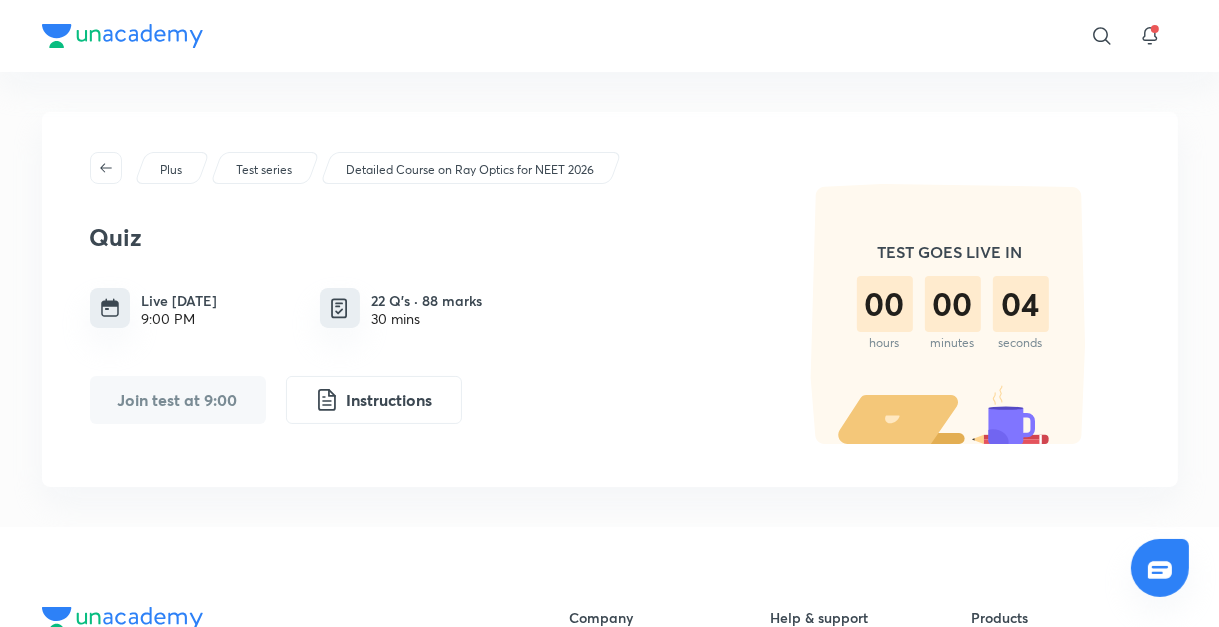 click on "Unacademy is India’s largest online learning platform. Download our apps to start learning Starting your preparation? Call us and we will answer all your questions about learning on Unacademy Call [PHONE_NUMBER]  Company About us [PERSON_NAME] Careers Blogs Privacy Policy Terms and Conditions Help & support User Guidelines Site Map Refund Policy Takedown Policy Grievance Redressal Products Learner app Educator app Parent app Popular goals IIT JEE UPSC SSC CSIR UGC NET NEET UG Unacademy Centre Kota IIT JEE Kota NEET UG Kota Foundation [GEOGRAPHIC_DATA] UPSC Study material UPSC Study Material NEET UG Study Material CA Foundation Study Material JEE Study Material SSC Study Material © 2025 Sorting Hat Technologies Pvt Ltd" at bounding box center (609, 860) 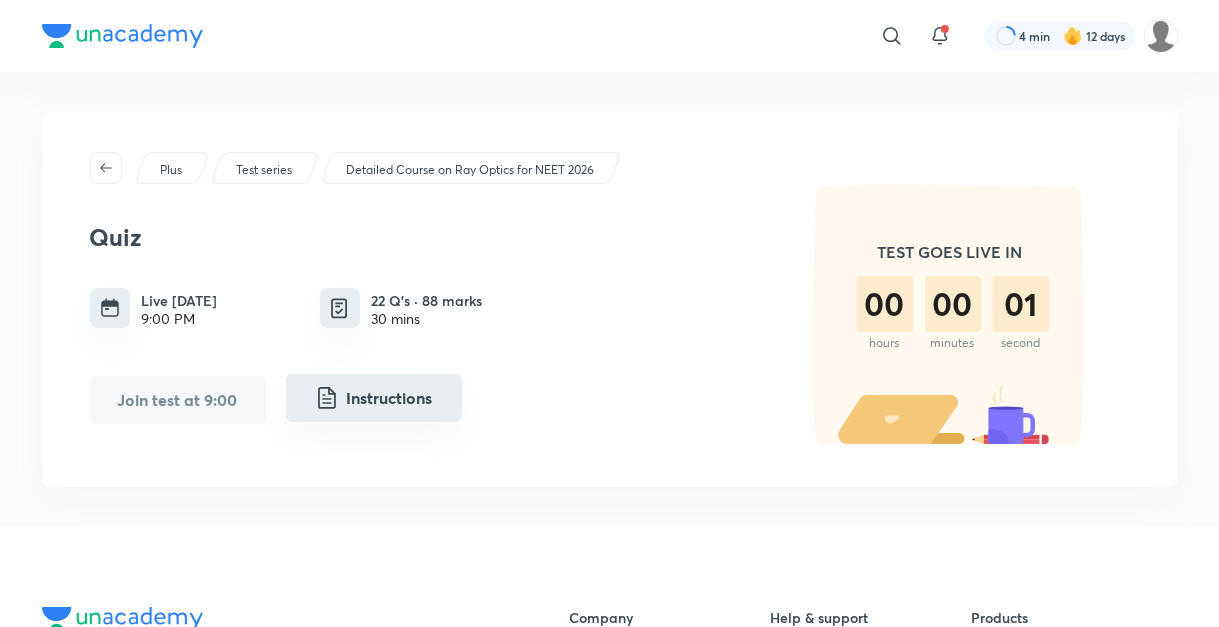 drag, startPoint x: 197, startPoint y: 389, endPoint x: 404, endPoint y: 398, distance: 207.19556 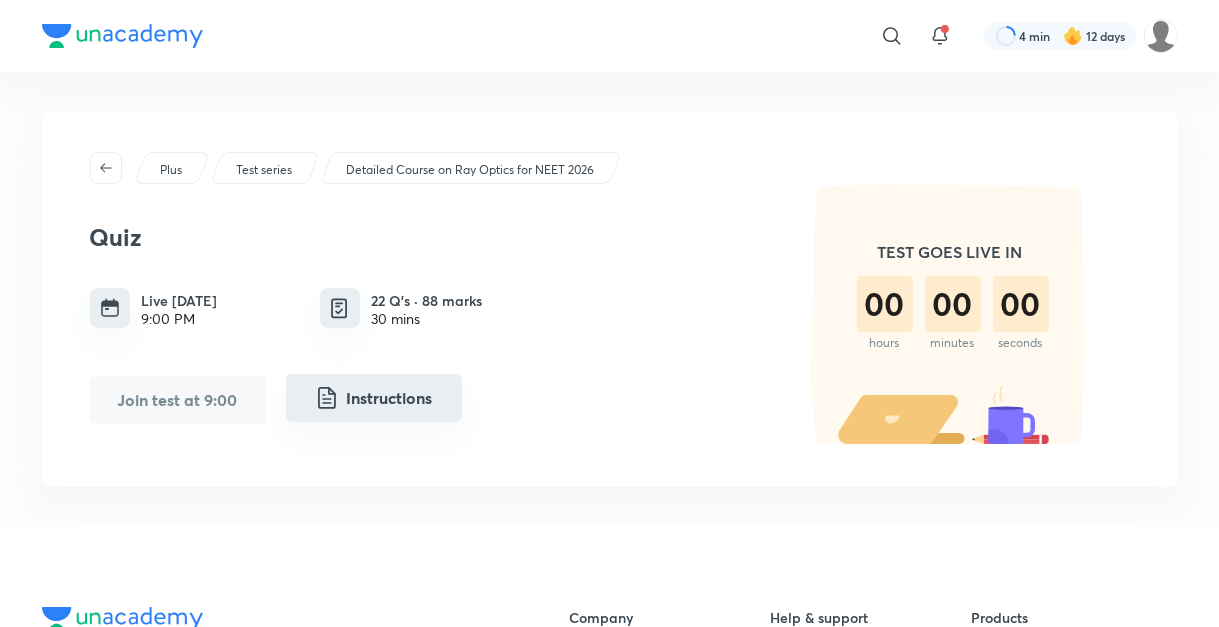 click on "Instructions" at bounding box center [374, 398] 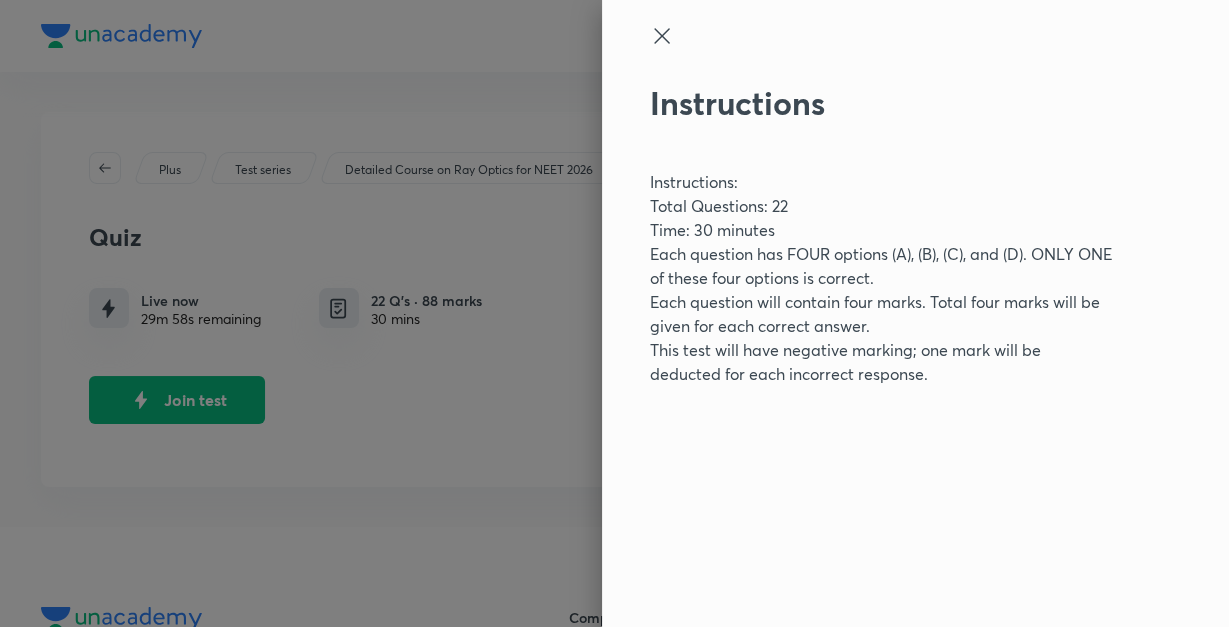 click at bounding box center (614, 313) 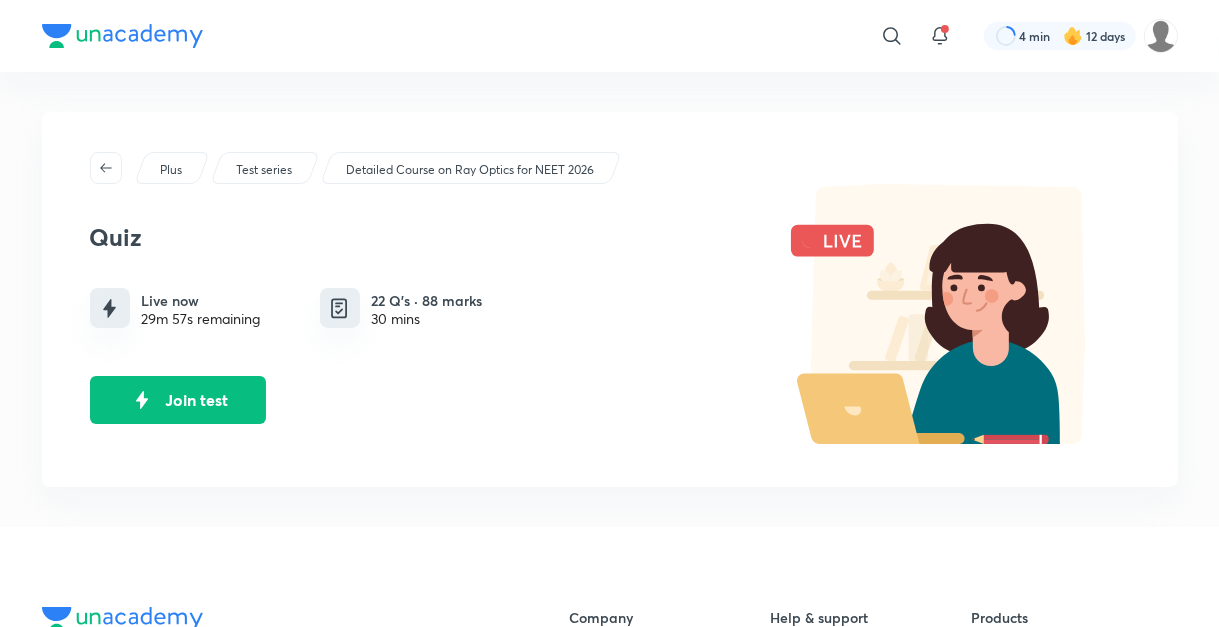 click on "Join test" at bounding box center [178, 400] 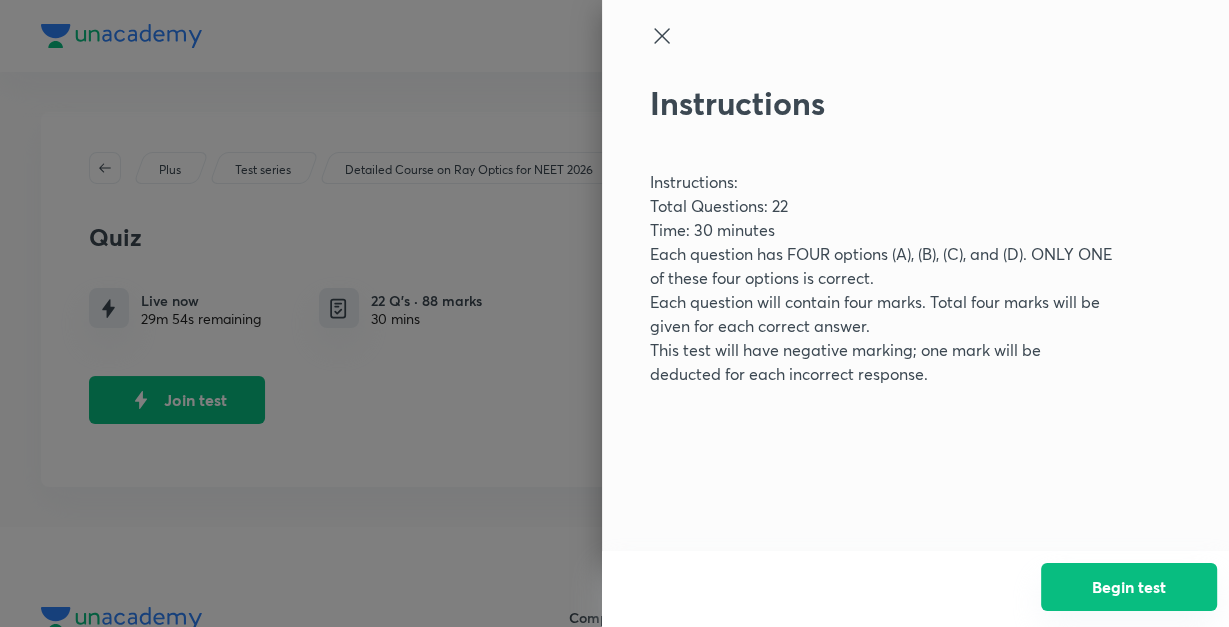click on "Begin test" at bounding box center (1129, 587) 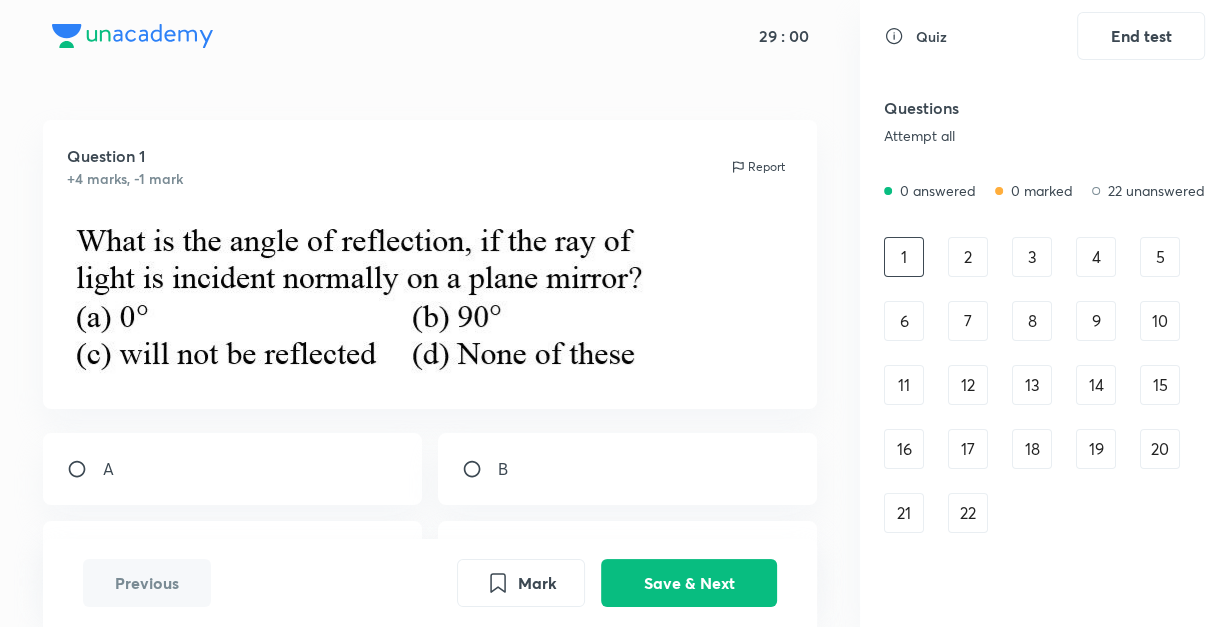 click at bounding box center [85, 469] 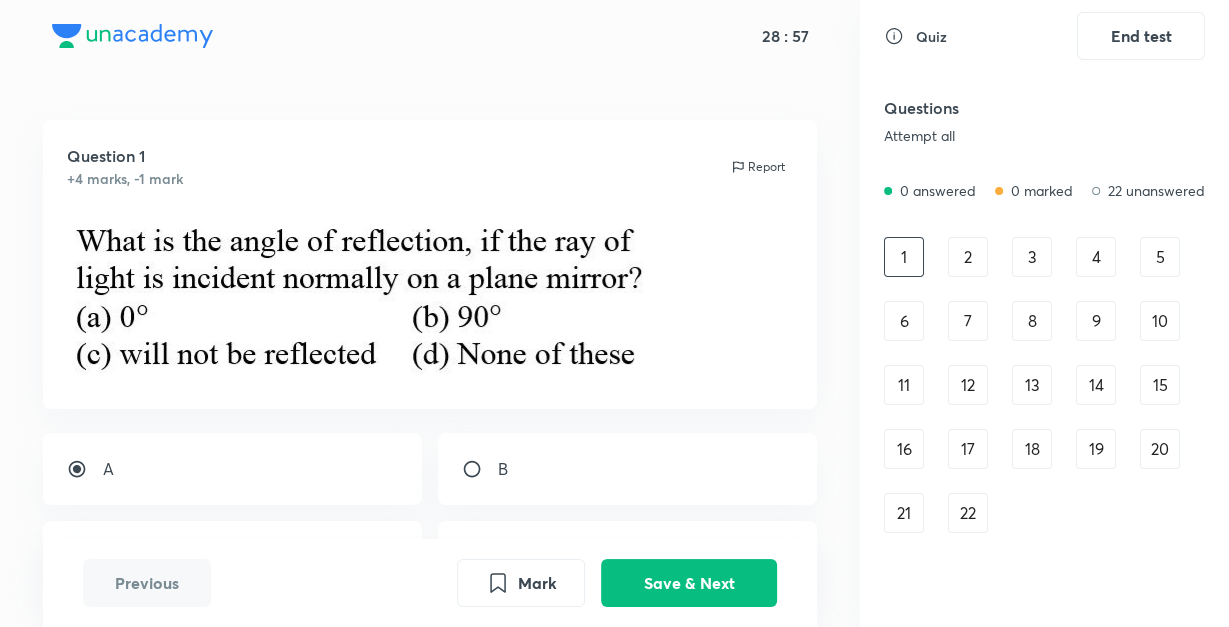 click at bounding box center (480, 469) 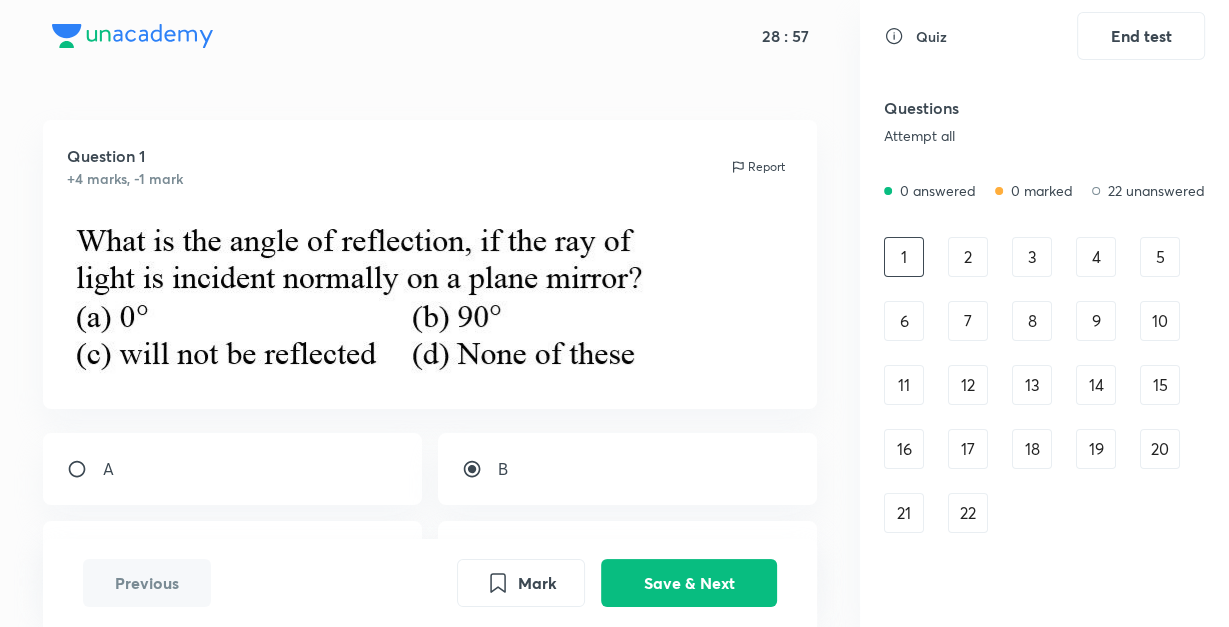 click at bounding box center [85, 557] 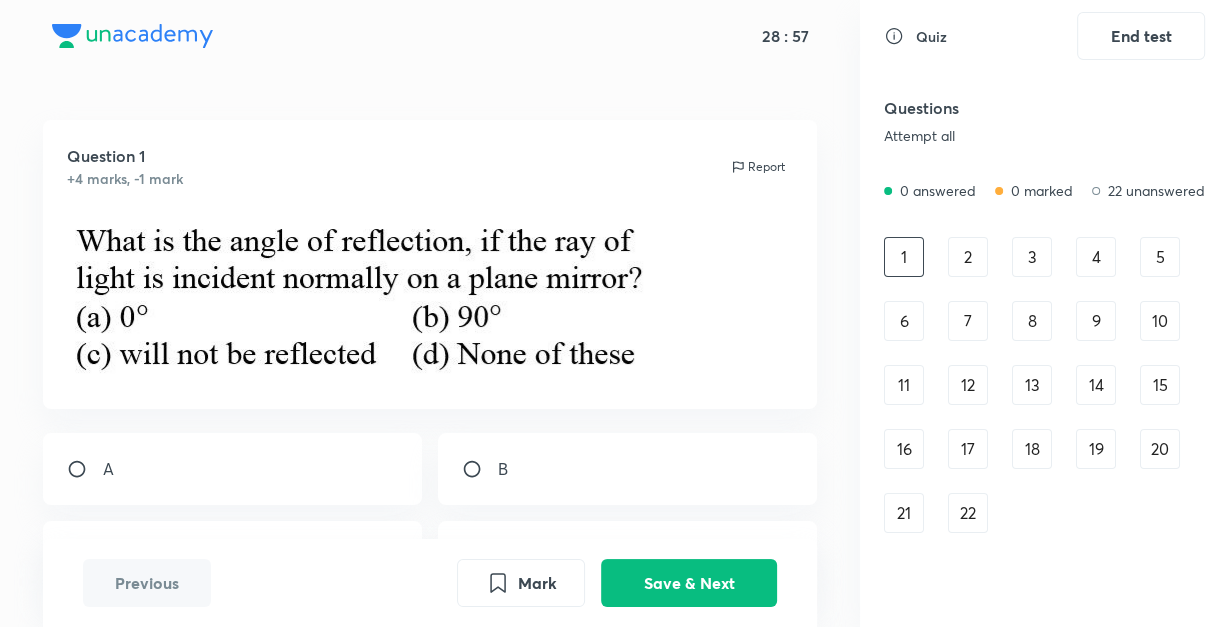 click at bounding box center (480, 557) 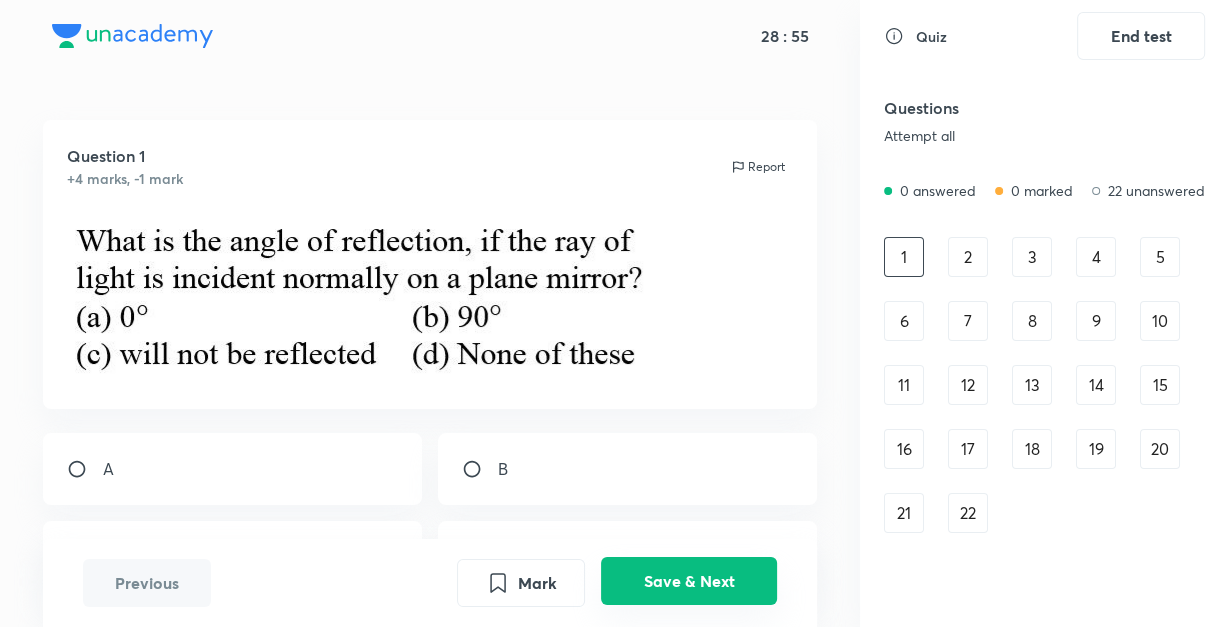 click on "Save & Next" at bounding box center [689, 581] 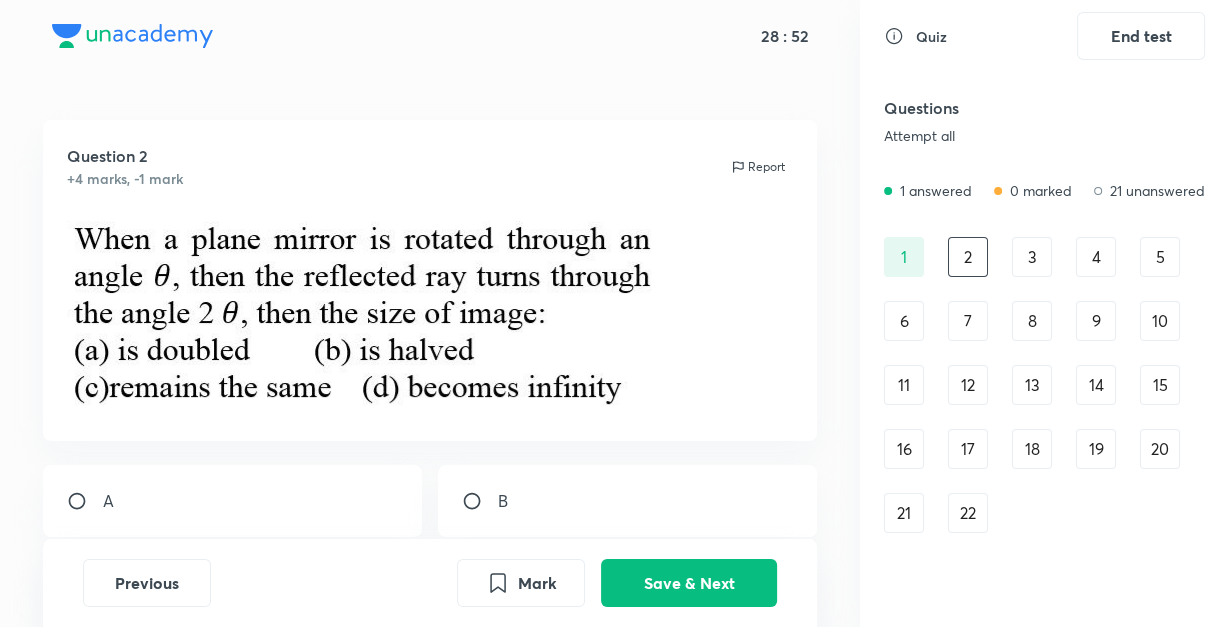 type 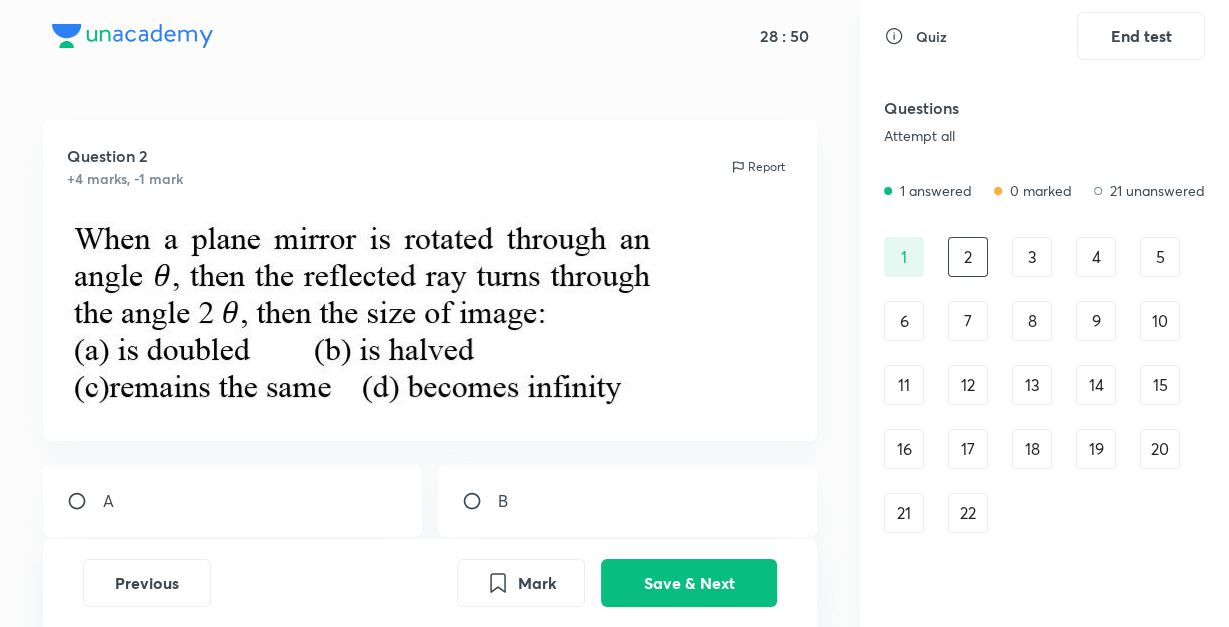 click at bounding box center (430, 315) 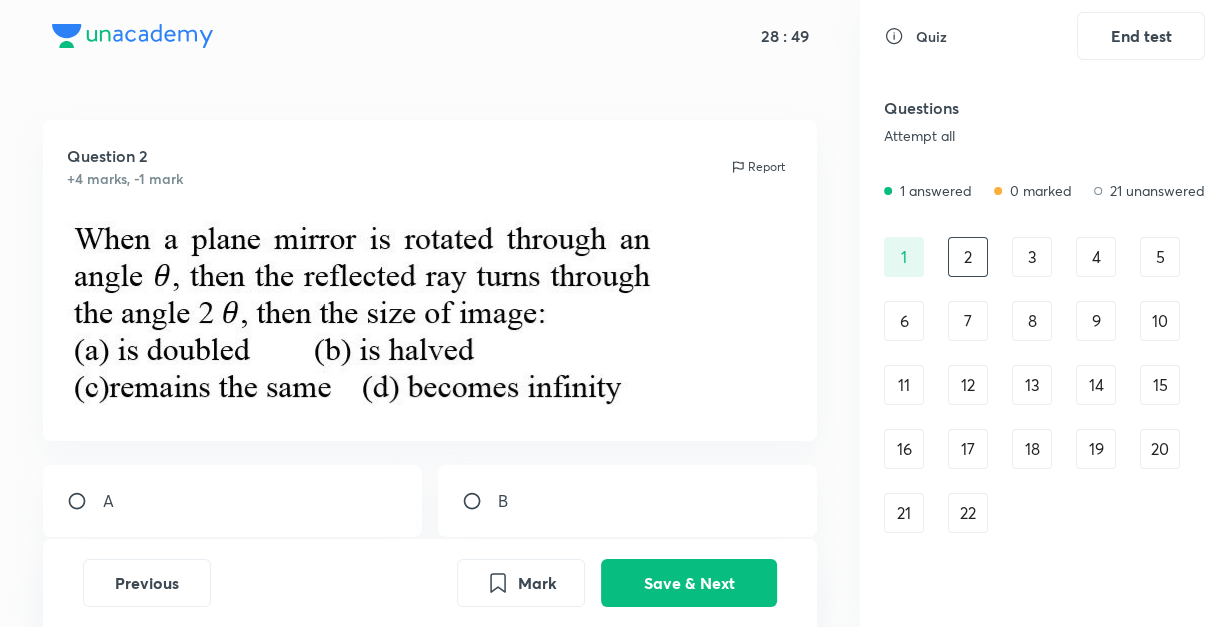 click at bounding box center [430, 315] 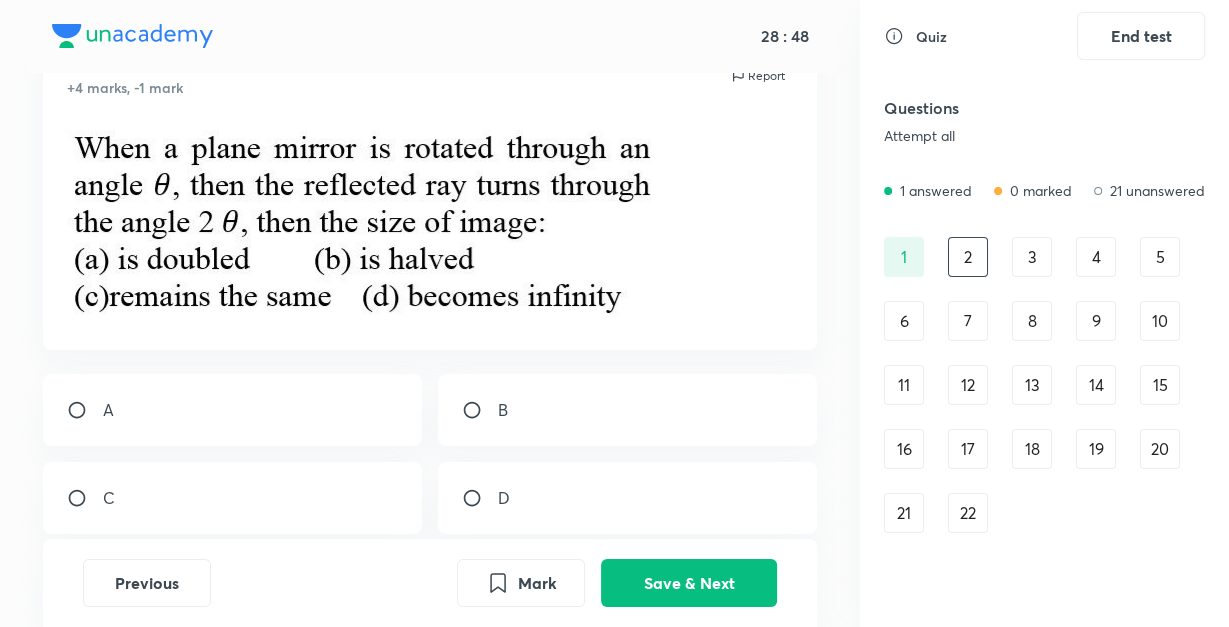 scroll, scrollTop: 96, scrollLeft: 0, axis: vertical 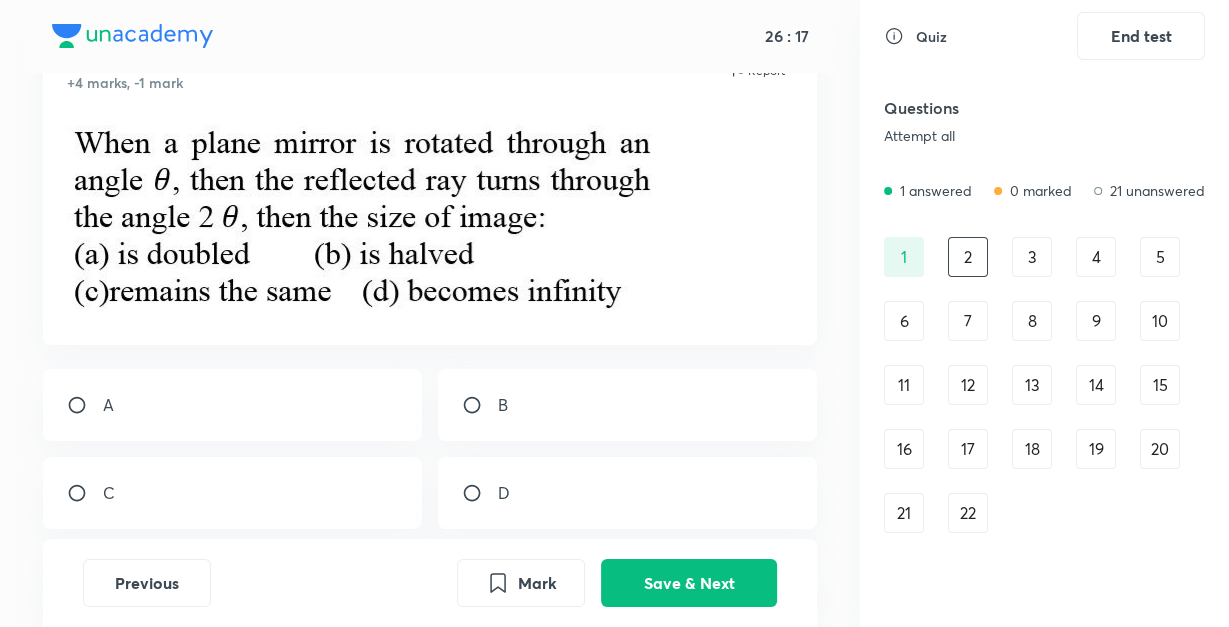 click at bounding box center (85, 493) 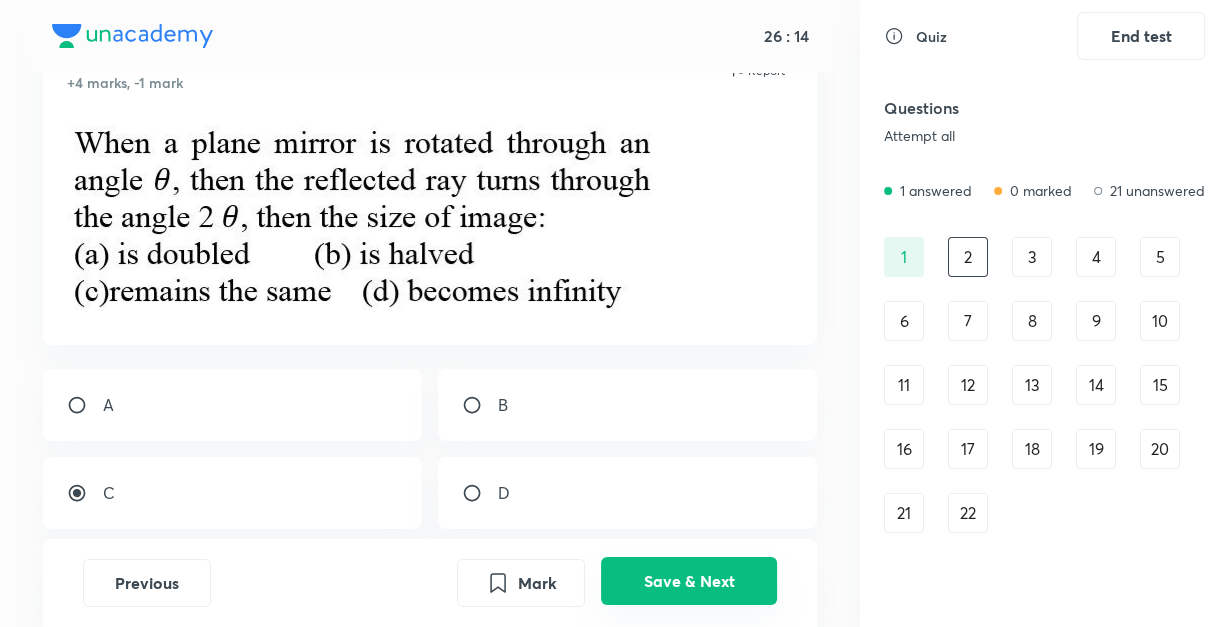 click on "Save & Next" at bounding box center [689, 581] 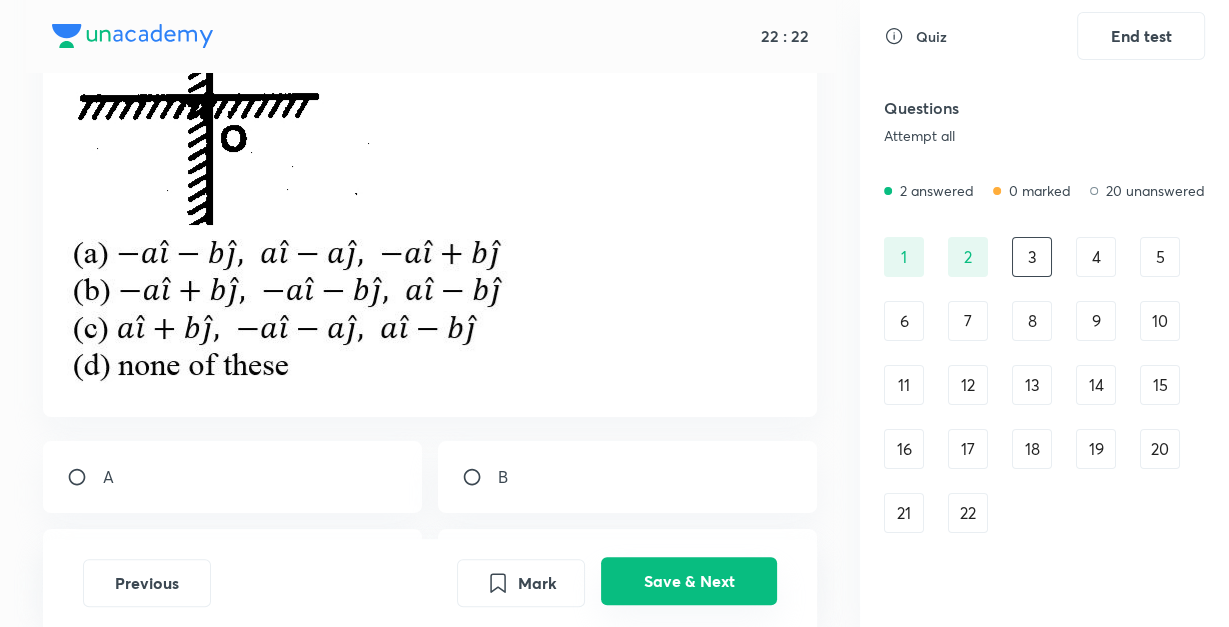 scroll, scrollTop: 576, scrollLeft: 0, axis: vertical 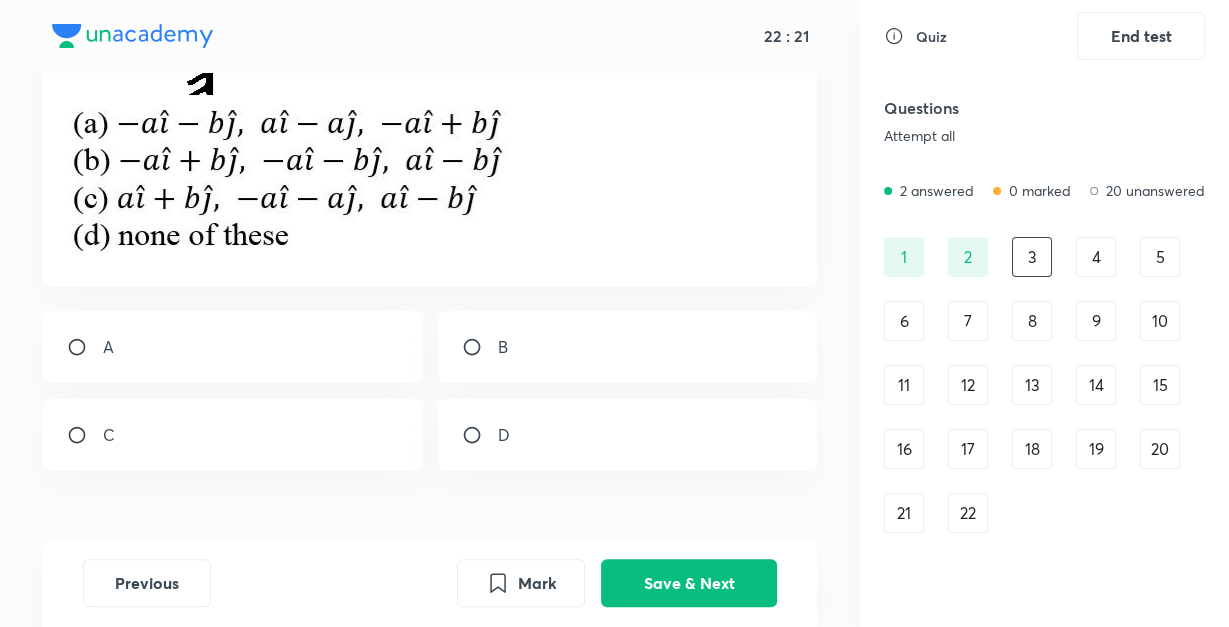 click at bounding box center [480, 347] 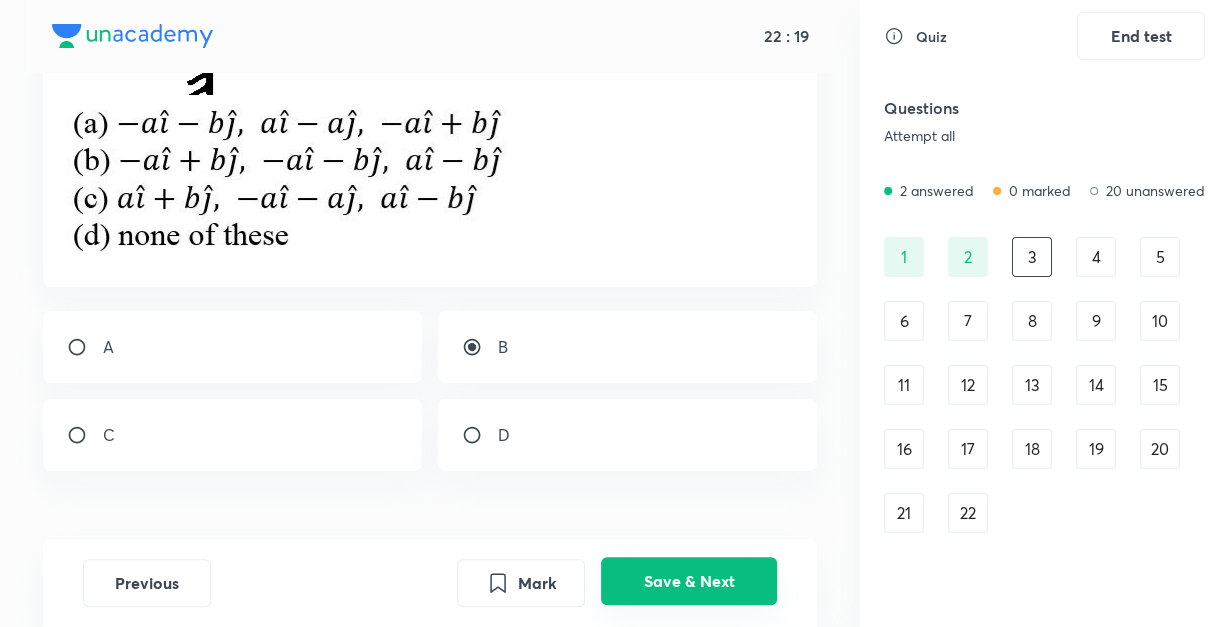 click on "Save & Next" at bounding box center [689, 581] 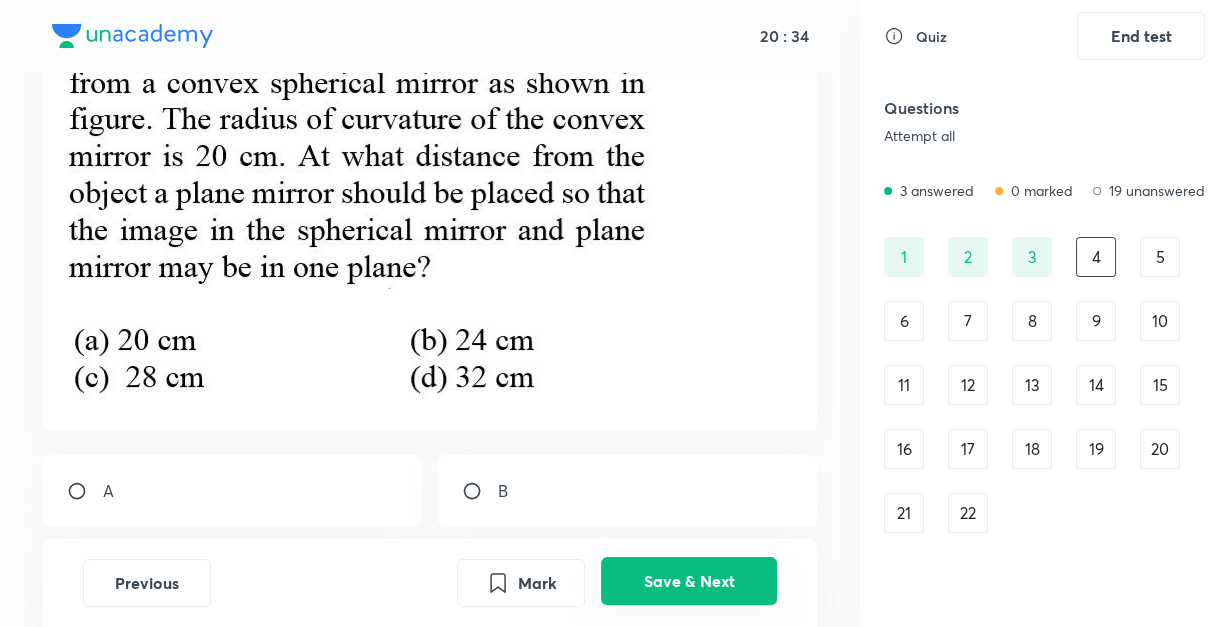 scroll, scrollTop: 256, scrollLeft: 0, axis: vertical 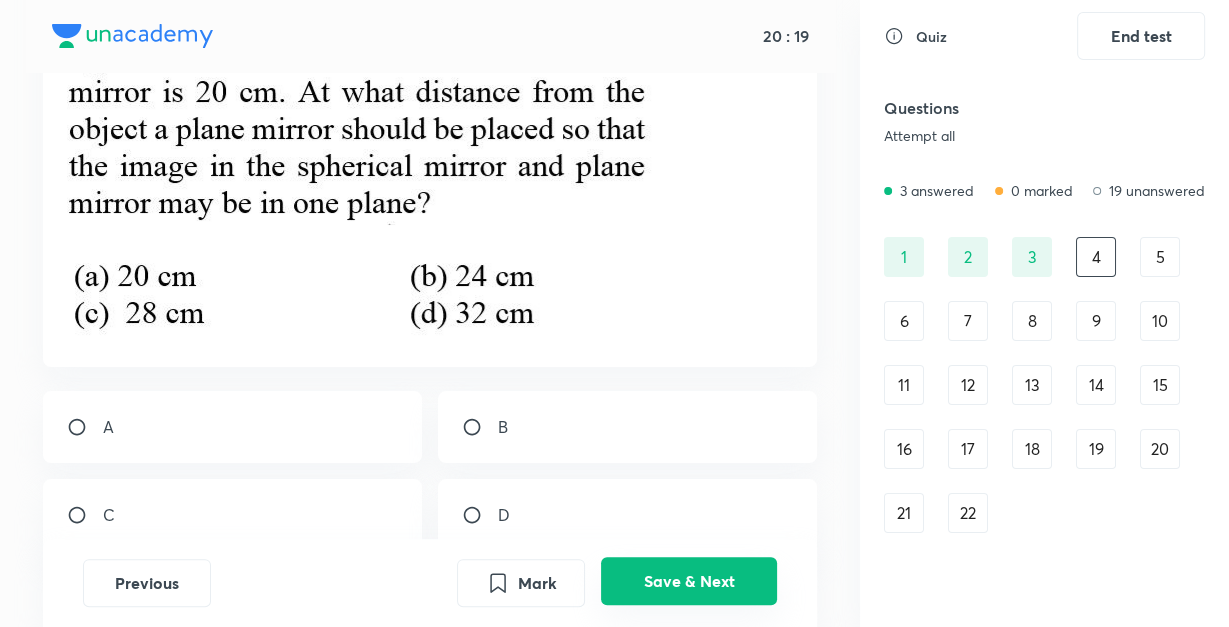 click on "Save & Next" at bounding box center [689, 581] 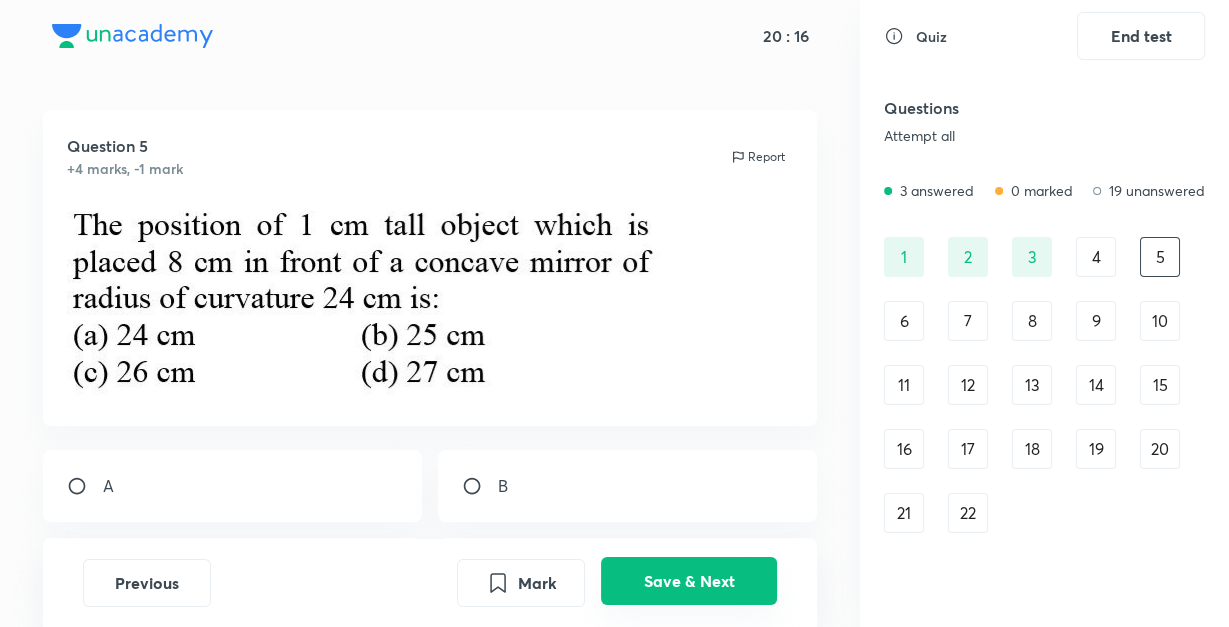 scroll, scrollTop: 0, scrollLeft: 0, axis: both 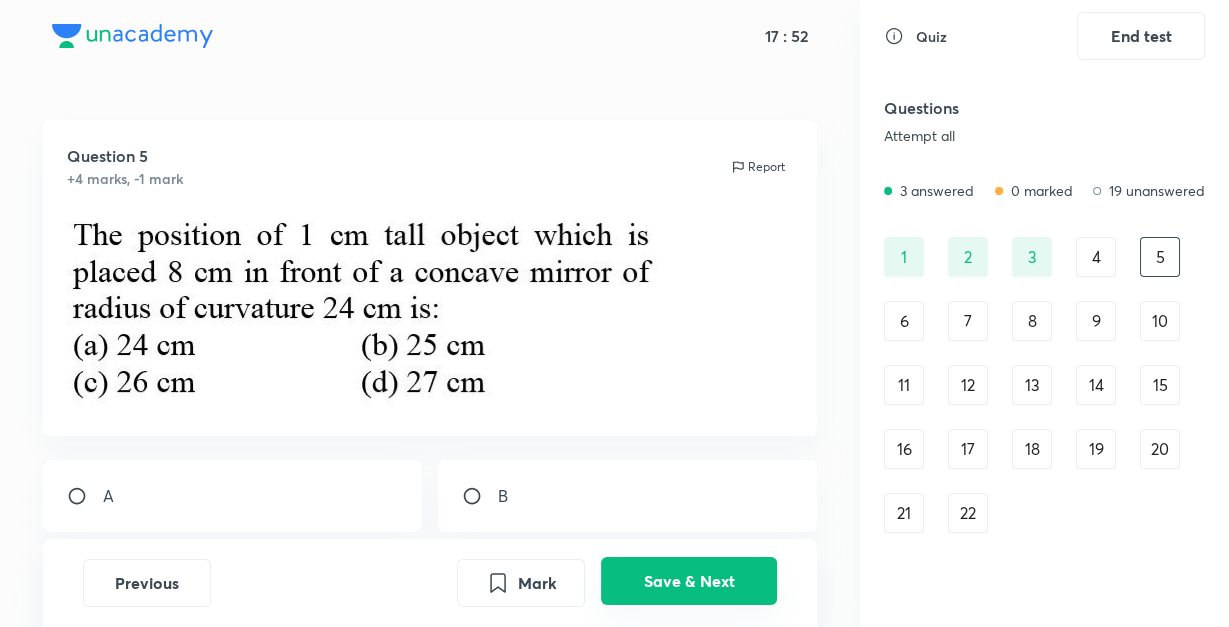 click on "Save & Next" at bounding box center [689, 581] 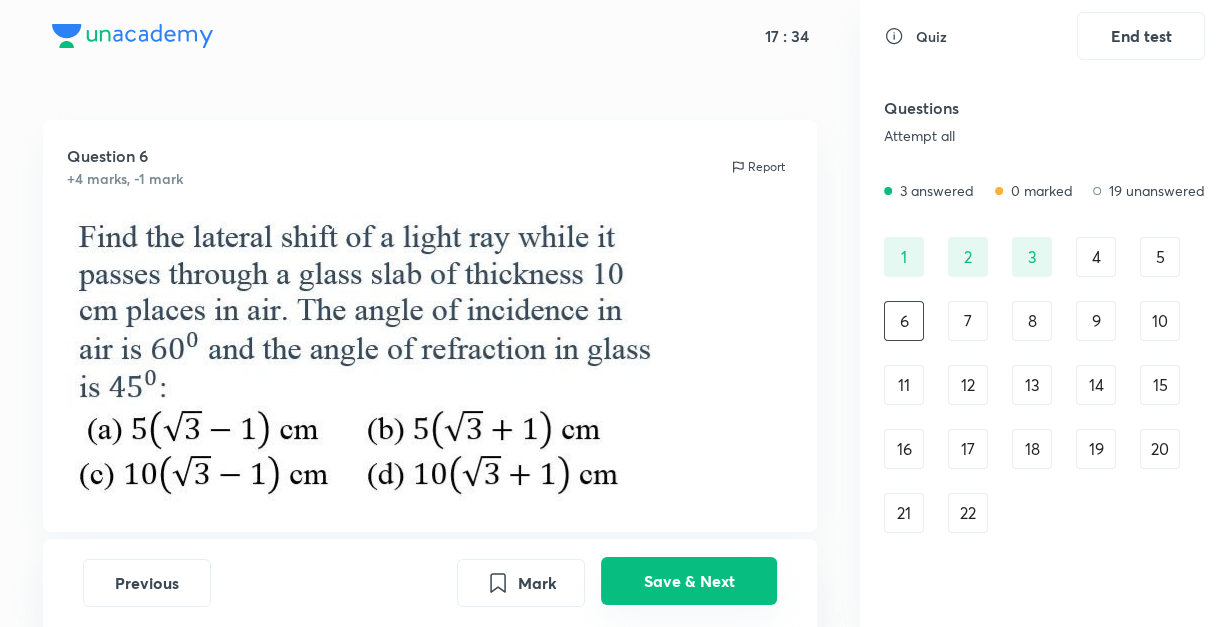click on "Save & Next" at bounding box center (689, 581) 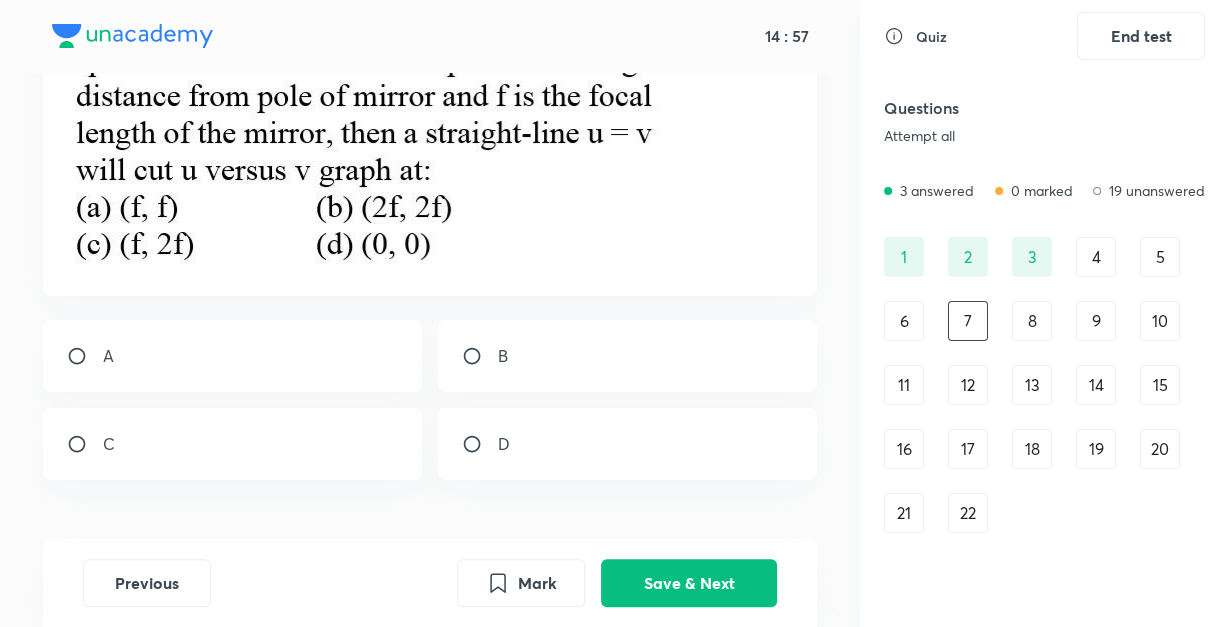 scroll, scrollTop: 273, scrollLeft: 0, axis: vertical 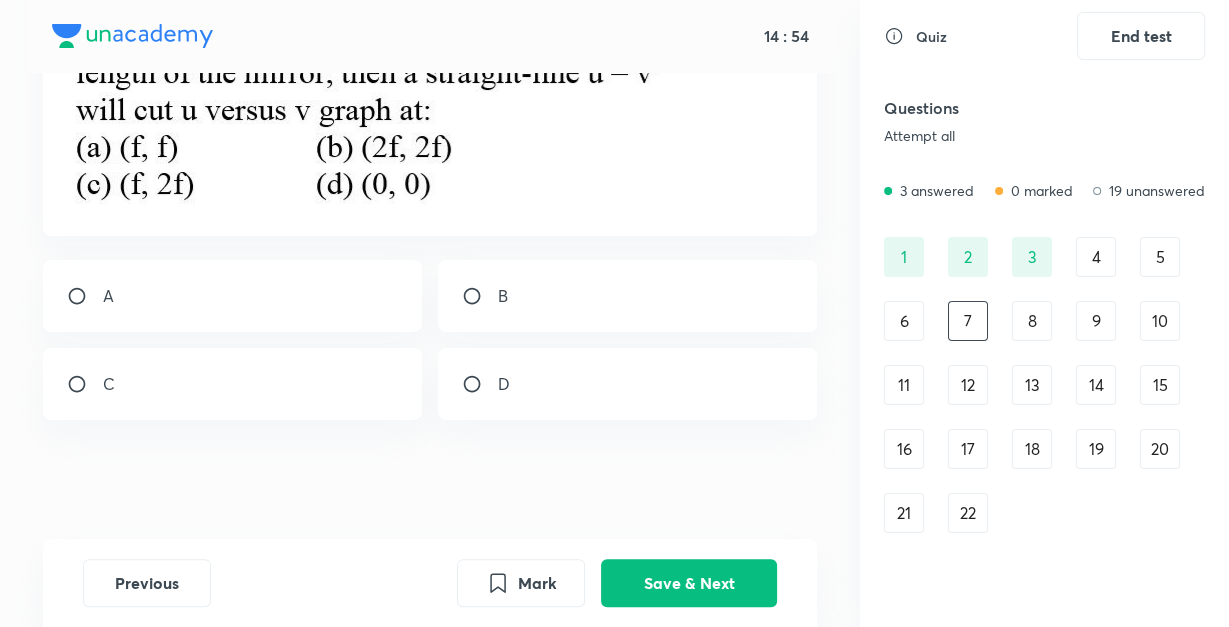 click at bounding box center [480, 384] 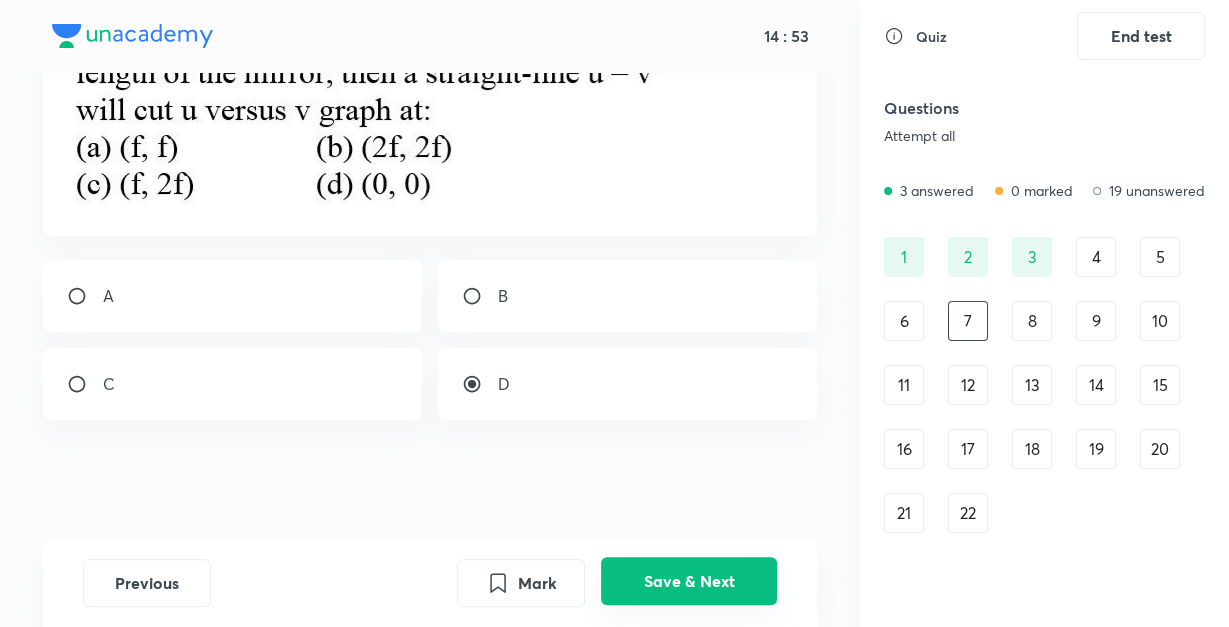 click on "Save & Next" at bounding box center (689, 581) 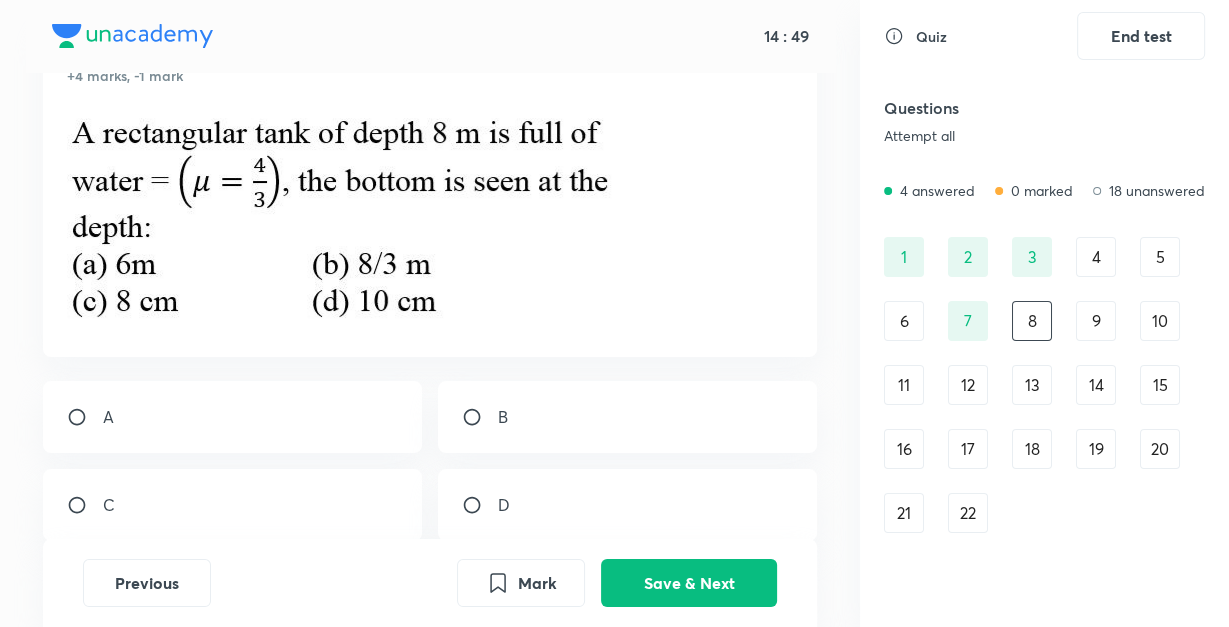 scroll, scrollTop: 0, scrollLeft: 0, axis: both 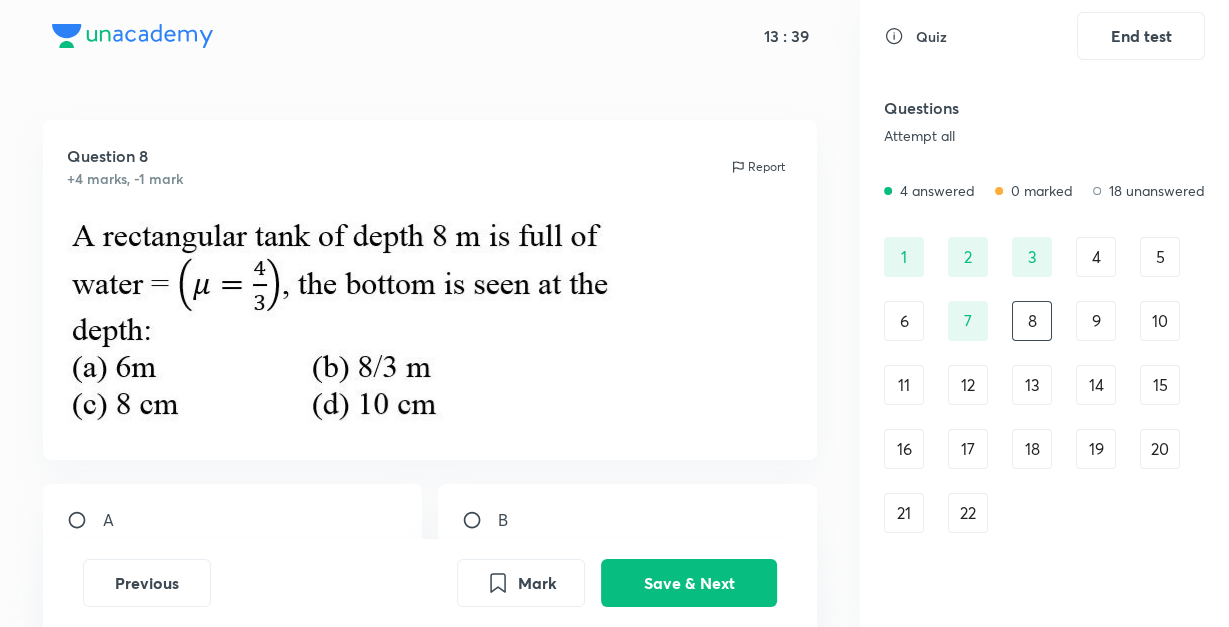 click at bounding box center [85, 520] 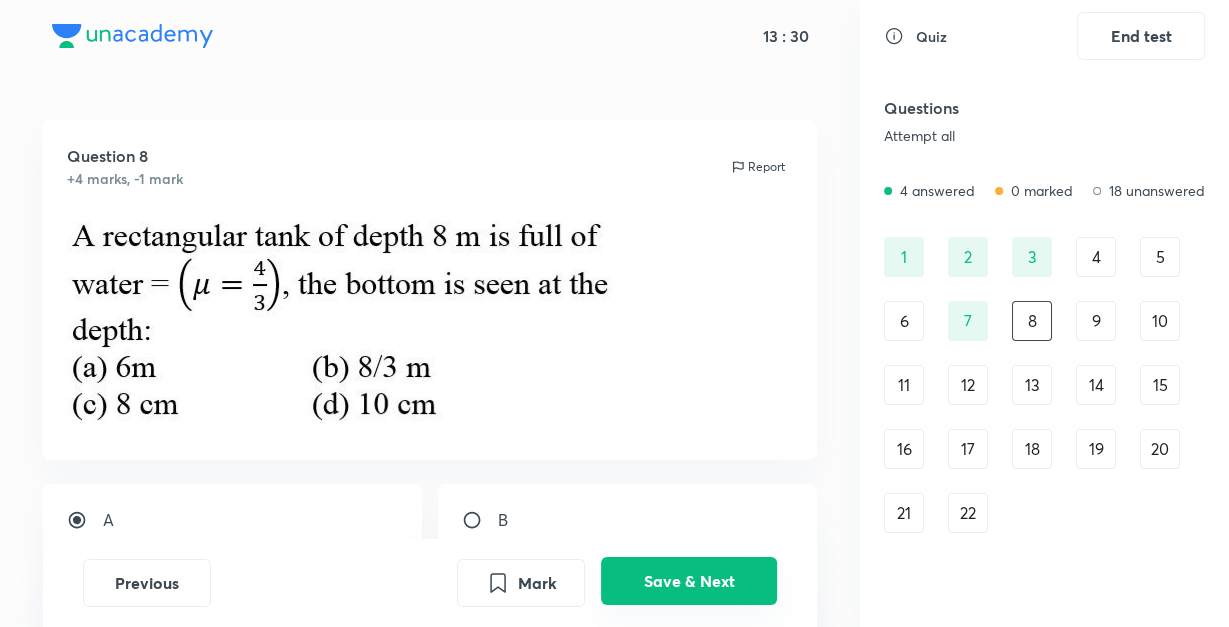 click on "Save & Next" at bounding box center (689, 581) 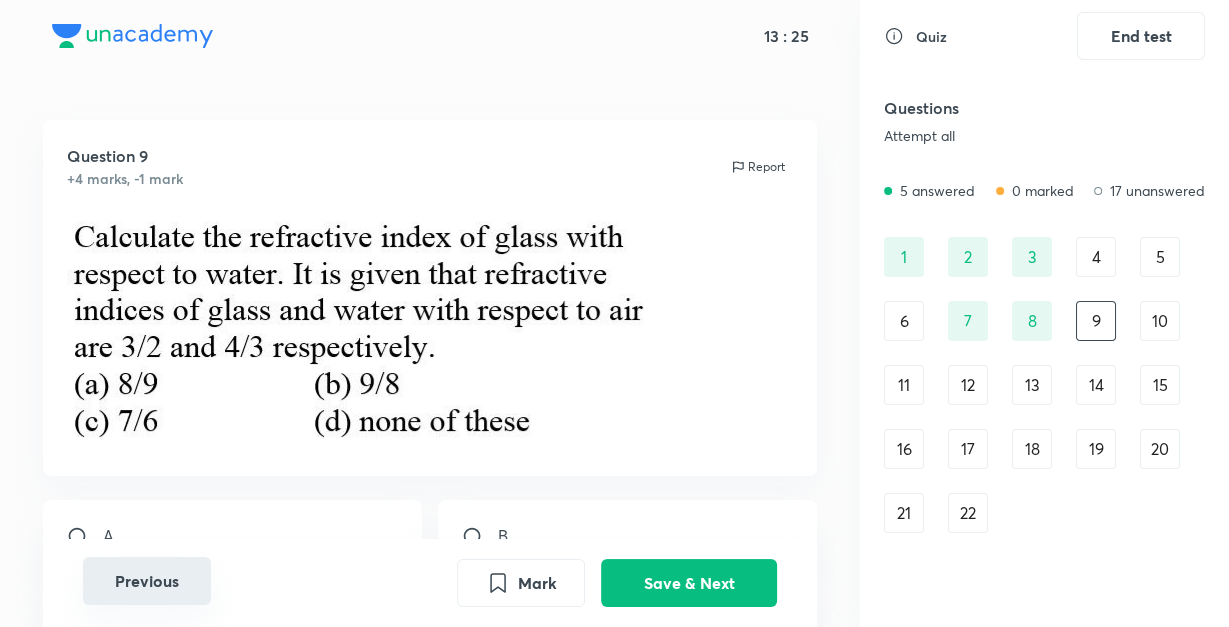 click on "Previous" at bounding box center [147, 581] 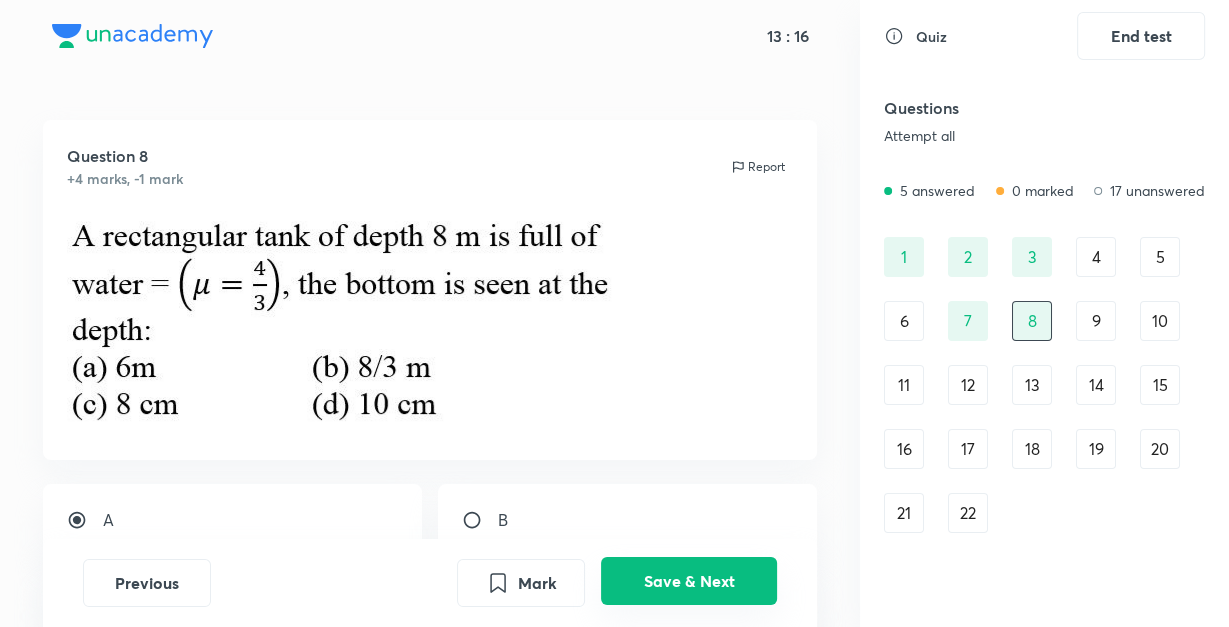 click on "Save & Next" at bounding box center (689, 581) 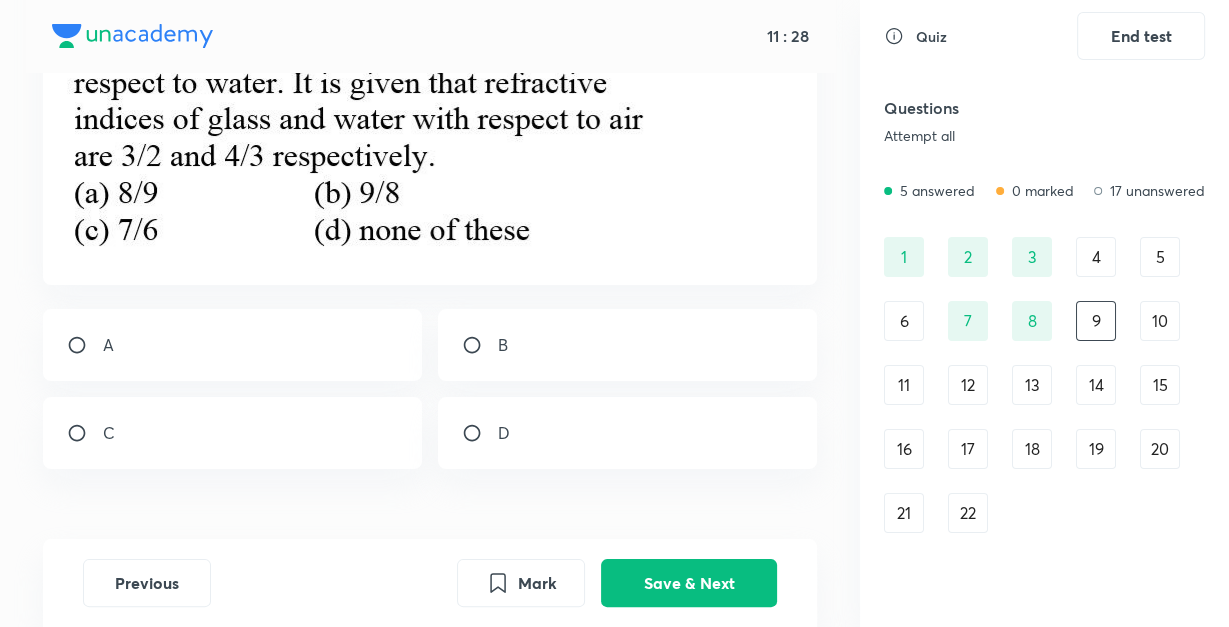 scroll, scrollTop: 192, scrollLeft: 0, axis: vertical 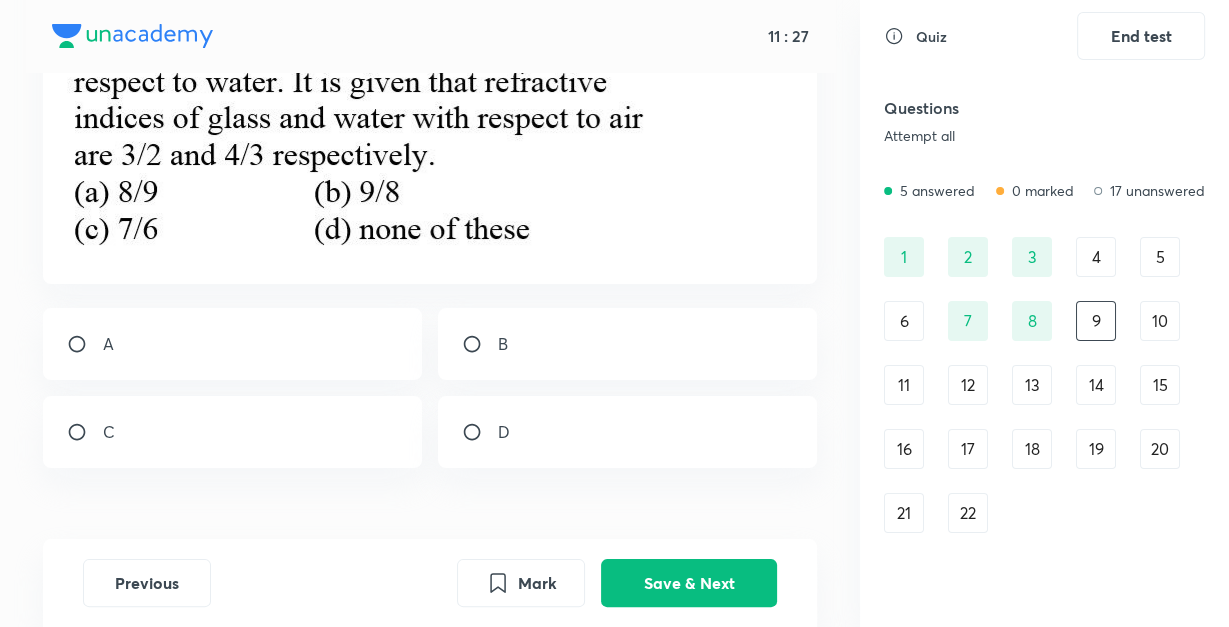 click at bounding box center [85, 344] 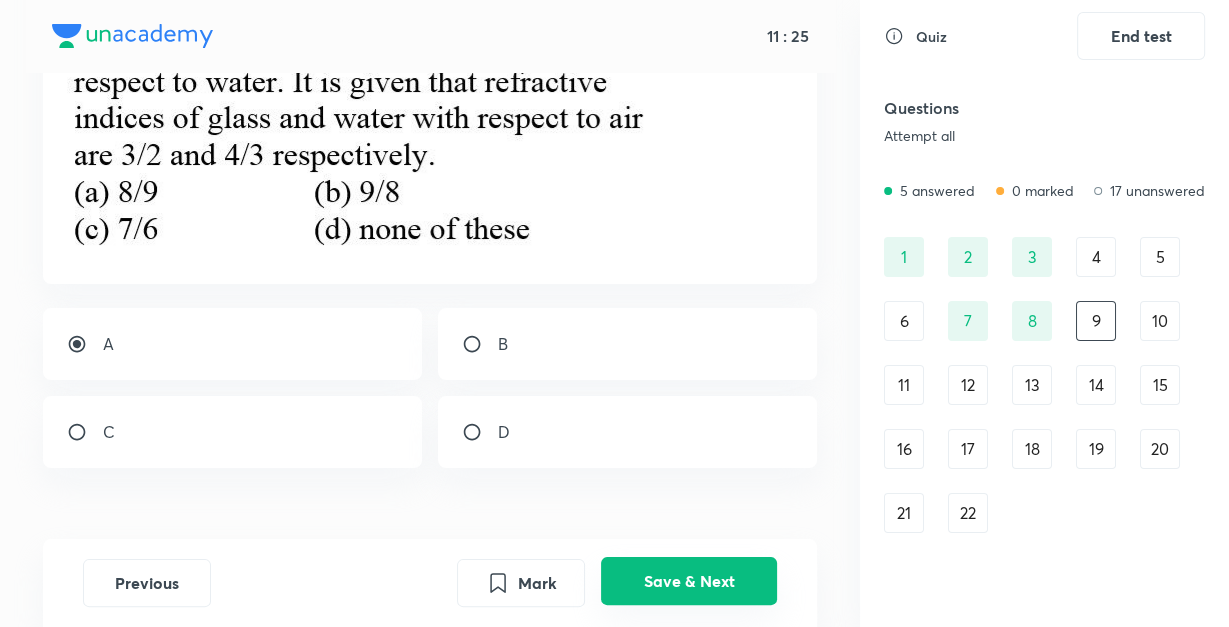 click on "Save & Next" at bounding box center [689, 581] 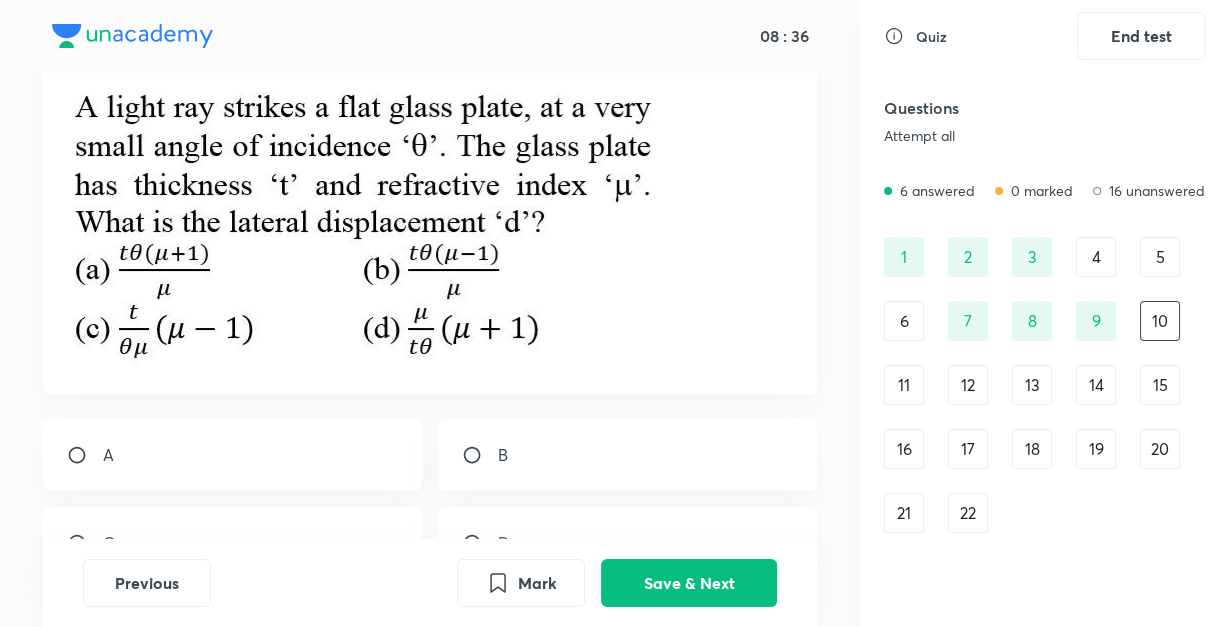 scroll, scrollTop: 160, scrollLeft: 0, axis: vertical 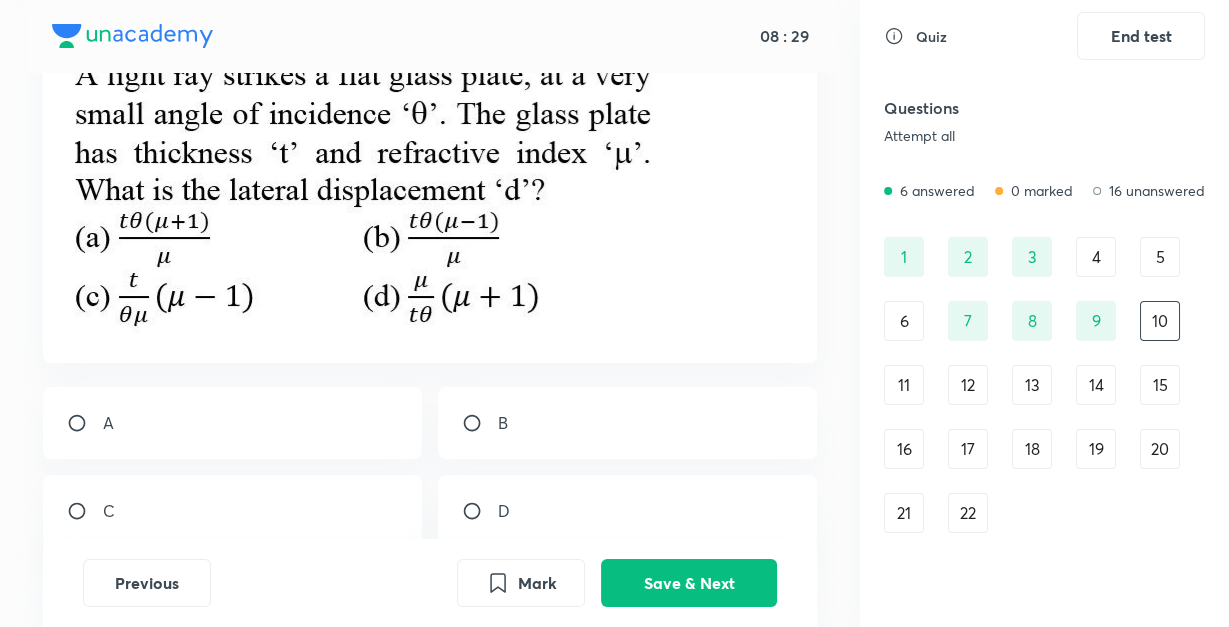 click at bounding box center [480, 423] 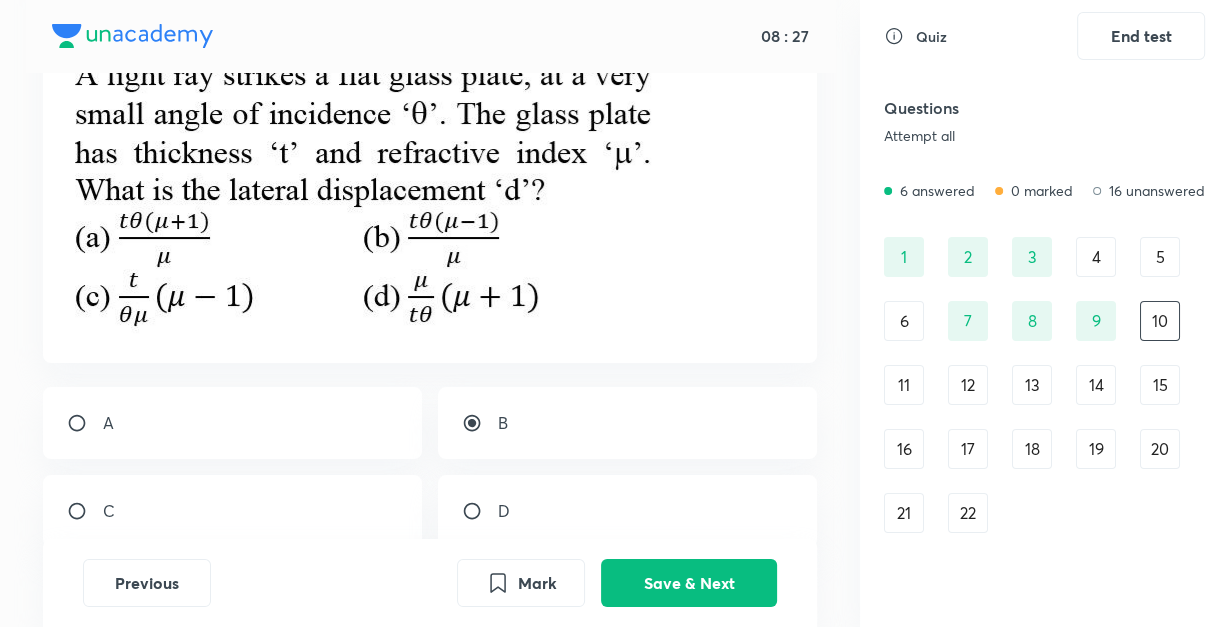 click at bounding box center [85, 423] 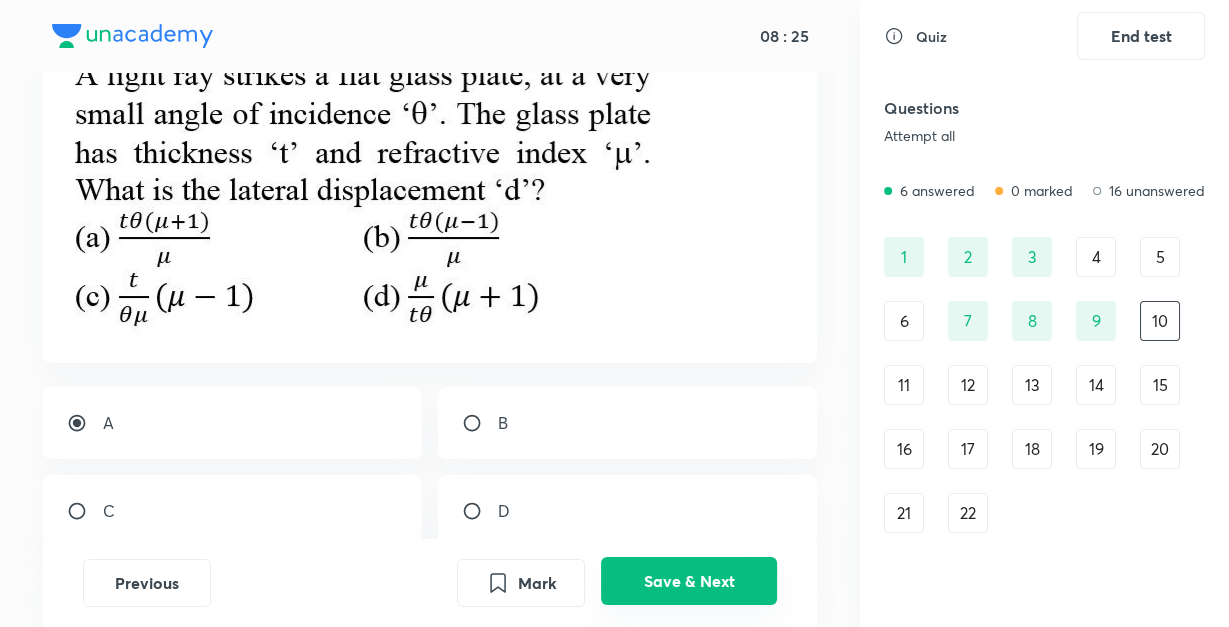 click on "Save & Next" at bounding box center (689, 581) 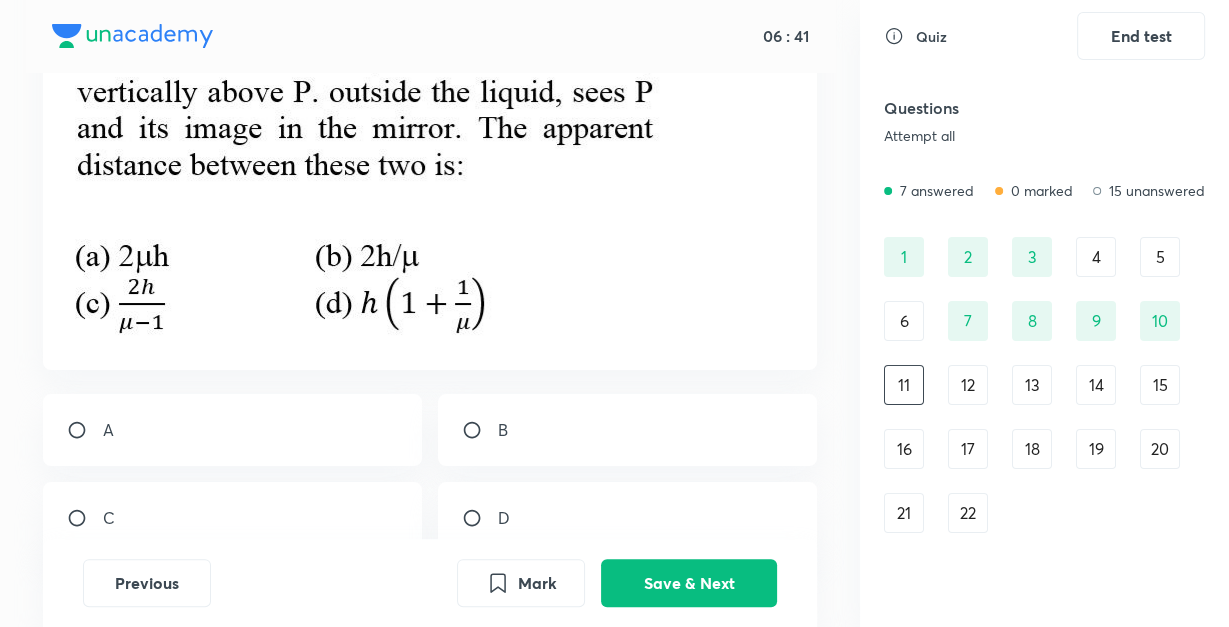 scroll, scrollTop: 288, scrollLeft: 0, axis: vertical 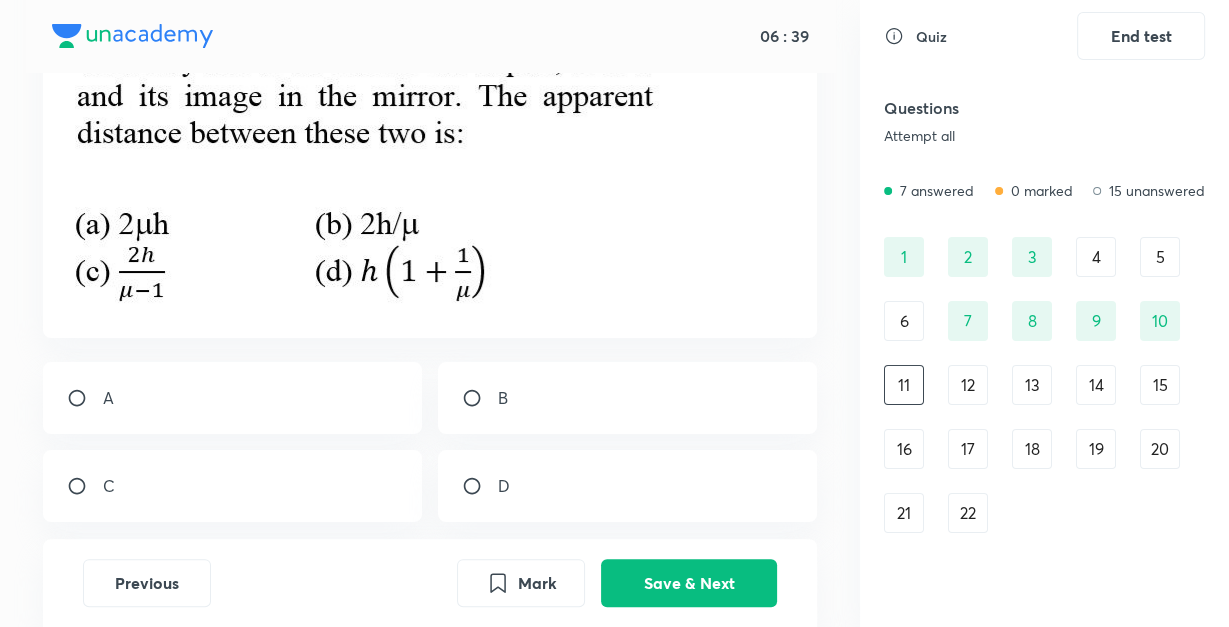 click at bounding box center (318, 253) 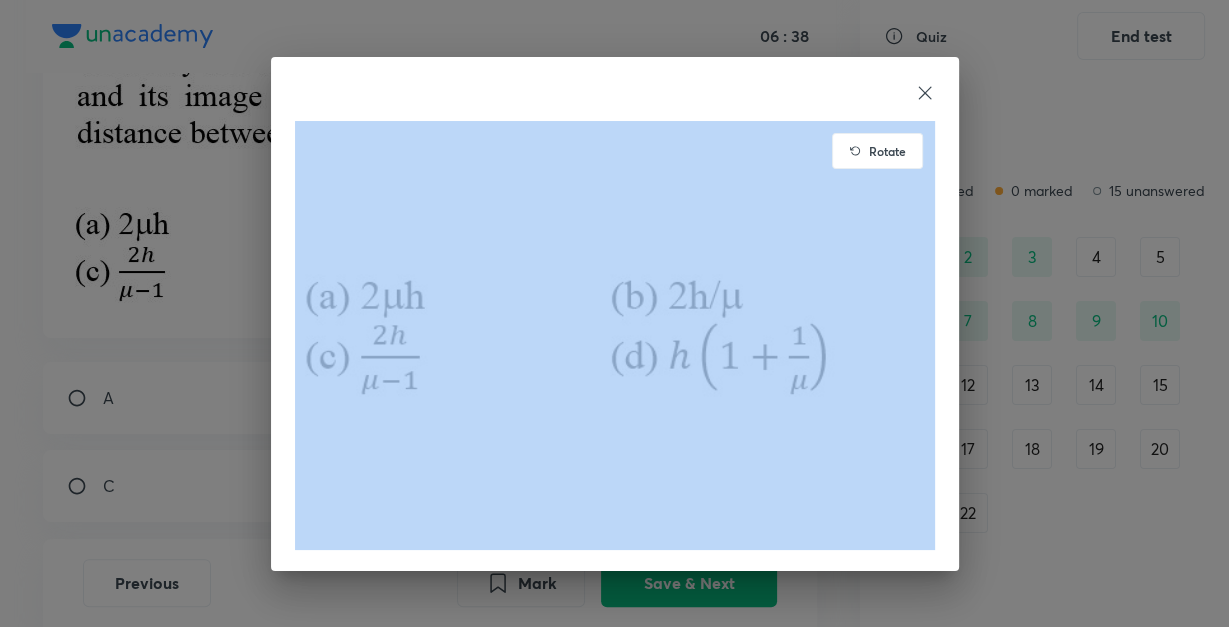 click on "Rotate" at bounding box center (614, 313) 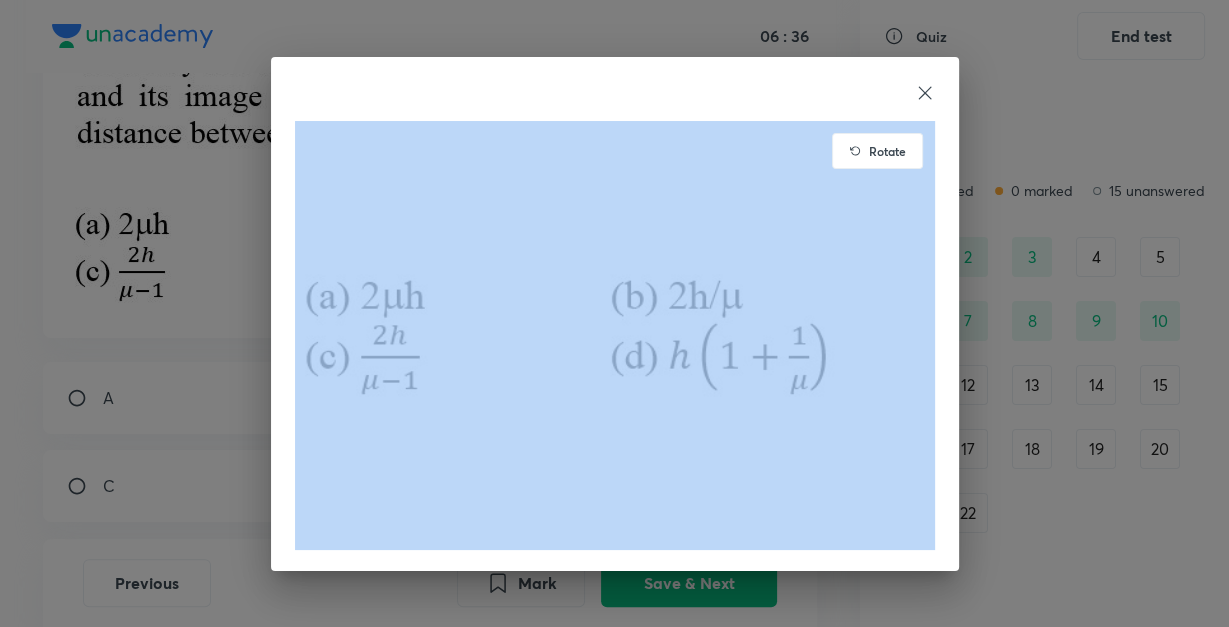 drag, startPoint x: 803, startPoint y: 116, endPoint x: 933, endPoint y: 86, distance: 133.41664 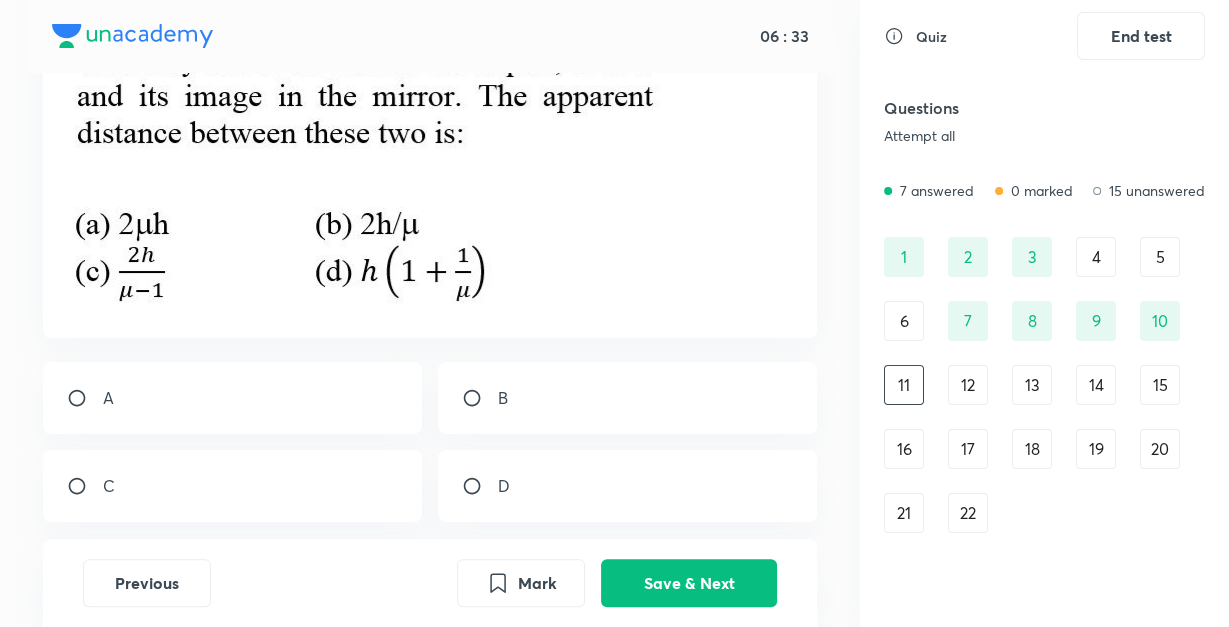 click at bounding box center [430, 187] 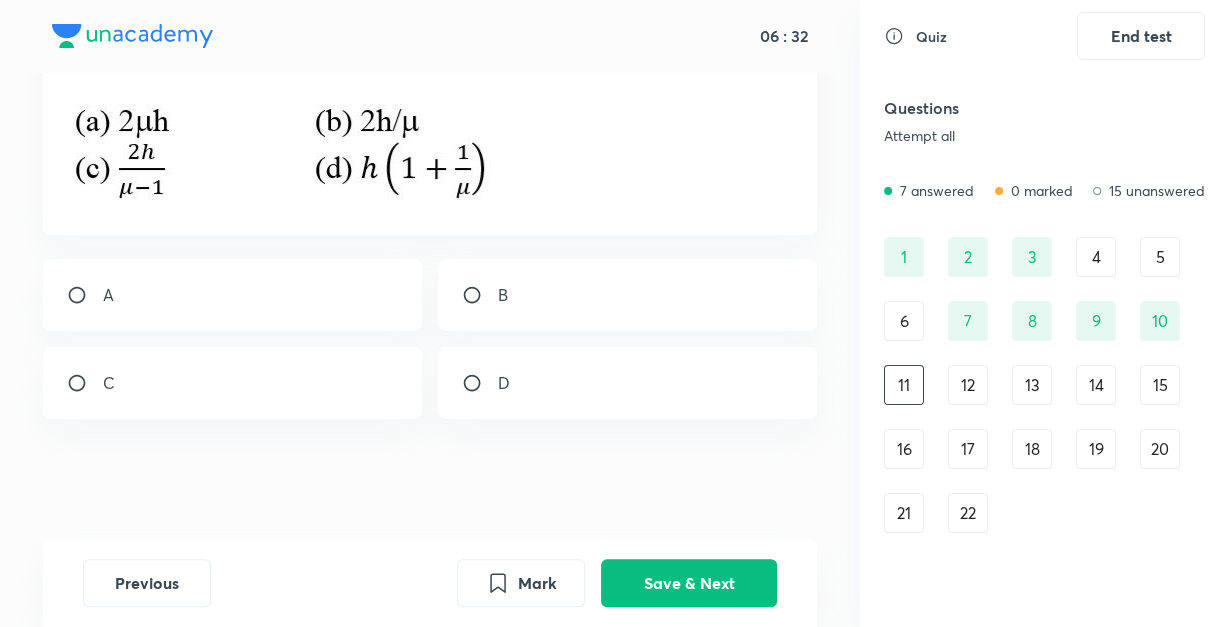 scroll, scrollTop: 416, scrollLeft: 0, axis: vertical 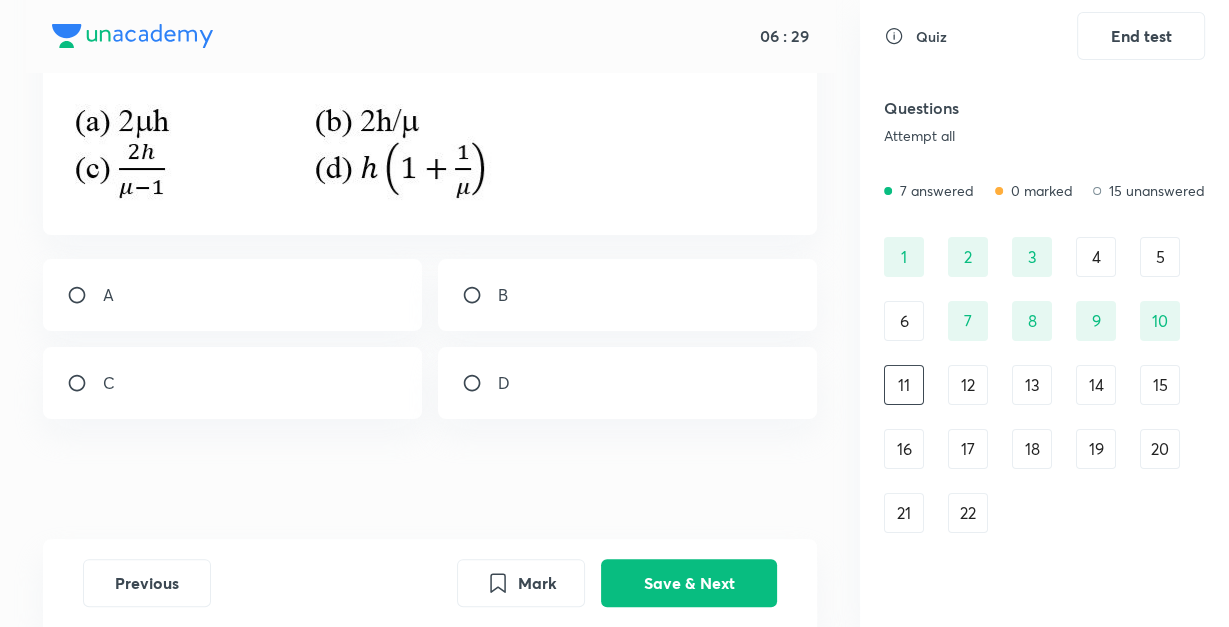 click at bounding box center (85, 295) 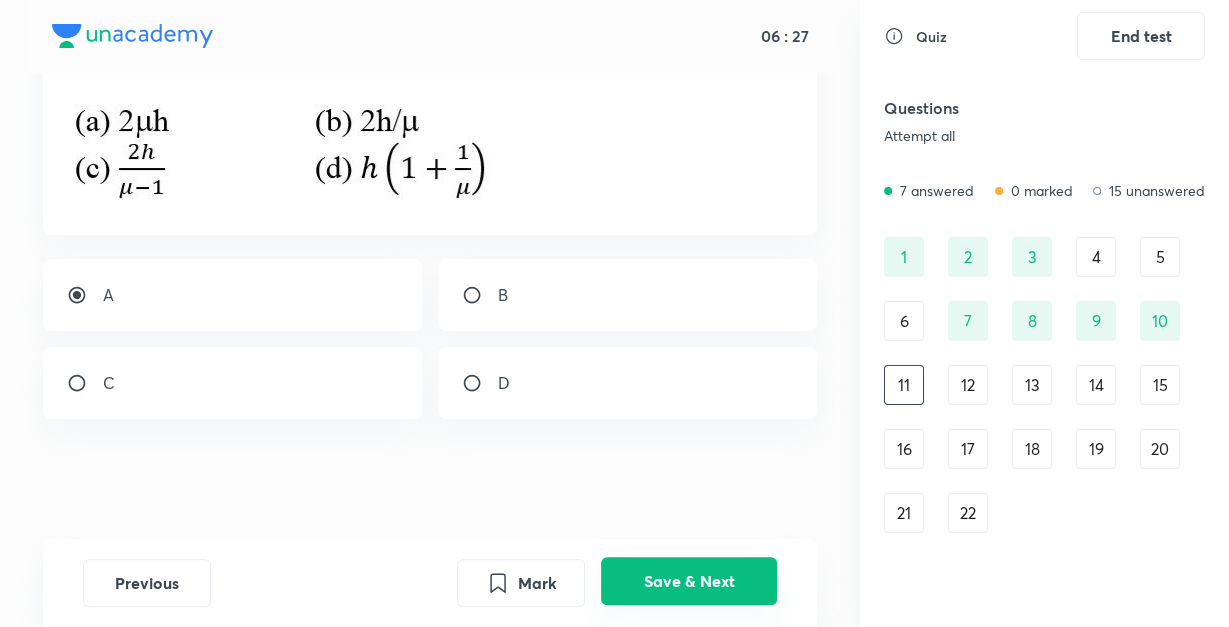 click on "Save & Next" at bounding box center (689, 581) 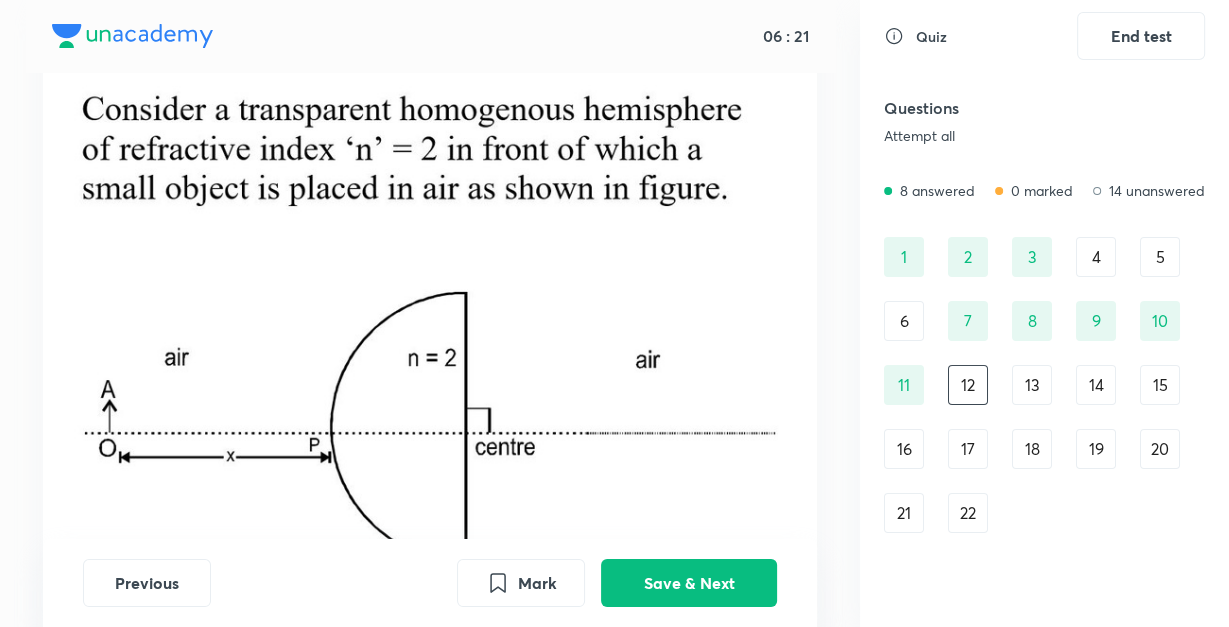 scroll, scrollTop: 96, scrollLeft: 0, axis: vertical 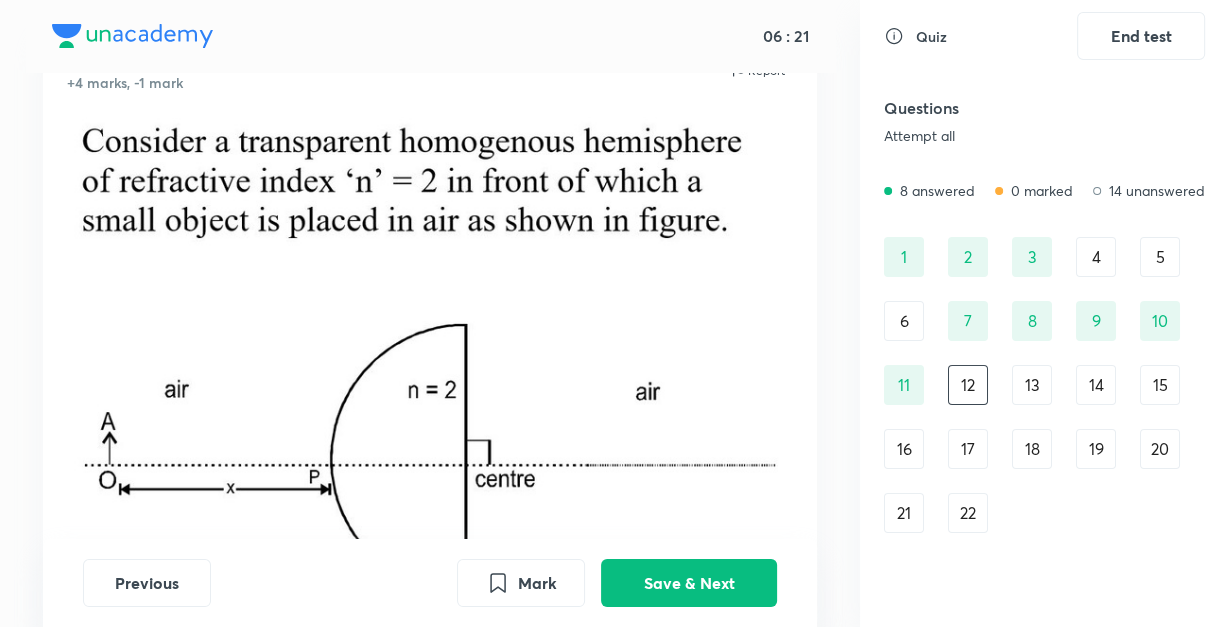 click at bounding box center (430, 359) 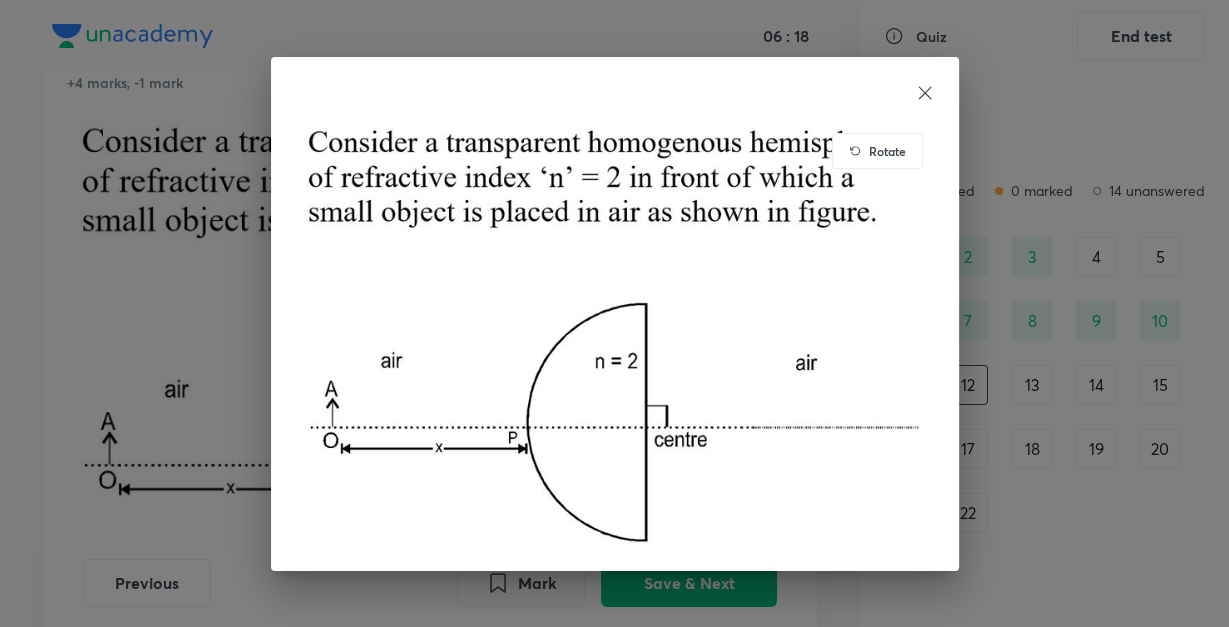 click at bounding box center [615, 93] 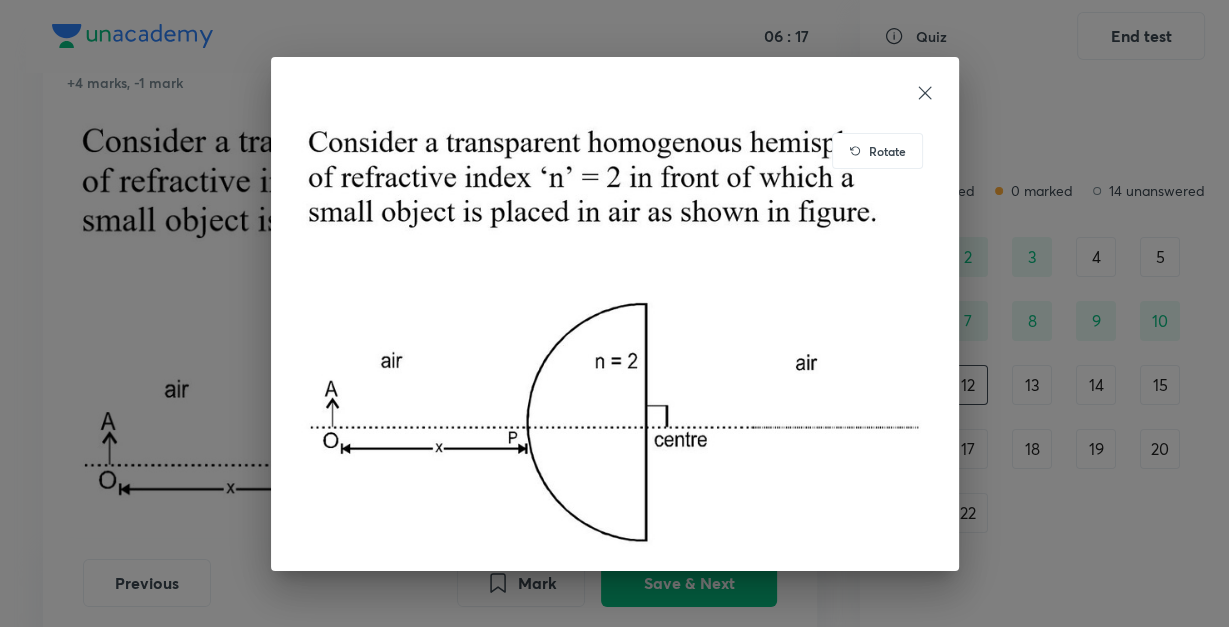 click 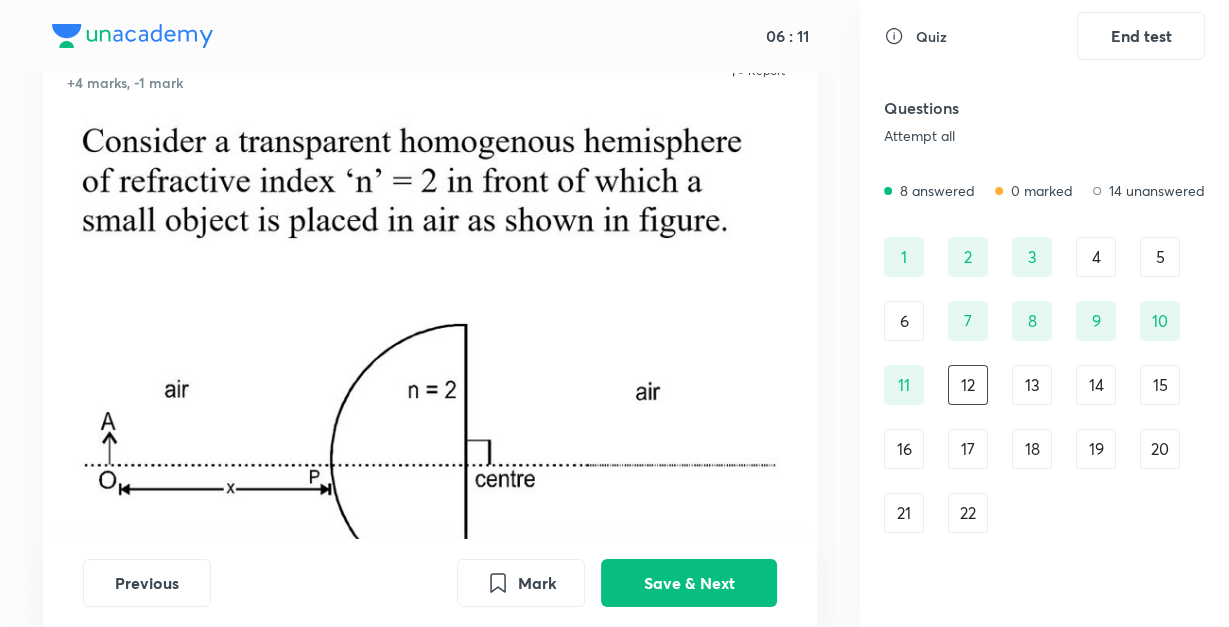 click at bounding box center [430, 359] 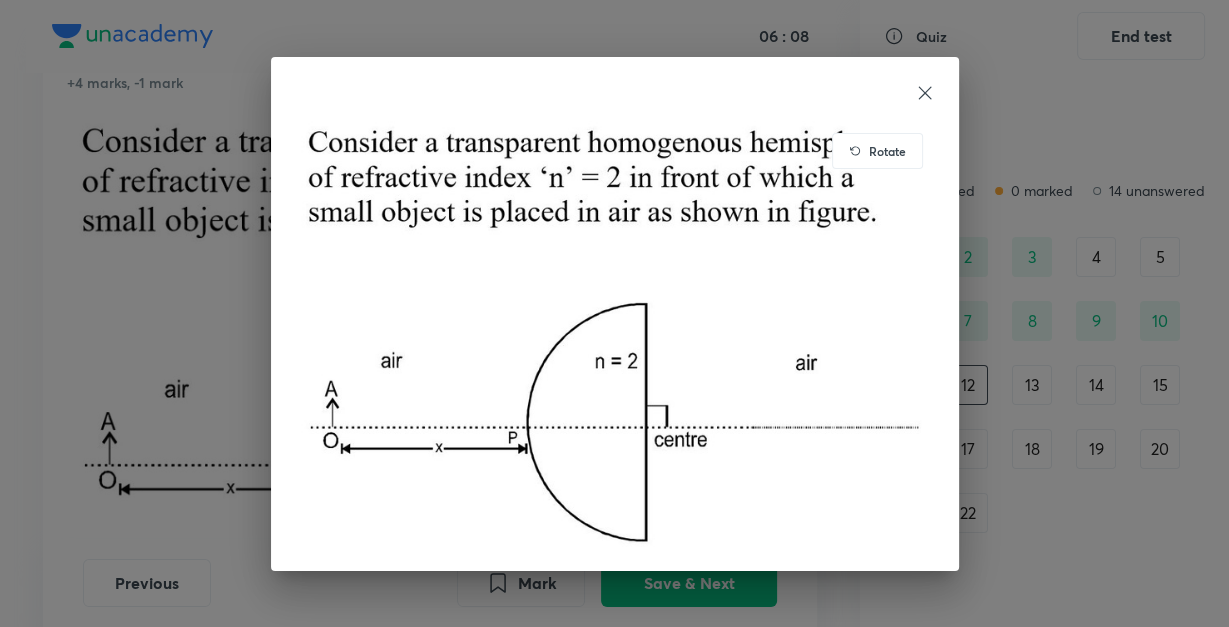click on "Rotate" at bounding box center (615, 314) 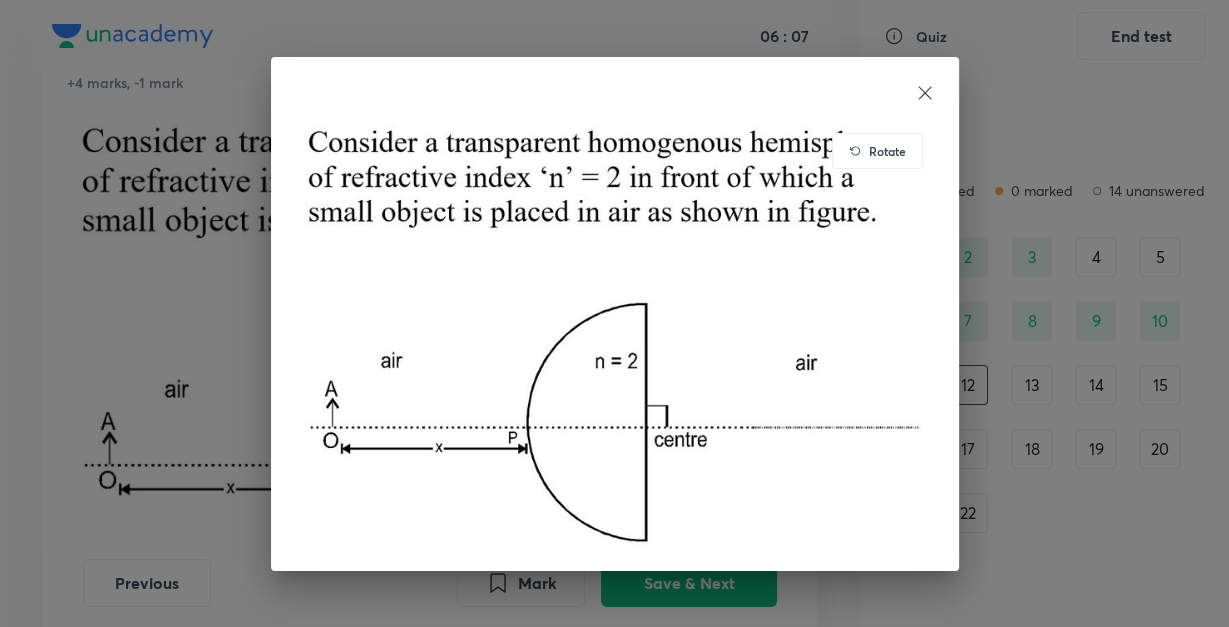 click 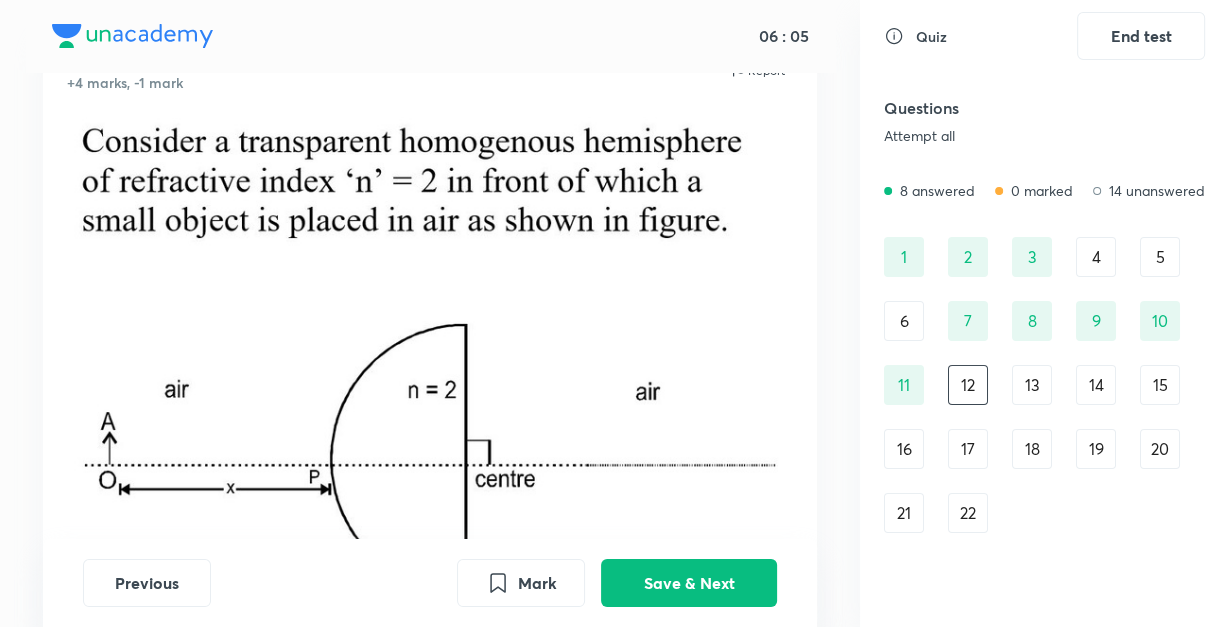 click at bounding box center (430, 359) 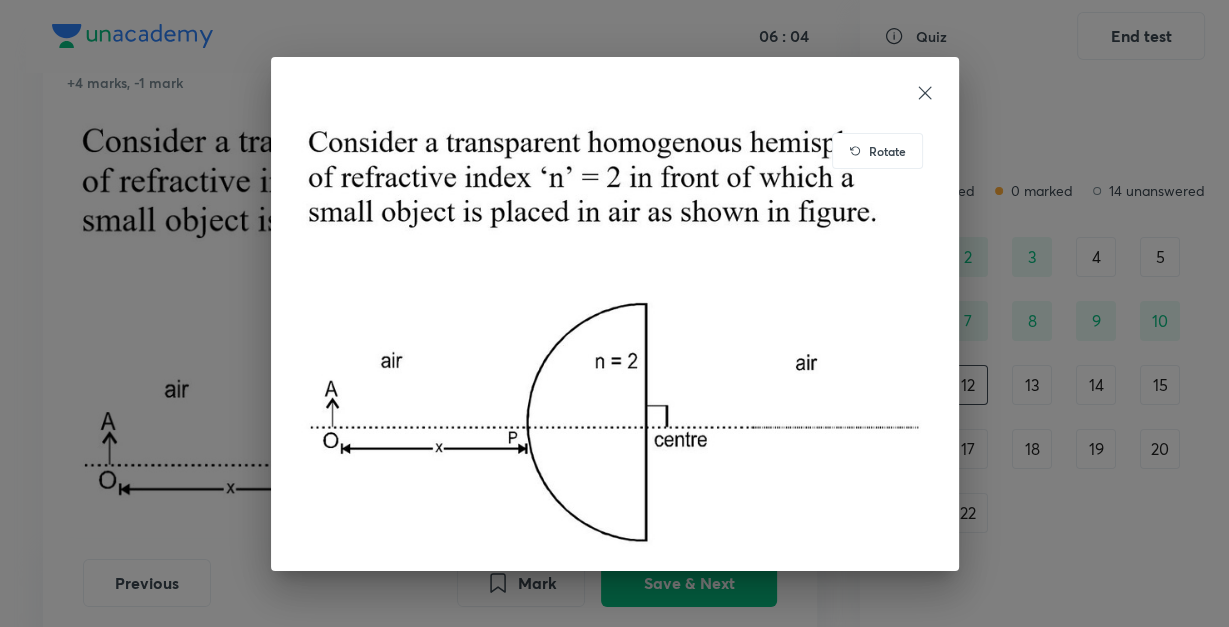 click at bounding box center [615, 334] 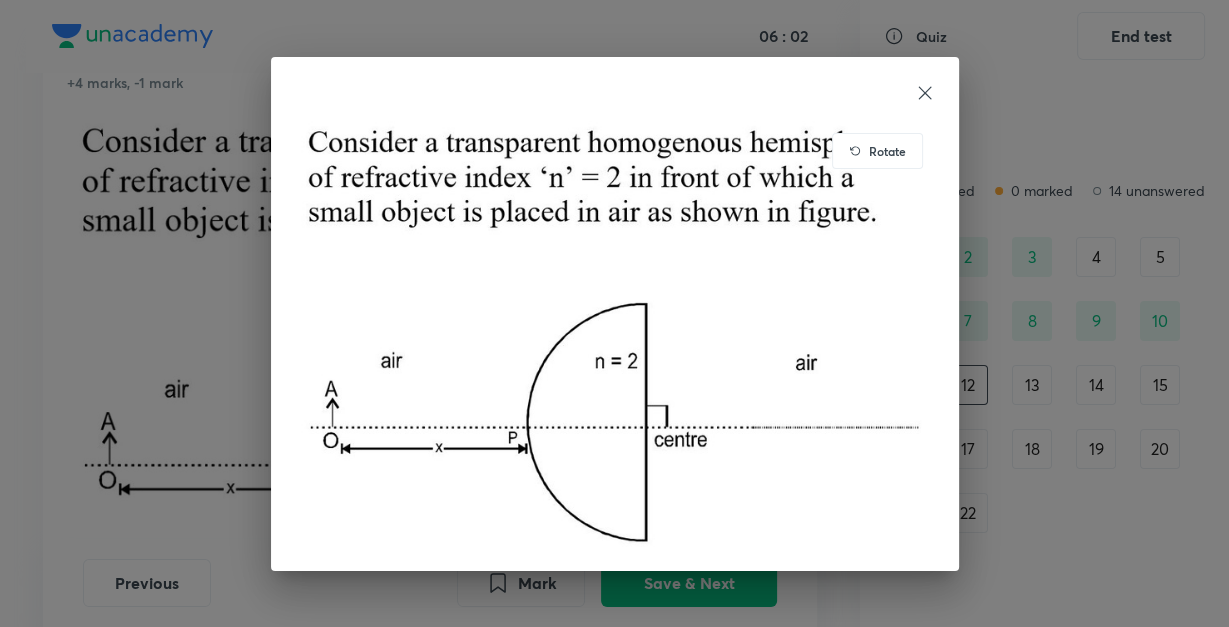 click 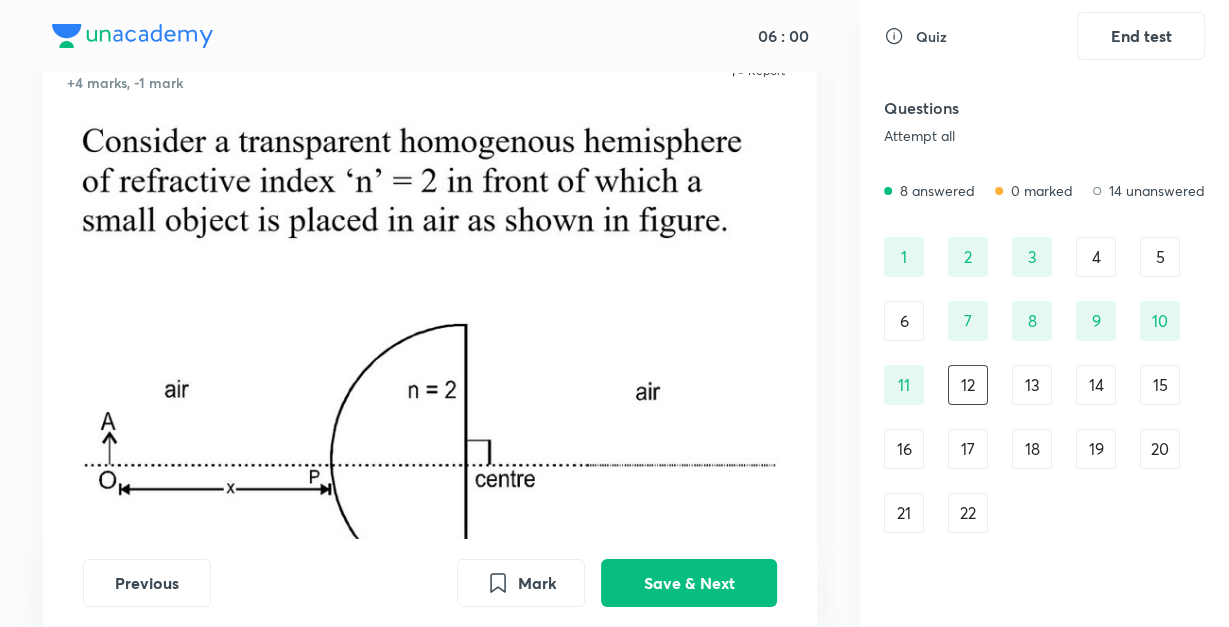 click at bounding box center (430, 359) 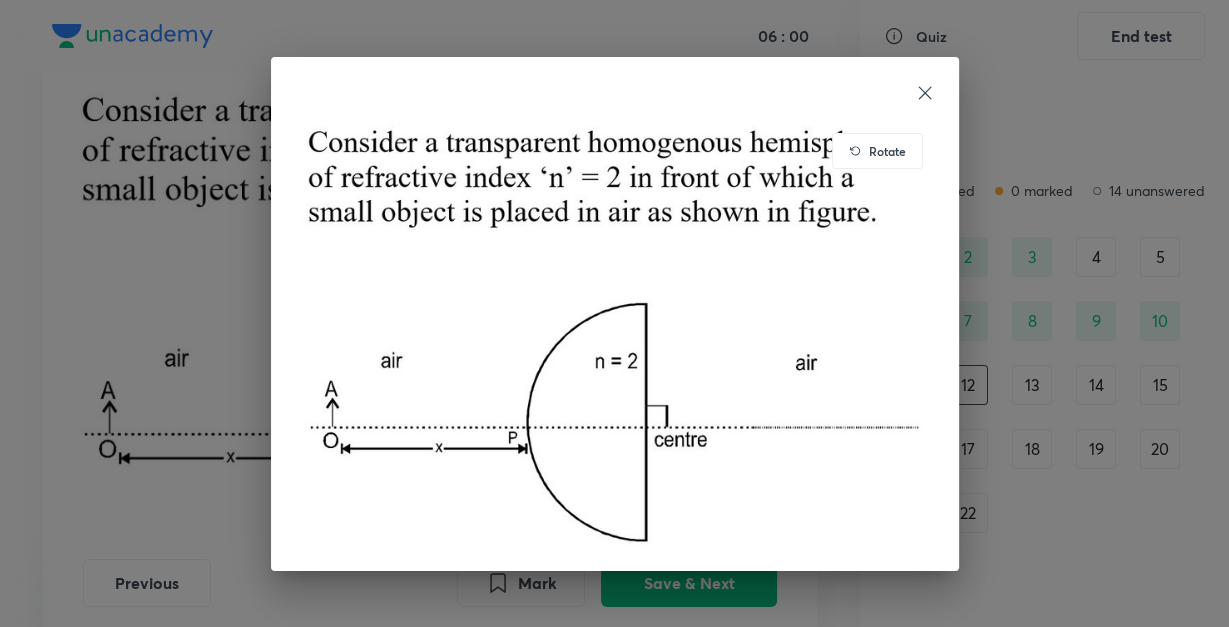 click on "Rotate" at bounding box center (614, 313) 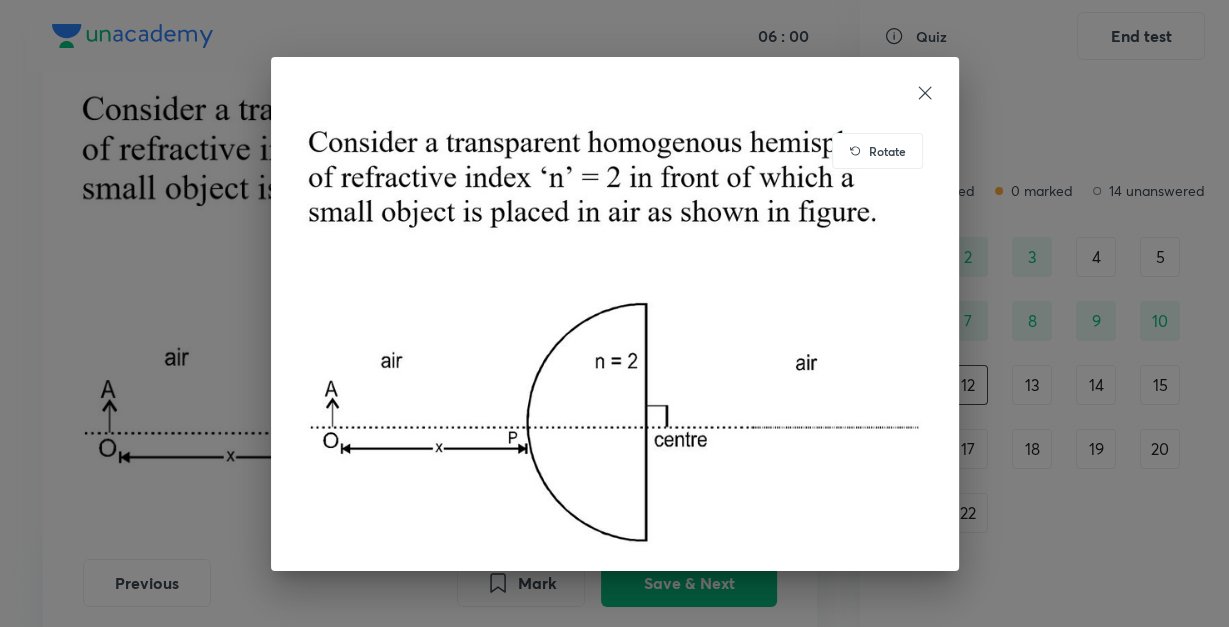 click at bounding box center [615, 334] 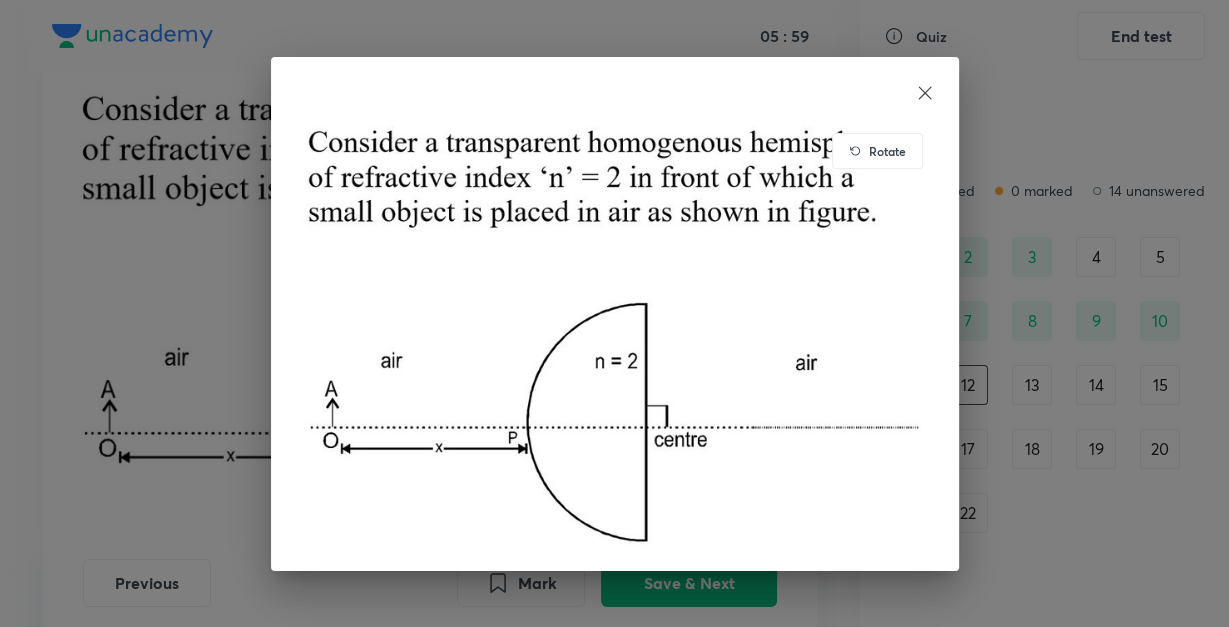 click at bounding box center [615, 334] 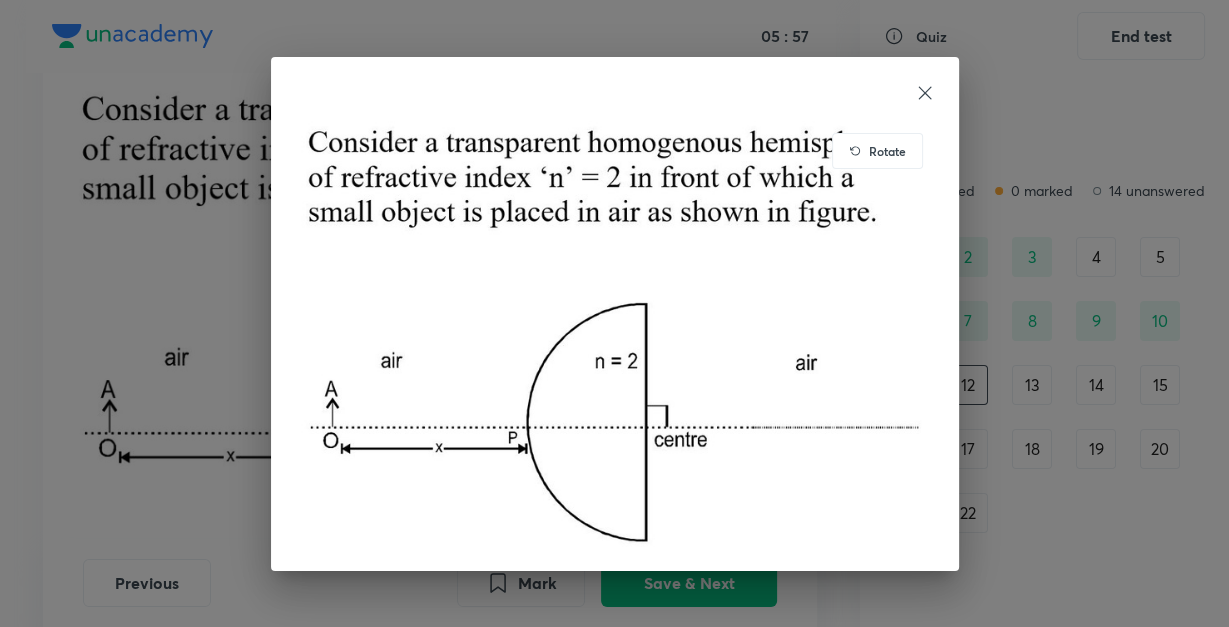 click 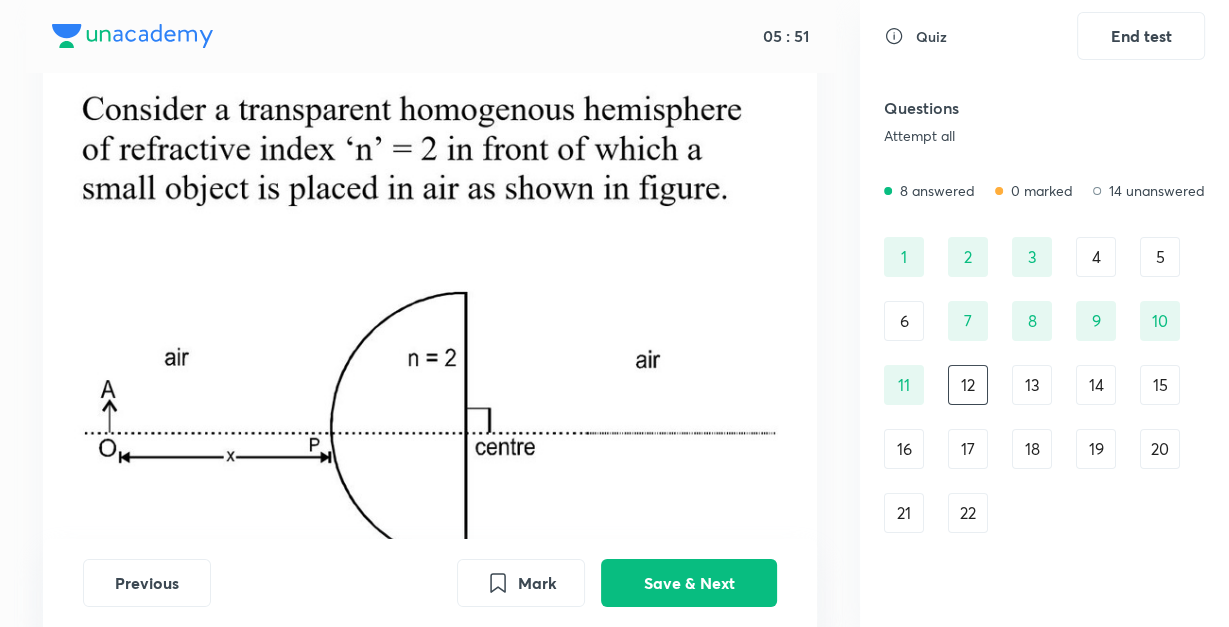 click on "13" at bounding box center (1032, 385) 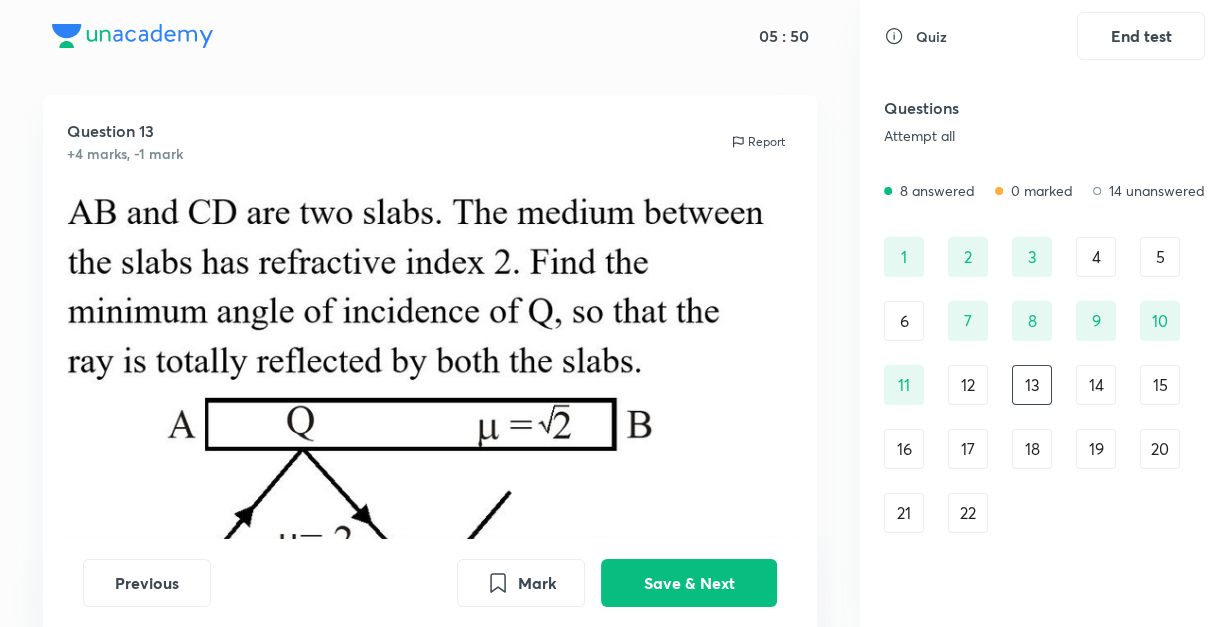 scroll, scrollTop: 128, scrollLeft: 0, axis: vertical 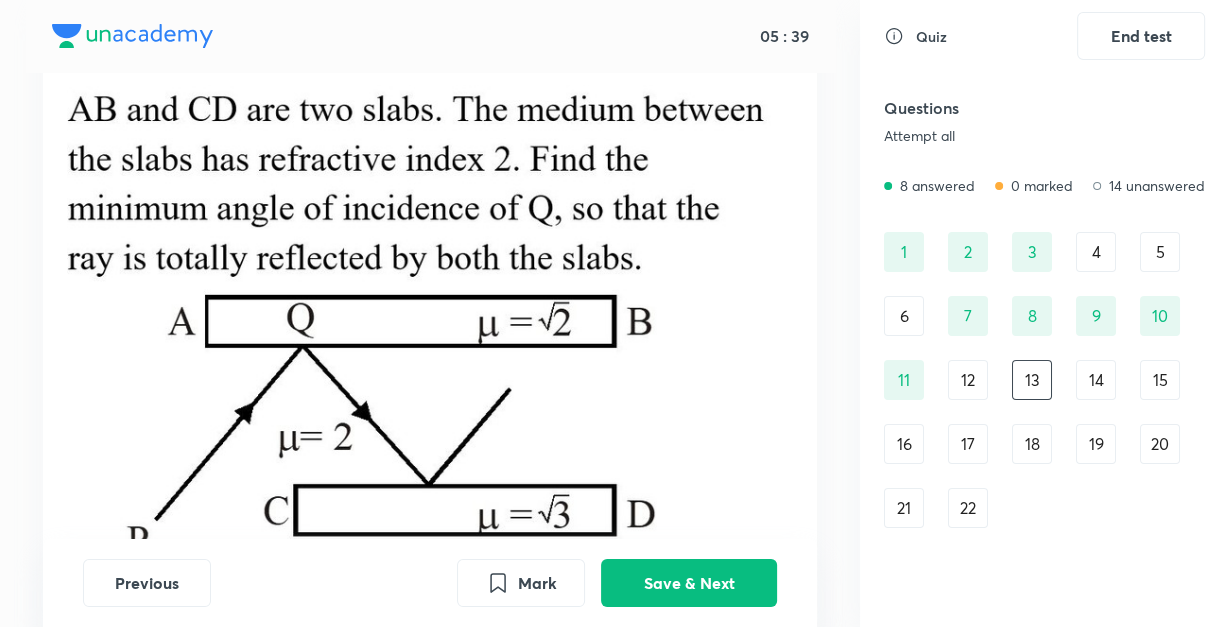 click at bounding box center (430, 351) 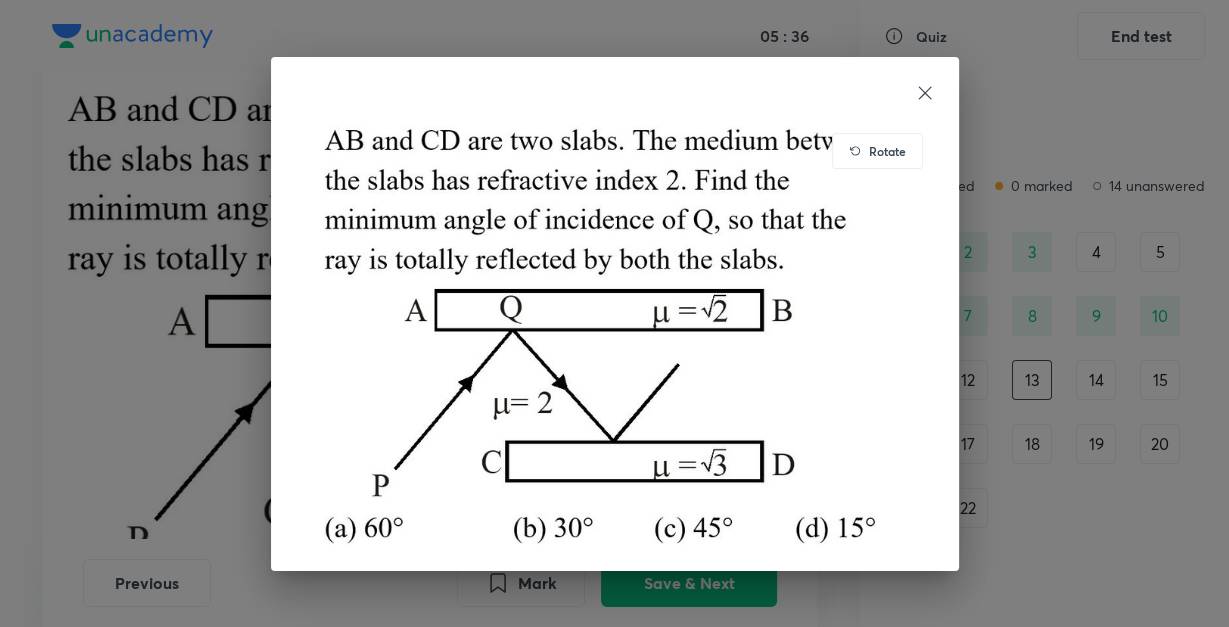 click at bounding box center [615, 93] 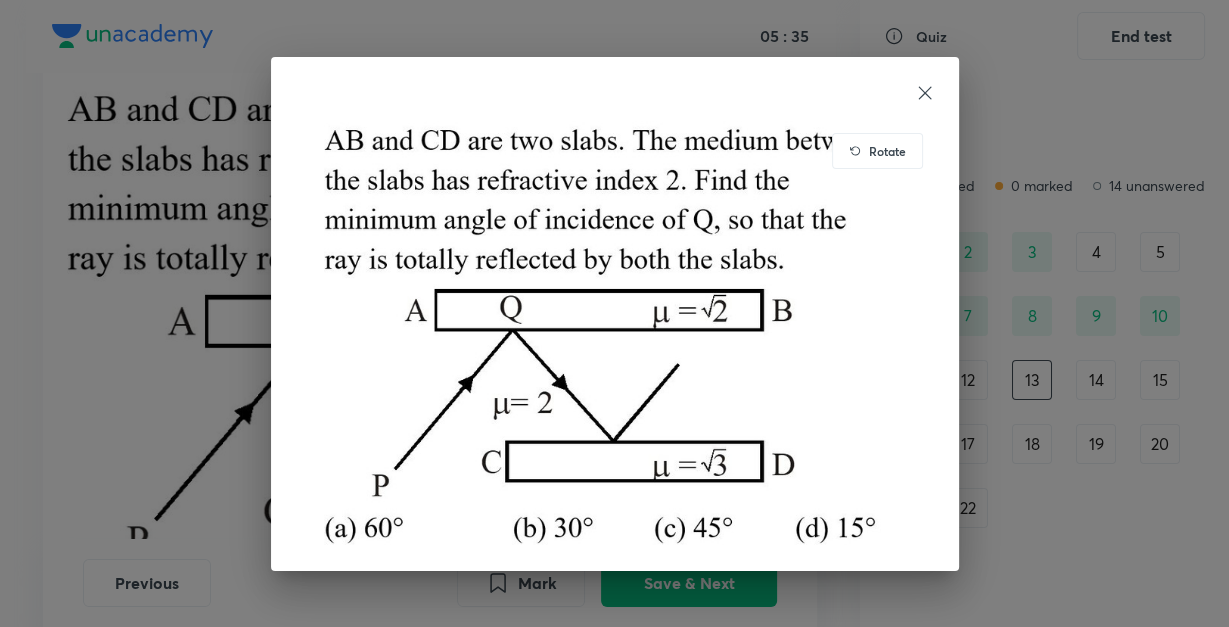 click 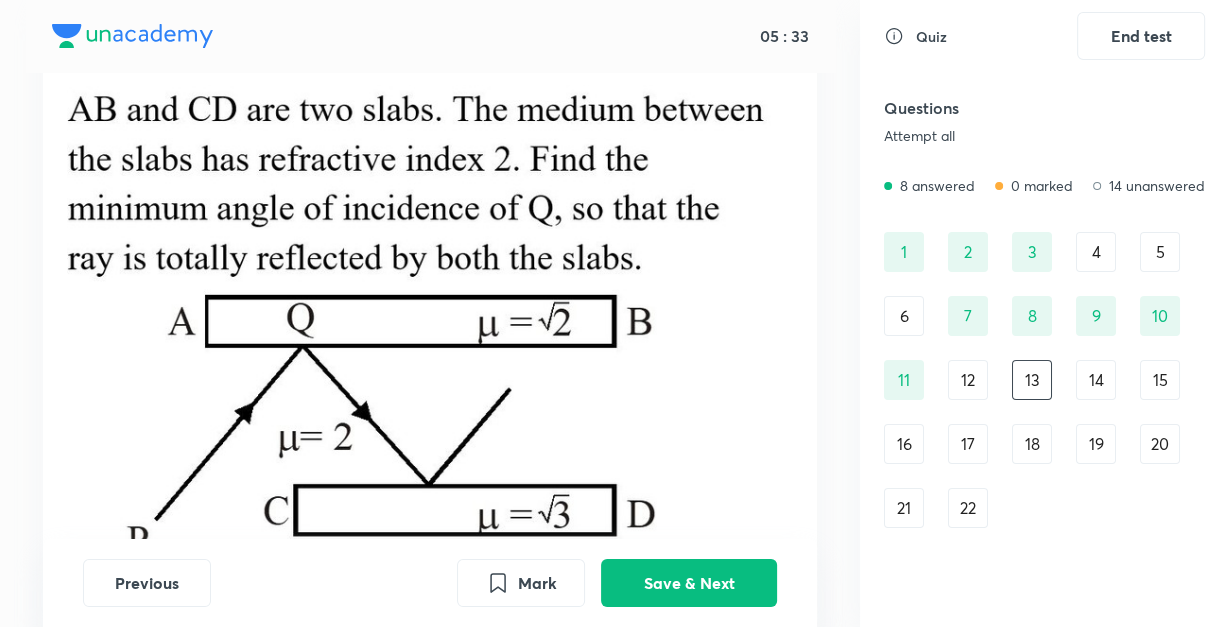 drag, startPoint x: 799, startPoint y: 544, endPoint x: 800, endPoint y: 569, distance: 25.019993 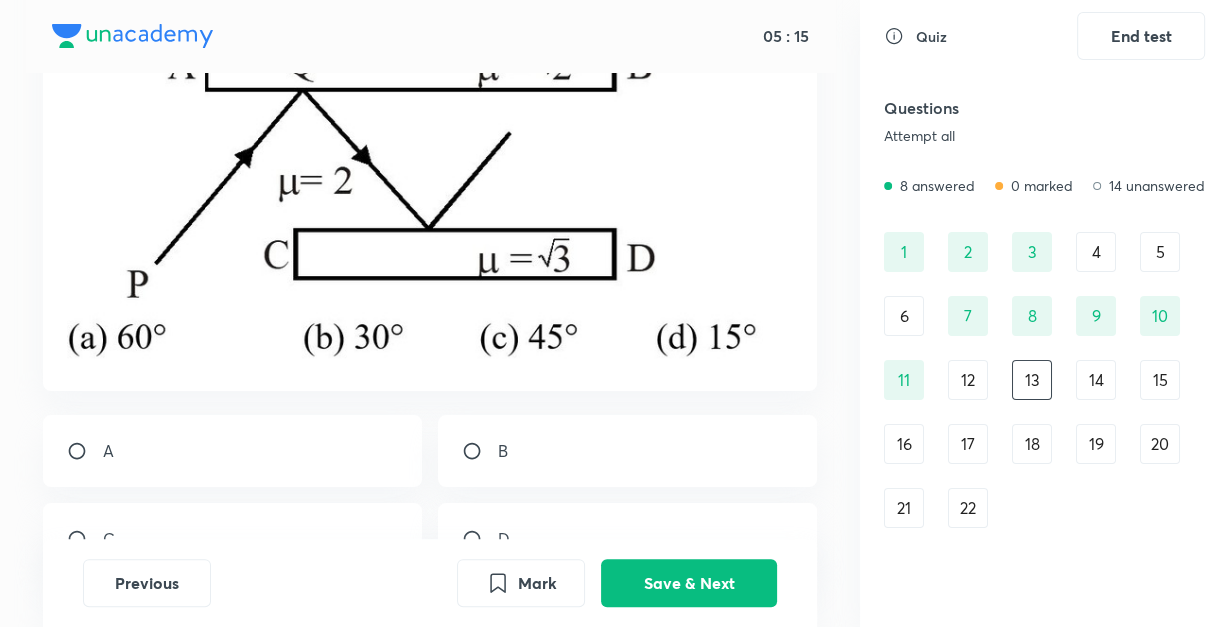 scroll, scrollTop: 416, scrollLeft: 0, axis: vertical 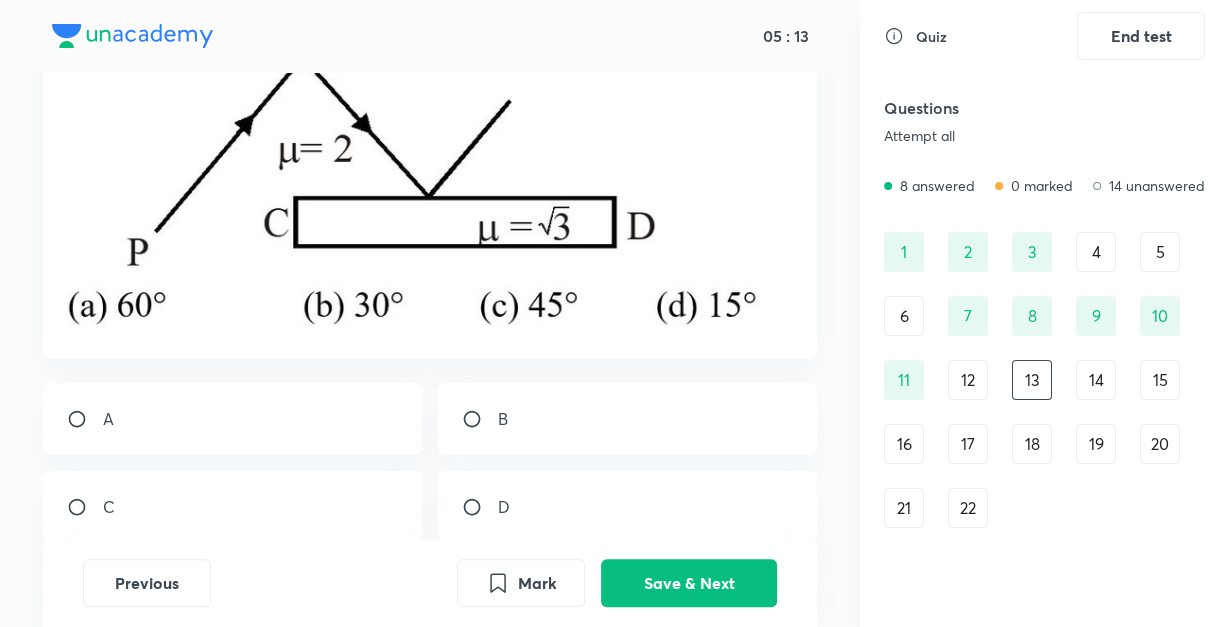 click at bounding box center [85, 419] 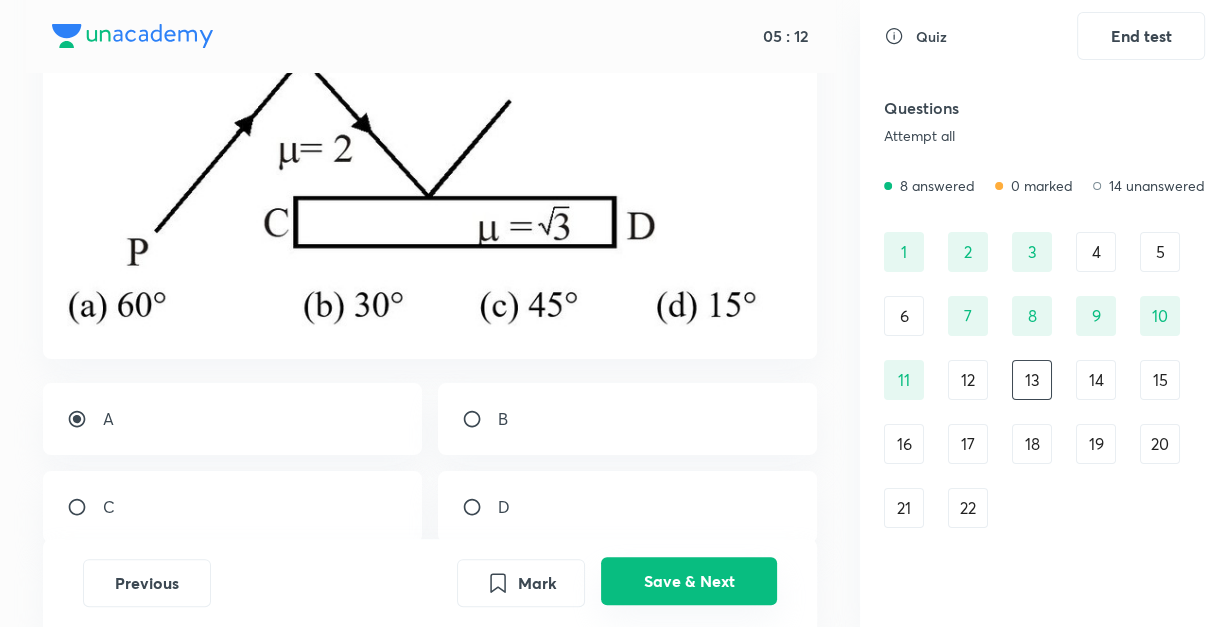 click on "Save & Next" at bounding box center (689, 581) 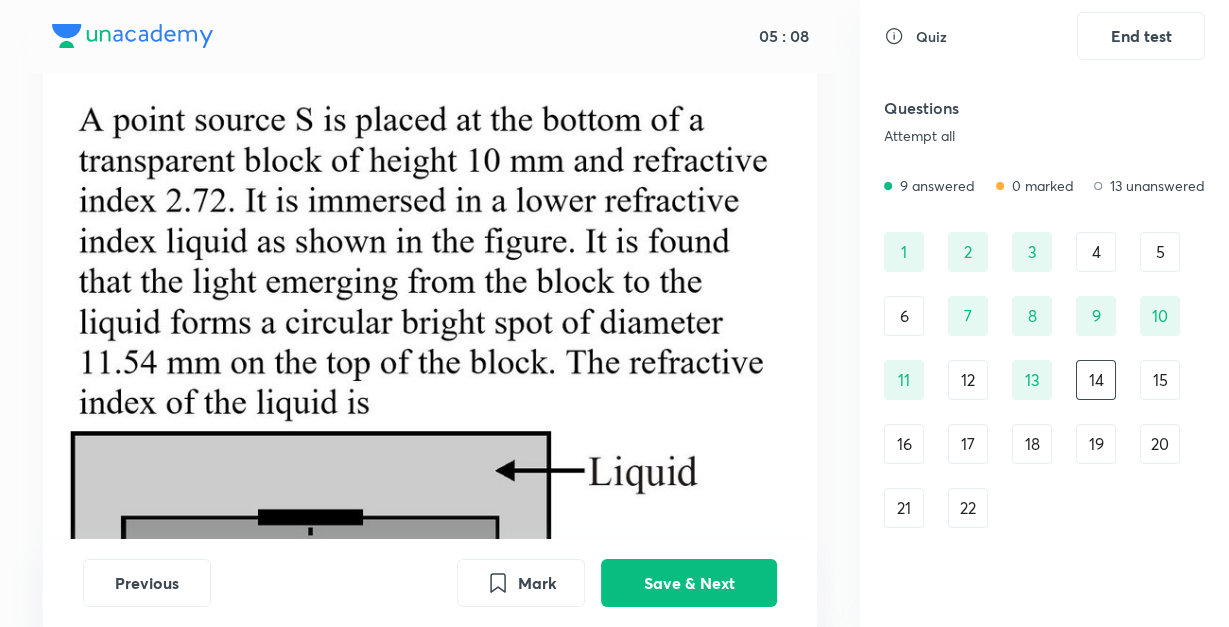 scroll, scrollTop: 96, scrollLeft: 0, axis: vertical 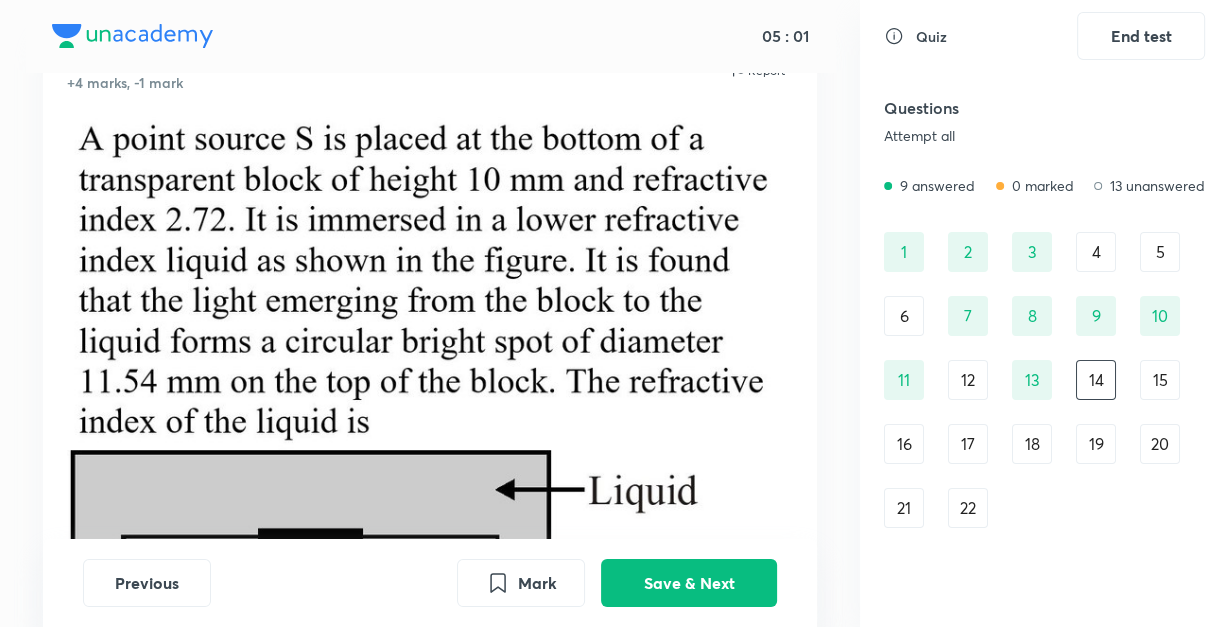 click on "15" at bounding box center [1160, 380] 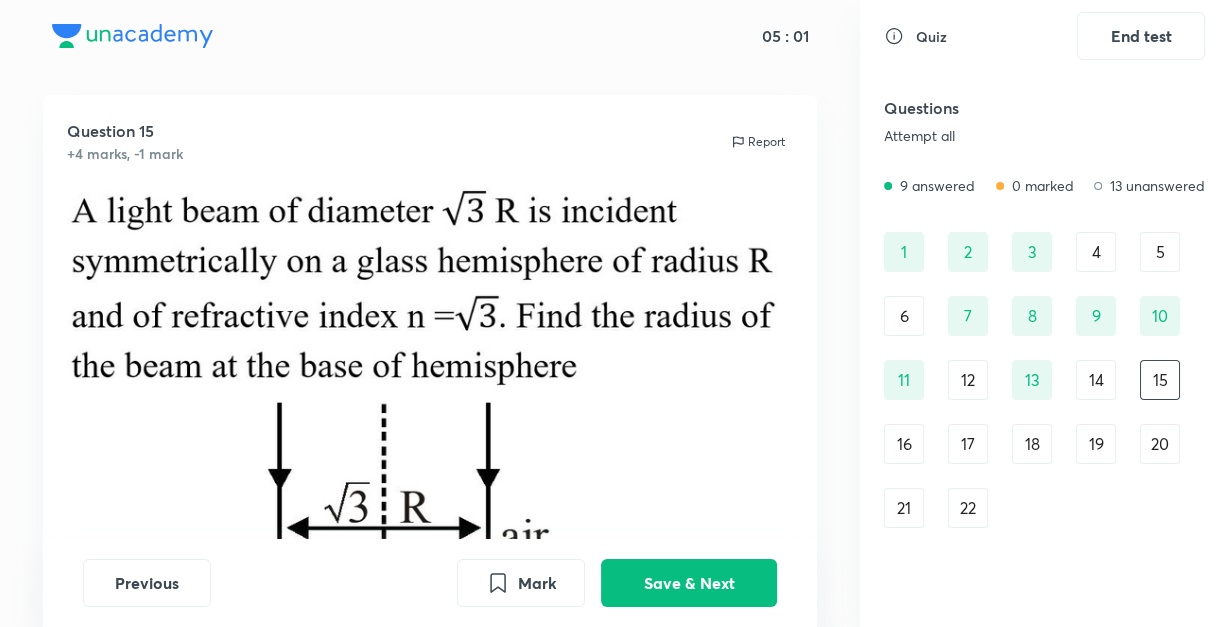 scroll, scrollTop: 96, scrollLeft: 0, axis: vertical 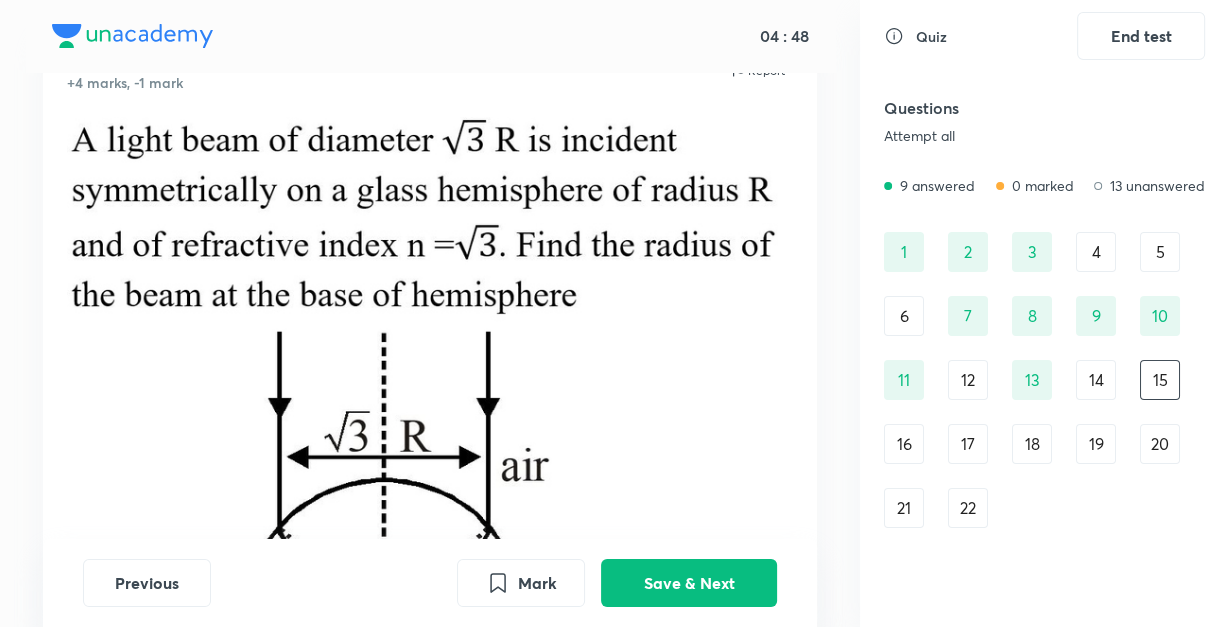 click on "Previous Mark Save & Next" at bounding box center [430, 583] 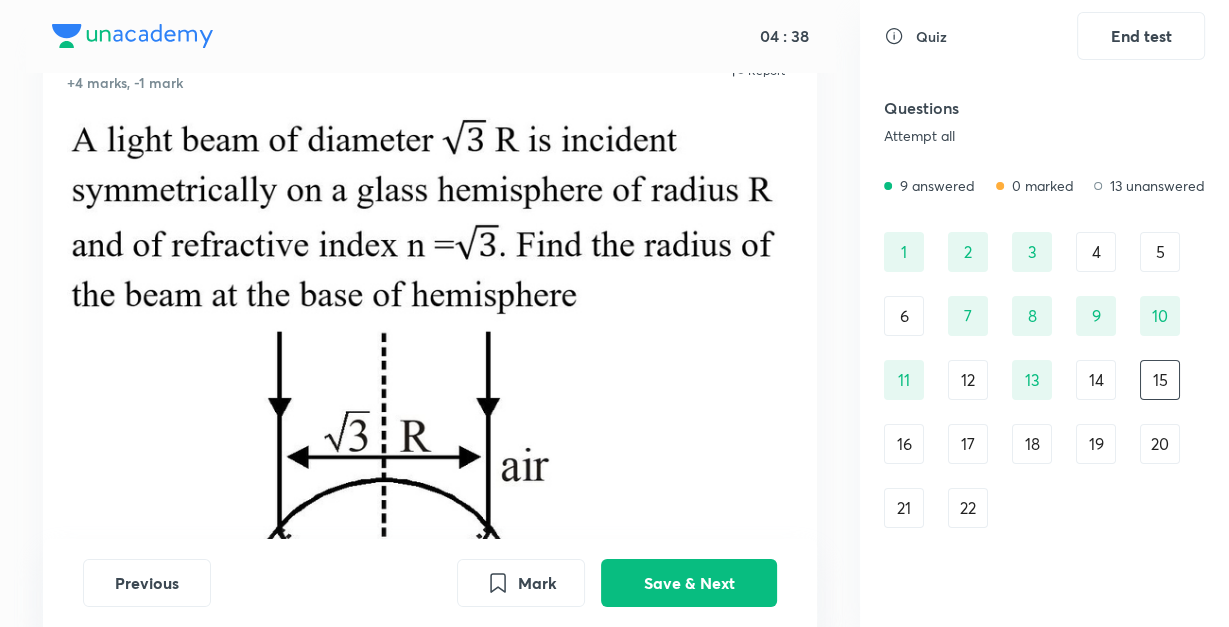 scroll, scrollTop: 64, scrollLeft: 0, axis: vertical 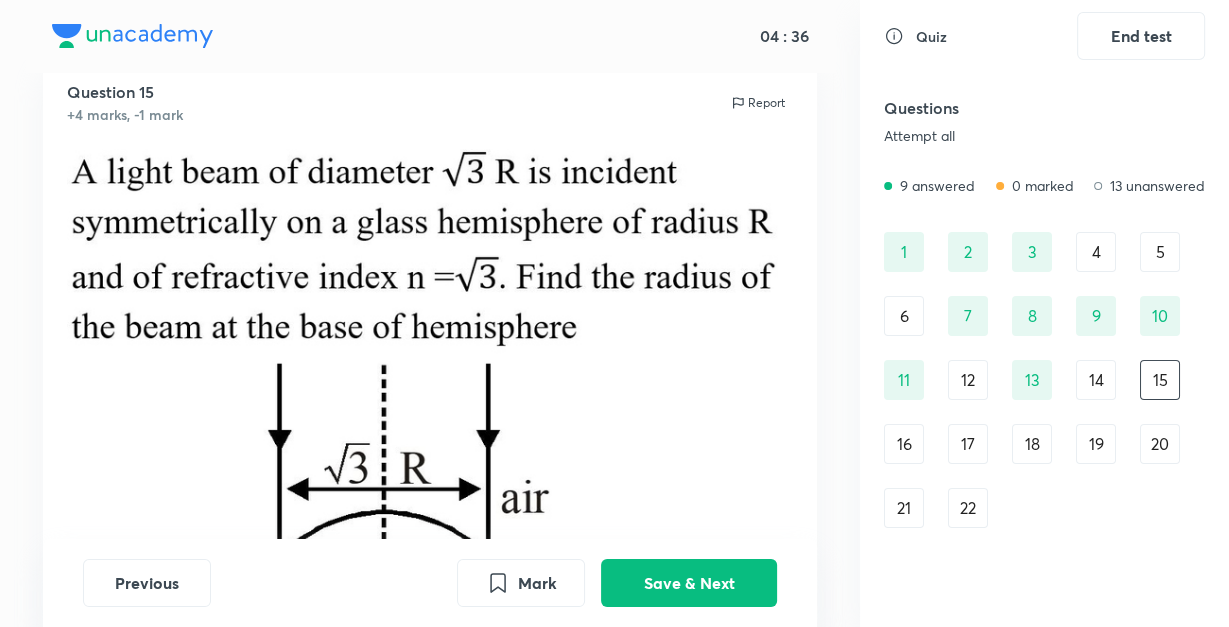 click on "16" at bounding box center [904, 444] 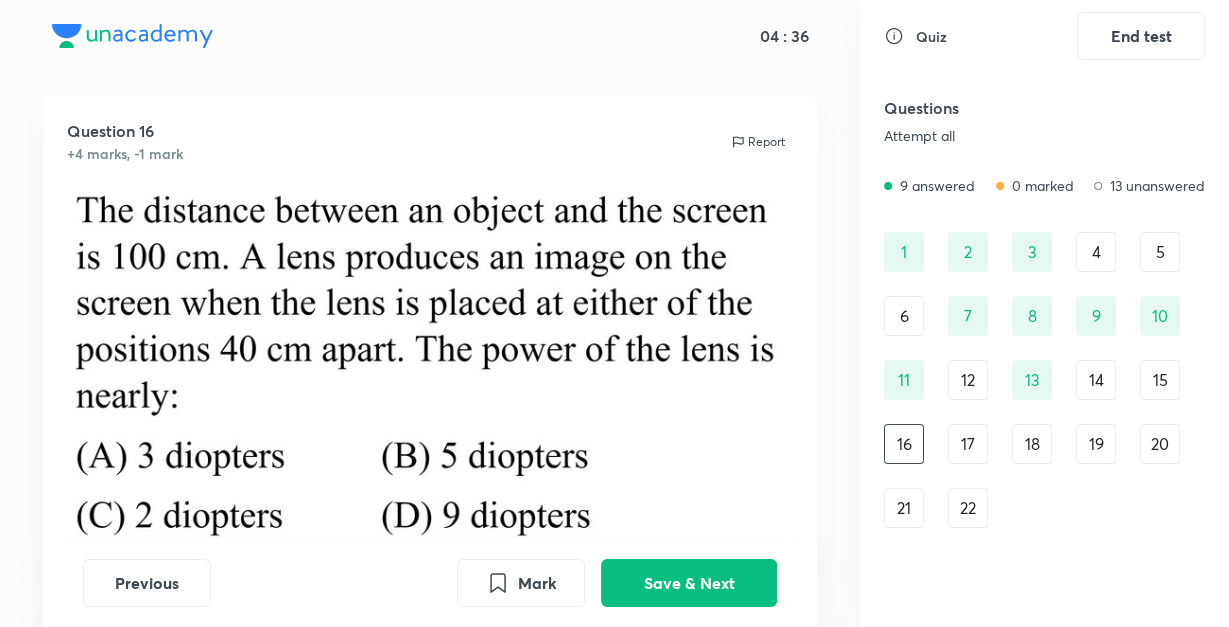 scroll, scrollTop: 64, scrollLeft: 0, axis: vertical 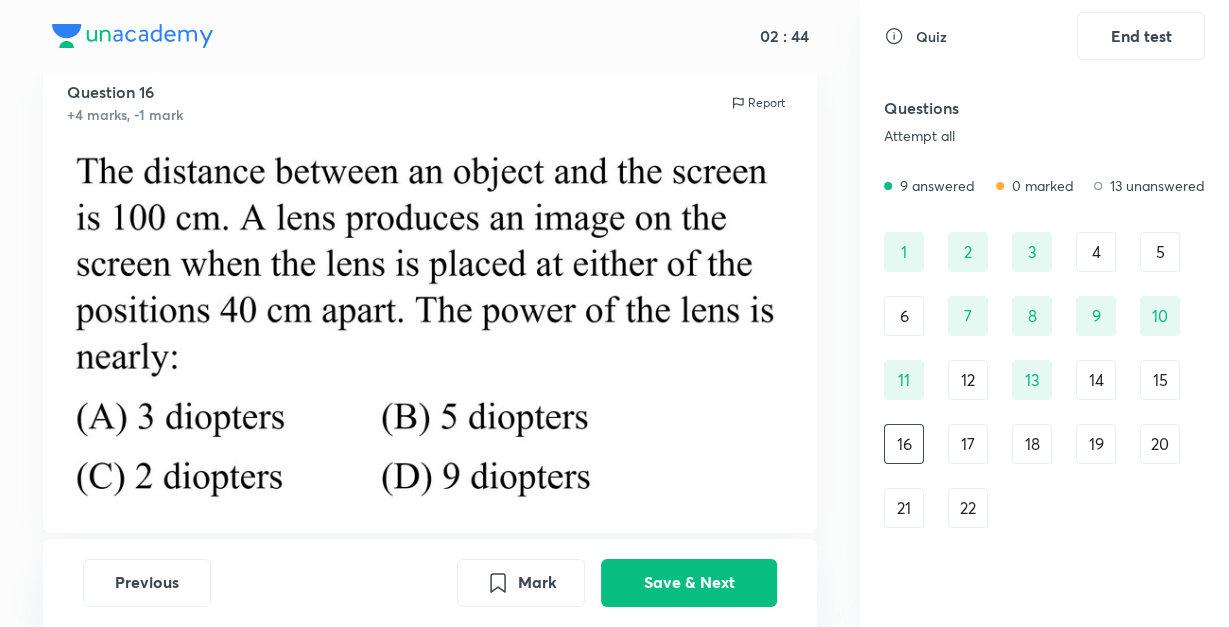 click on "Previous Mark Save & Next" at bounding box center [430, 583] 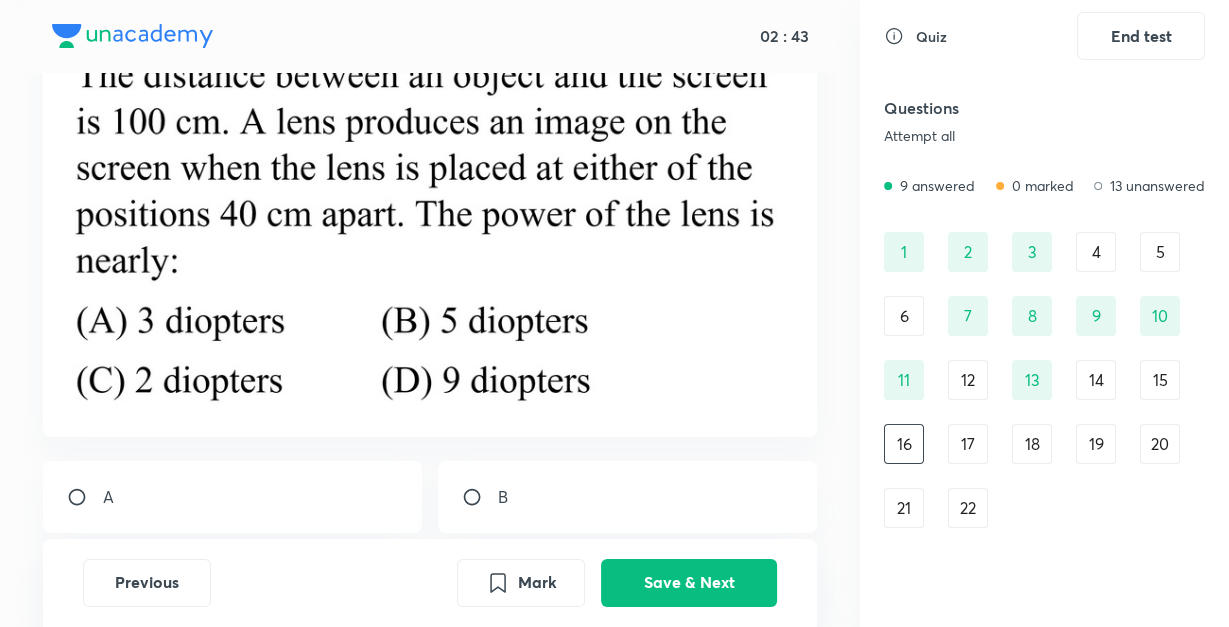 scroll, scrollTop: 192, scrollLeft: 0, axis: vertical 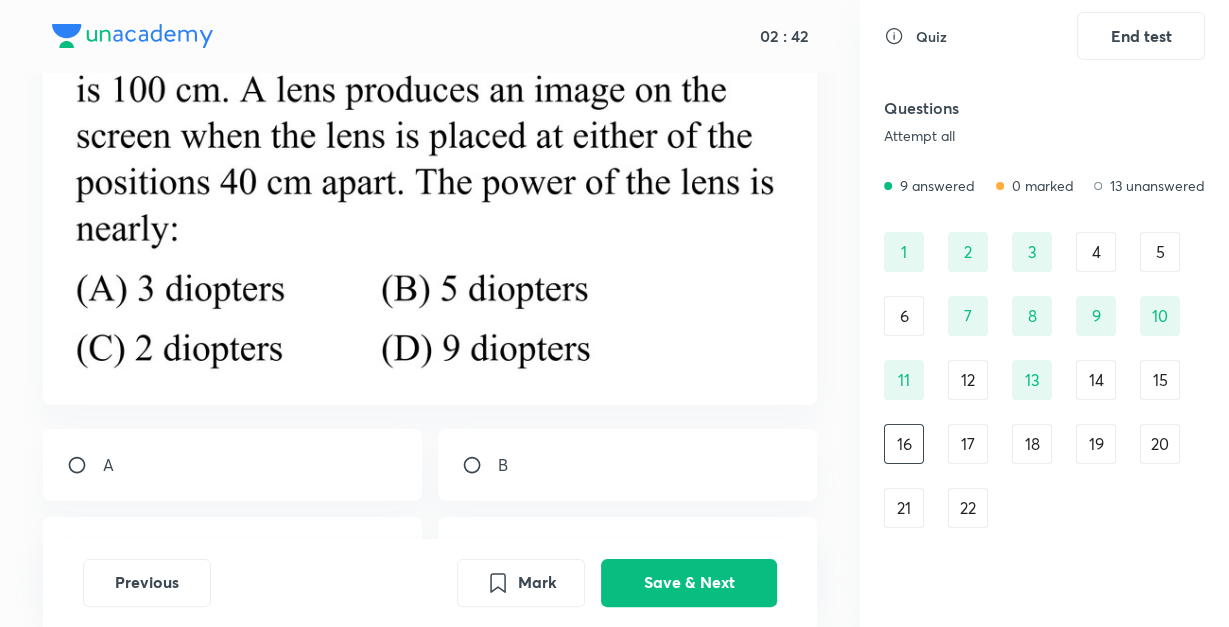 click at bounding box center (85, 465) 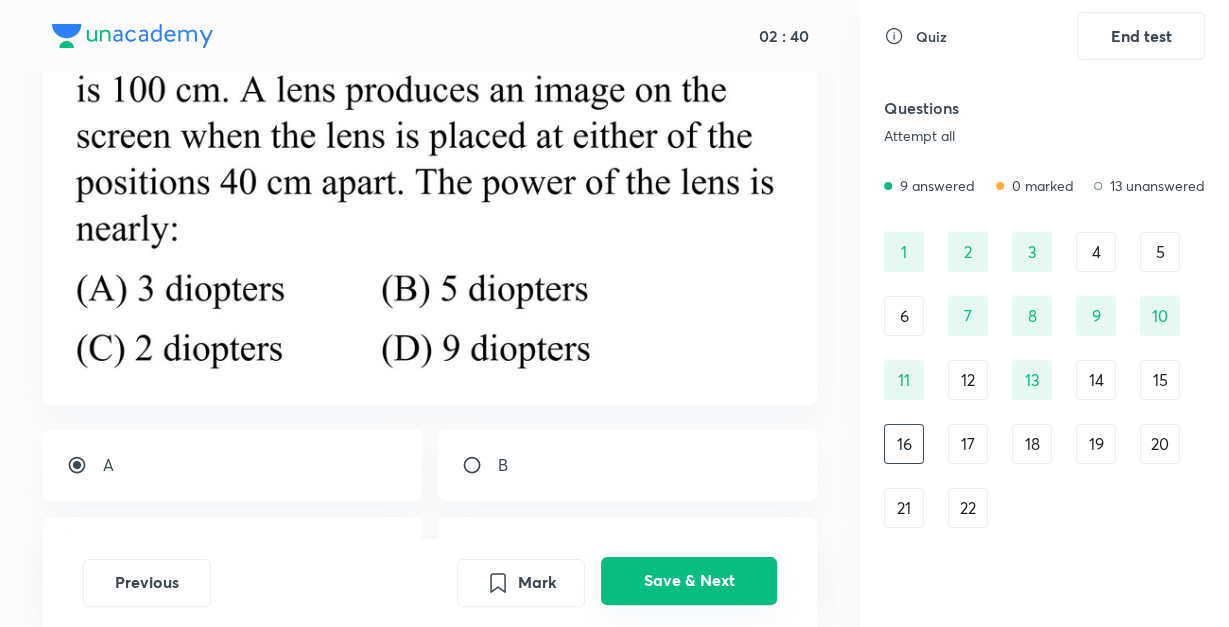 click on "Save & Next" at bounding box center [689, 581] 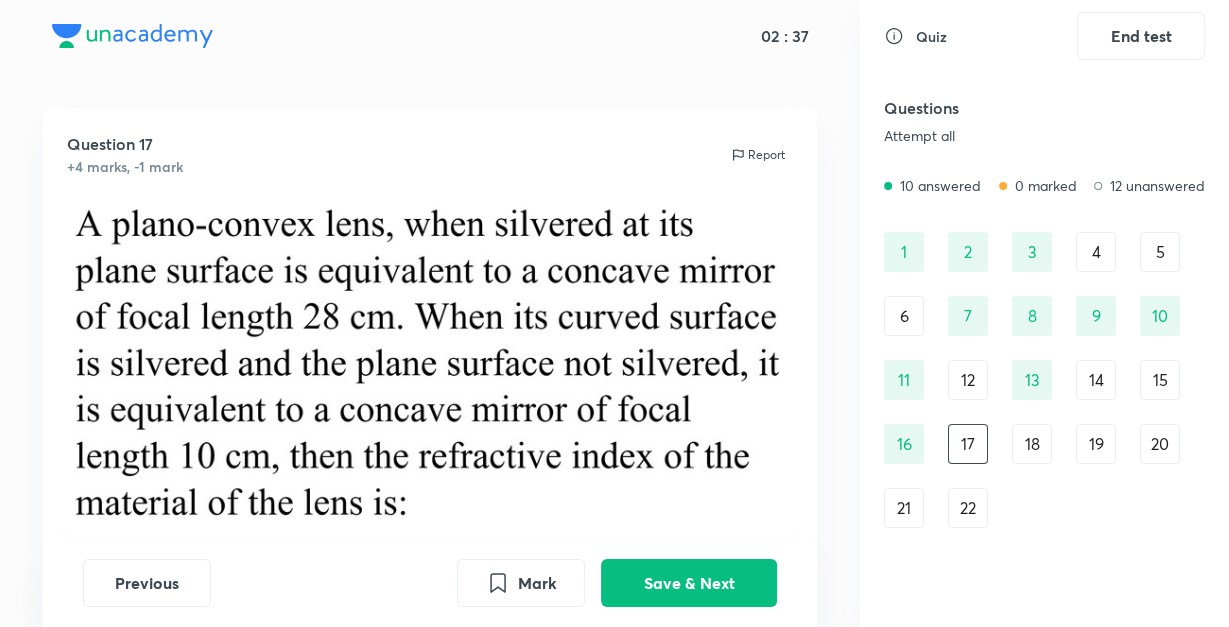 scroll, scrollTop: 0, scrollLeft: 0, axis: both 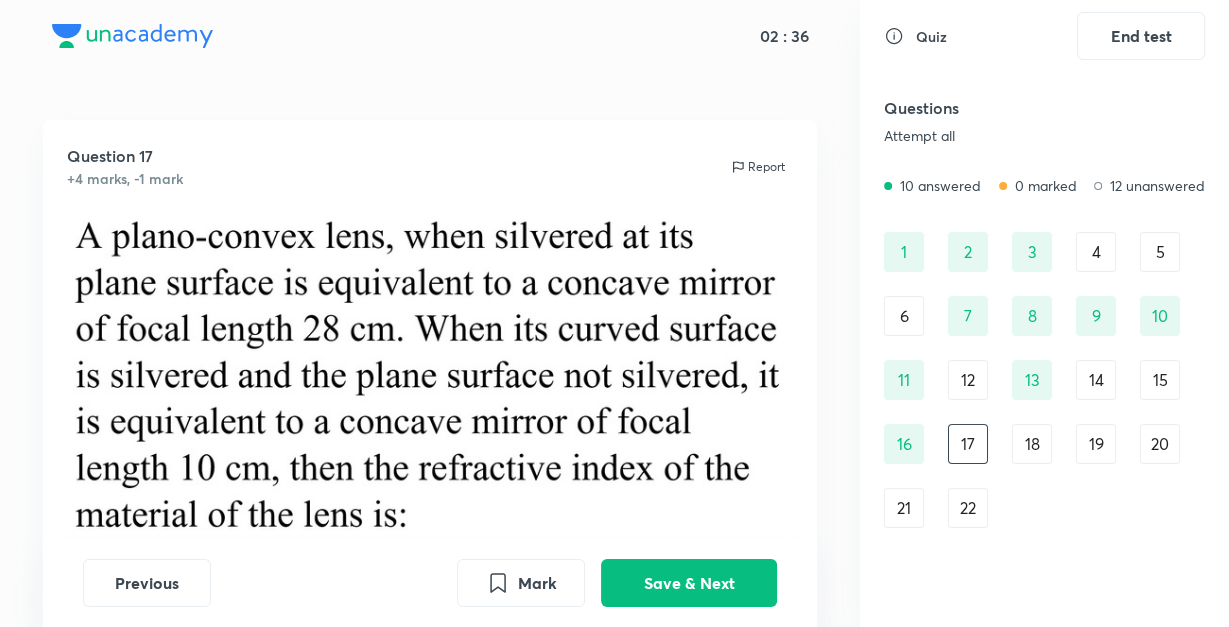 click on "18" at bounding box center [1032, 444] 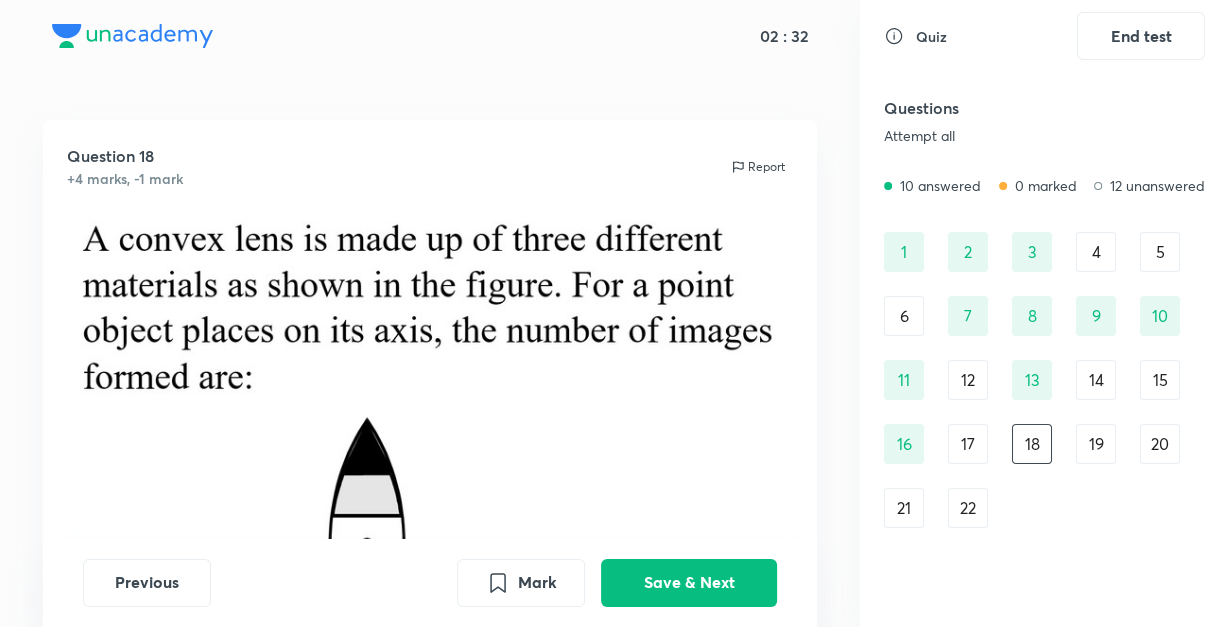 click on "Previous Mark Save & Next" at bounding box center [430, 583] 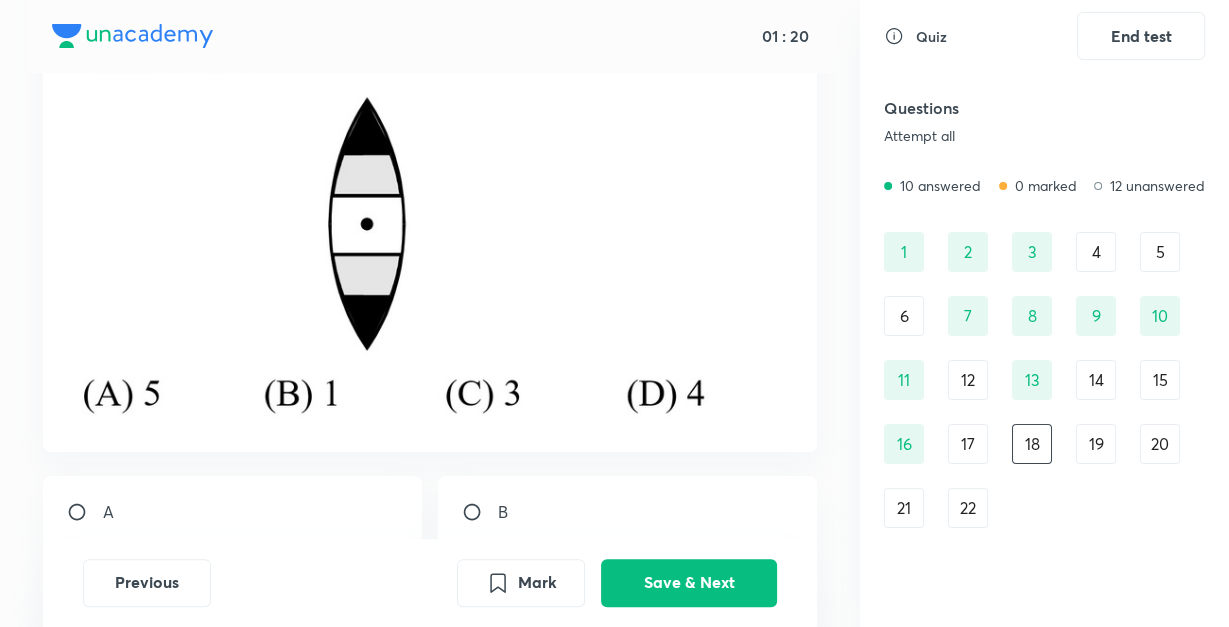 scroll, scrollTop: 352, scrollLeft: 0, axis: vertical 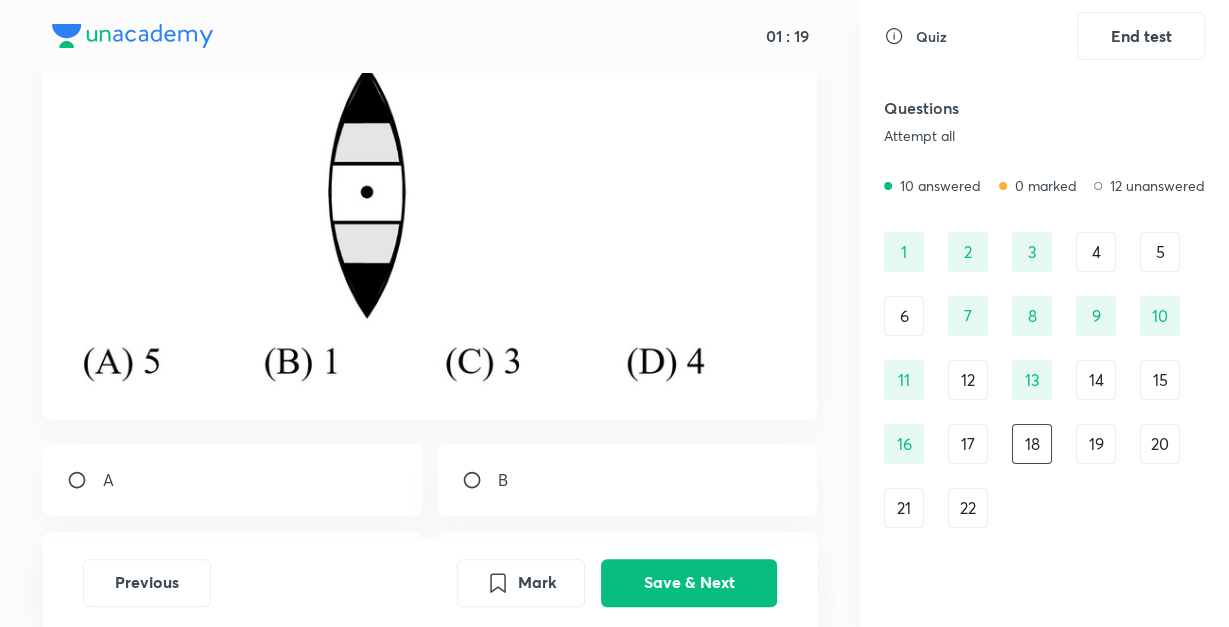 click at bounding box center (480, 480) 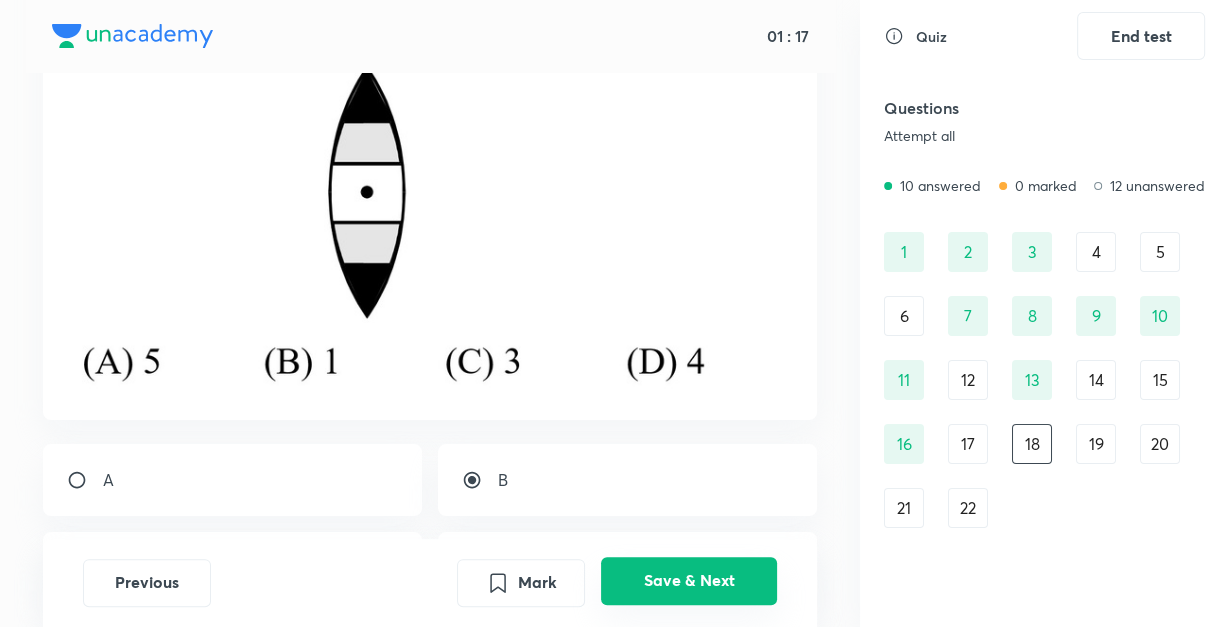 click on "Save & Next" at bounding box center [689, 581] 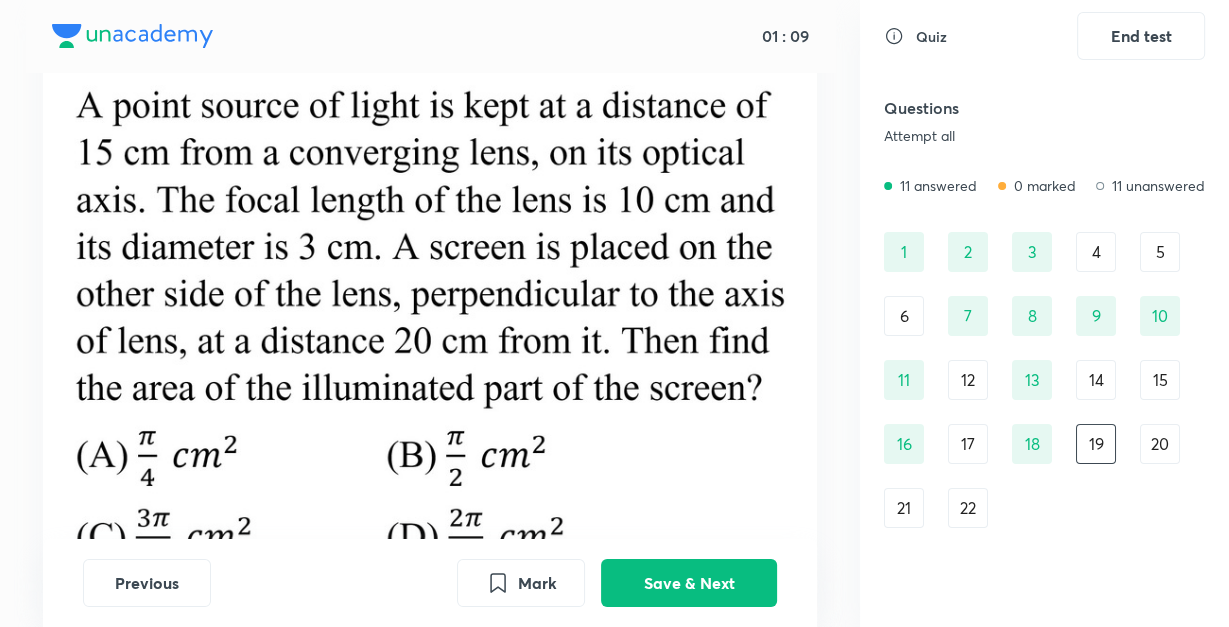 scroll, scrollTop: 96, scrollLeft: 0, axis: vertical 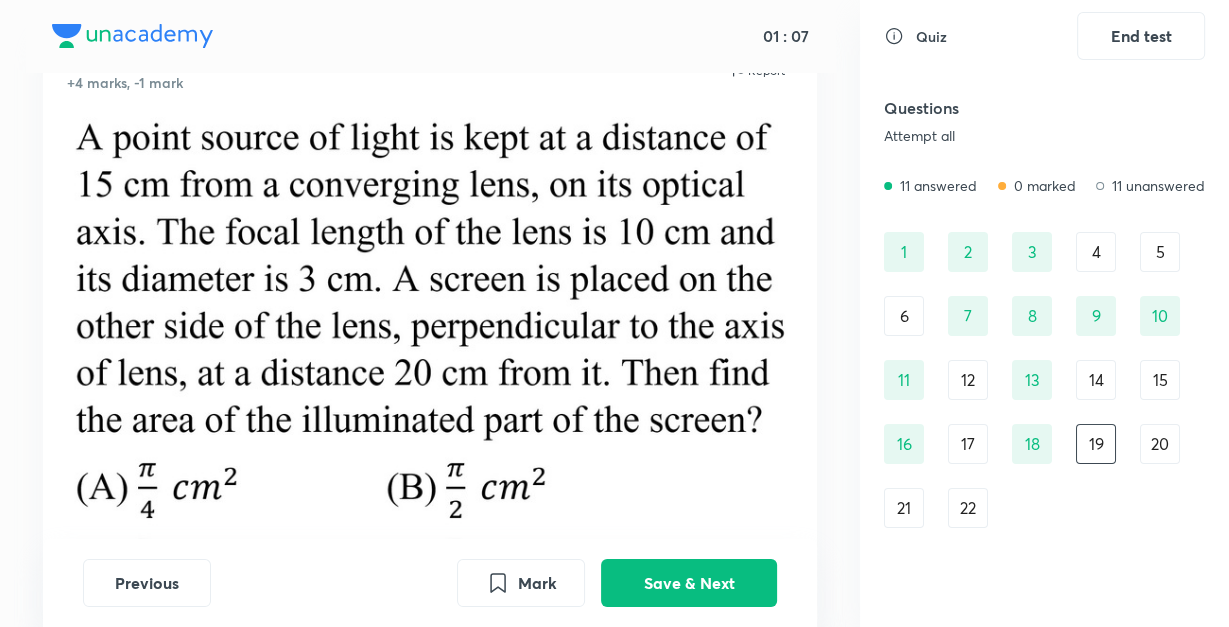 click on "20" at bounding box center (1160, 444) 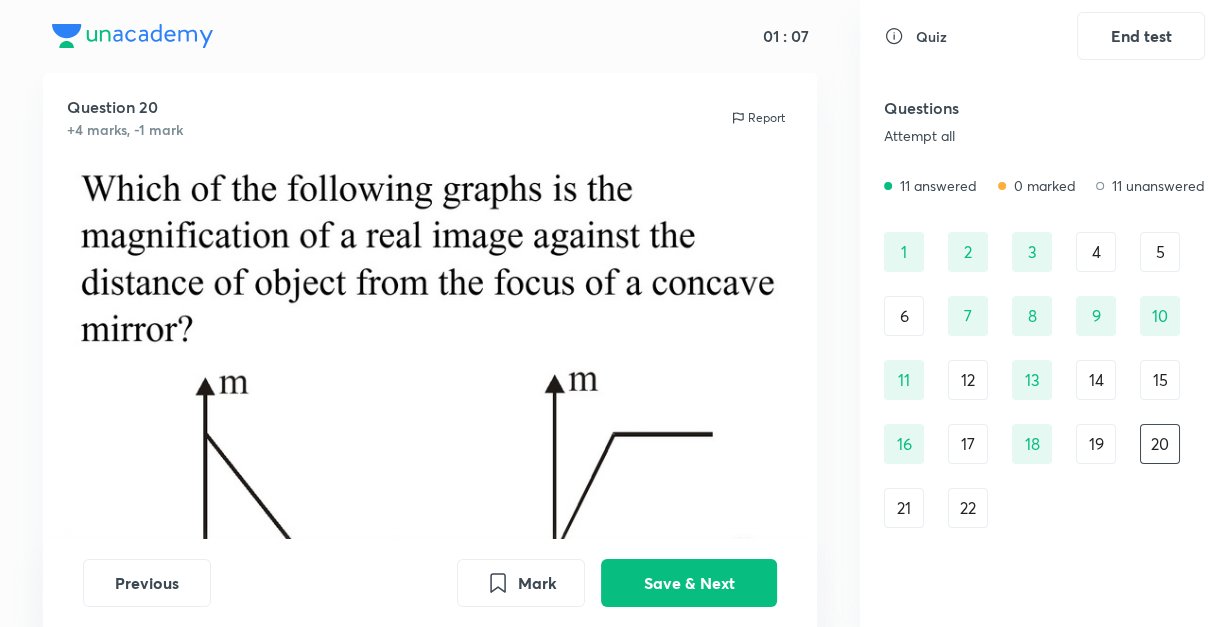 scroll, scrollTop: 96, scrollLeft: 0, axis: vertical 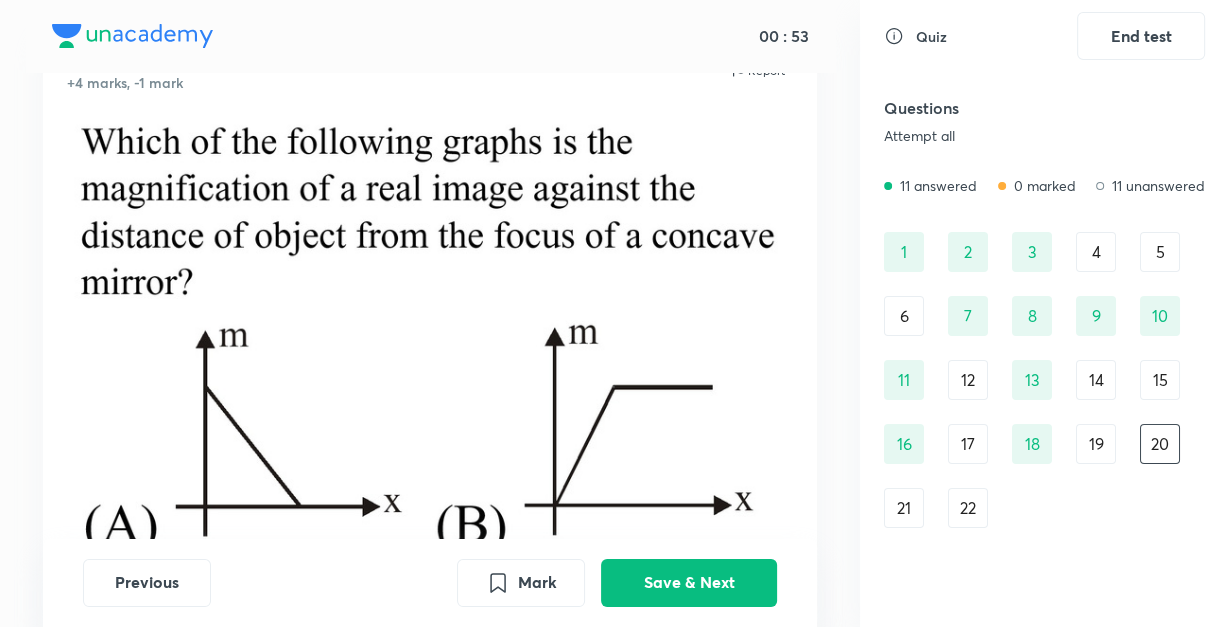 click on "Previous Mark Save & Next" at bounding box center (430, 583) 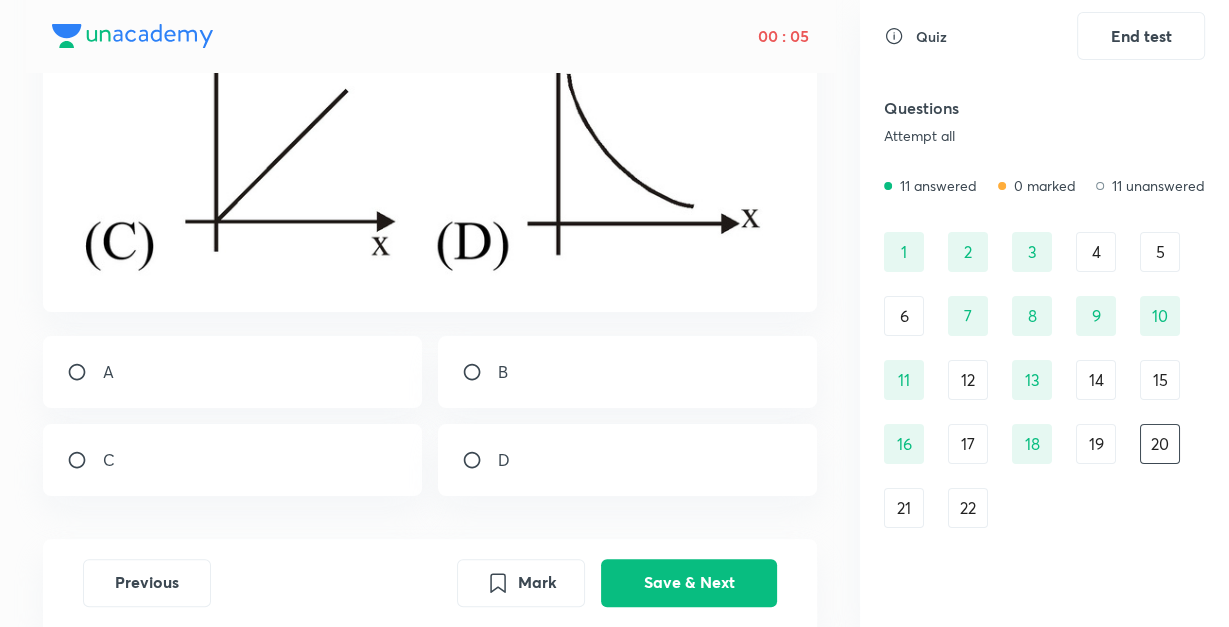 scroll, scrollTop: 672, scrollLeft: 0, axis: vertical 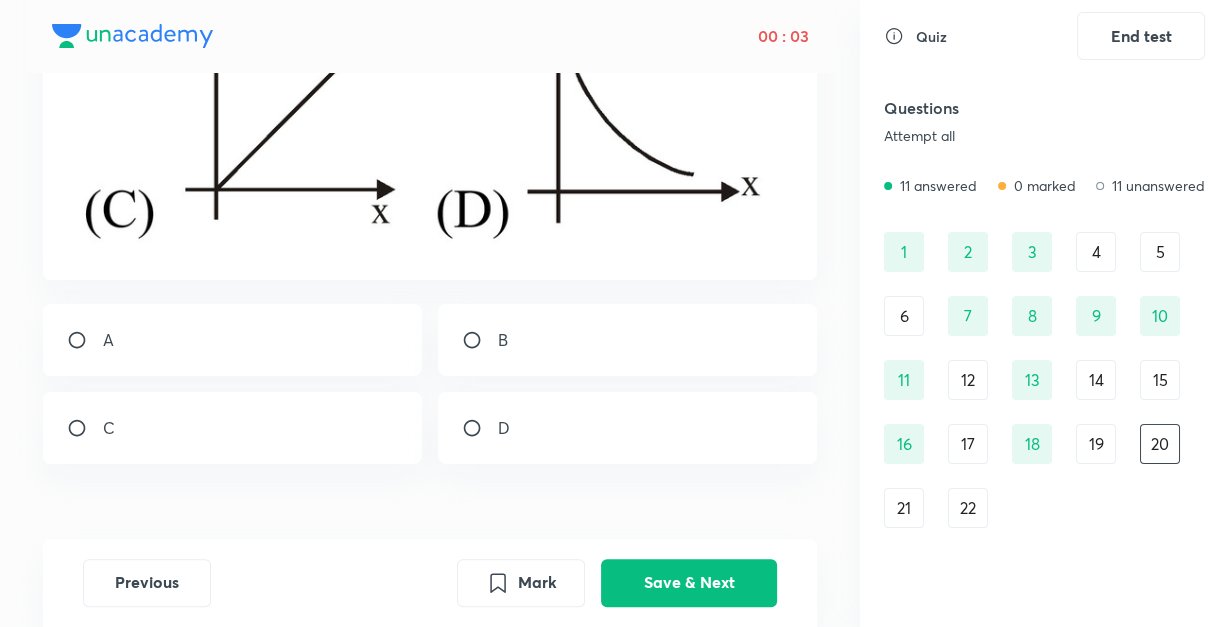click at bounding box center (85, 428) 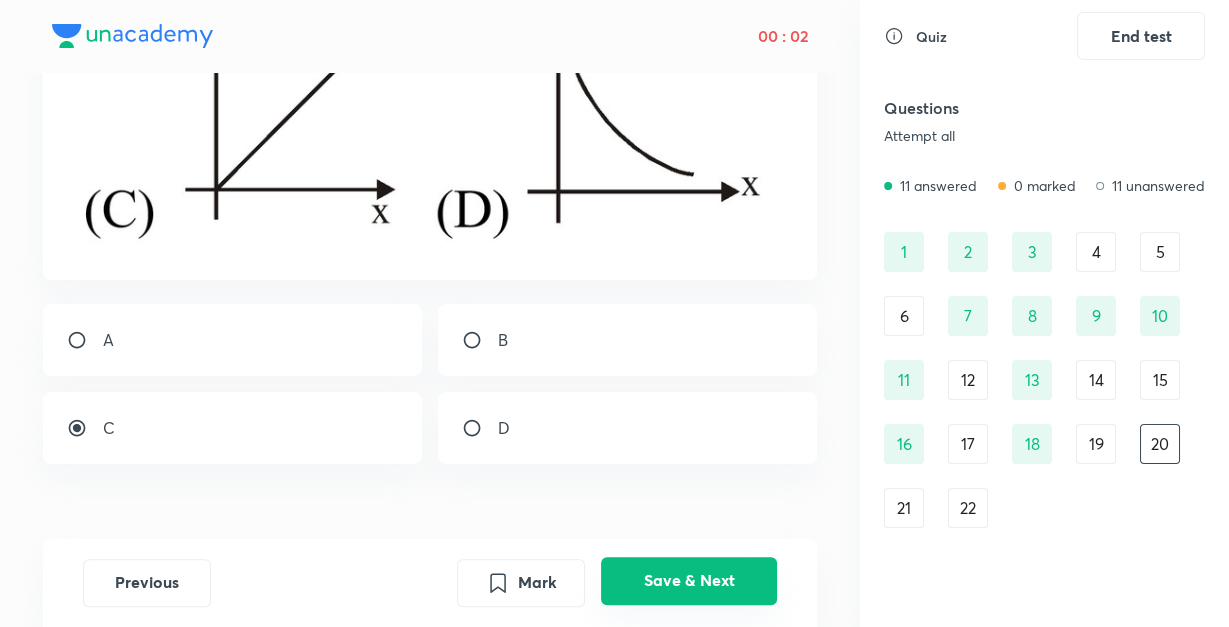 click on "Save & Next" at bounding box center (689, 581) 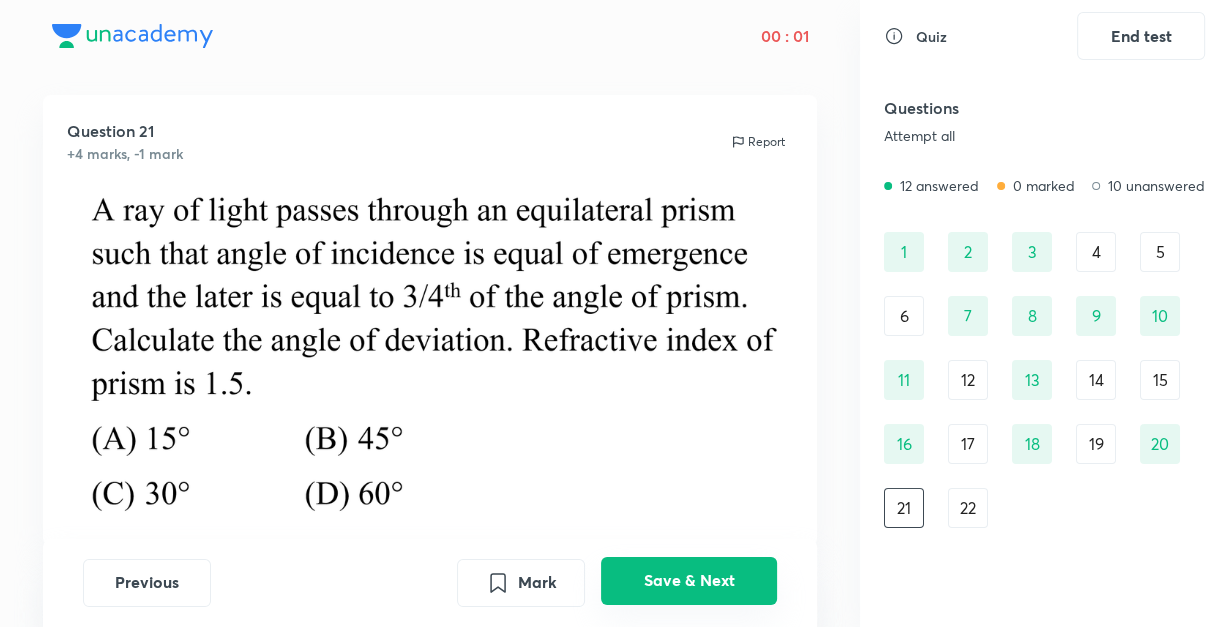 scroll, scrollTop: 336, scrollLeft: 0, axis: vertical 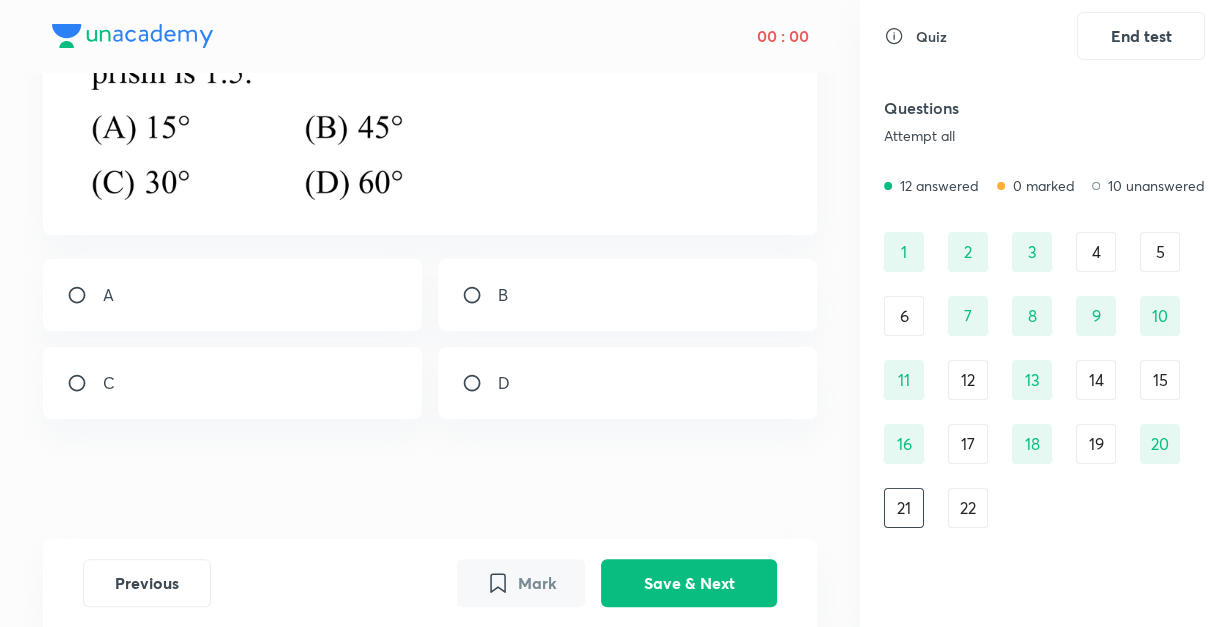 click at bounding box center (480, 383) 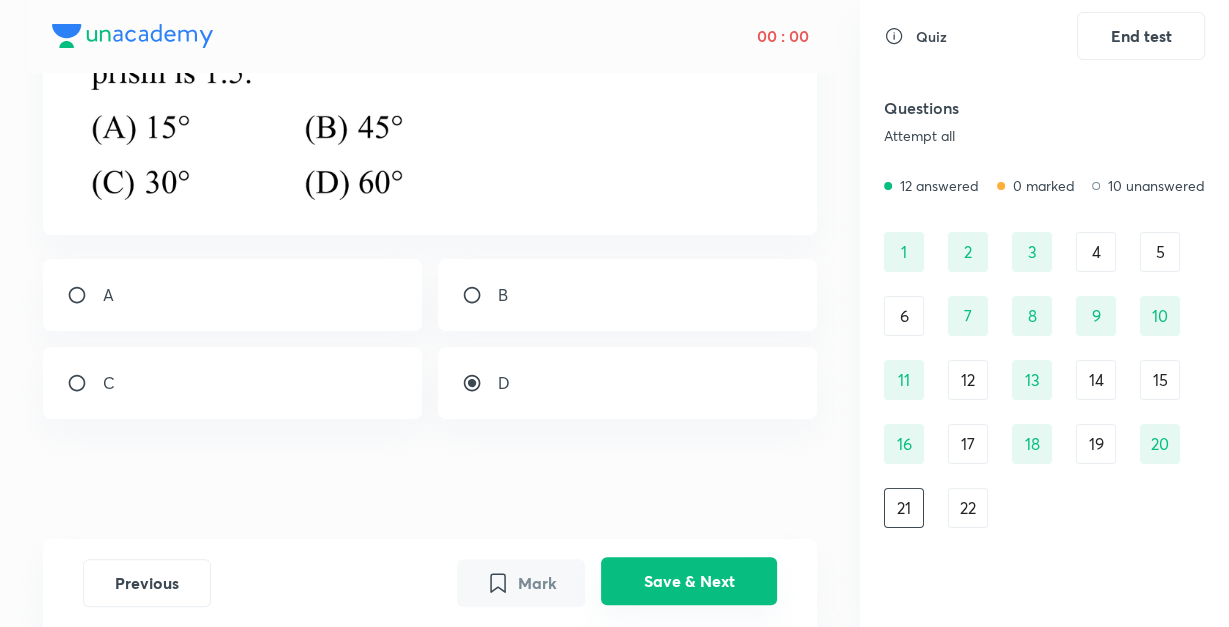 click on "Save & Next" at bounding box center [689, 581] 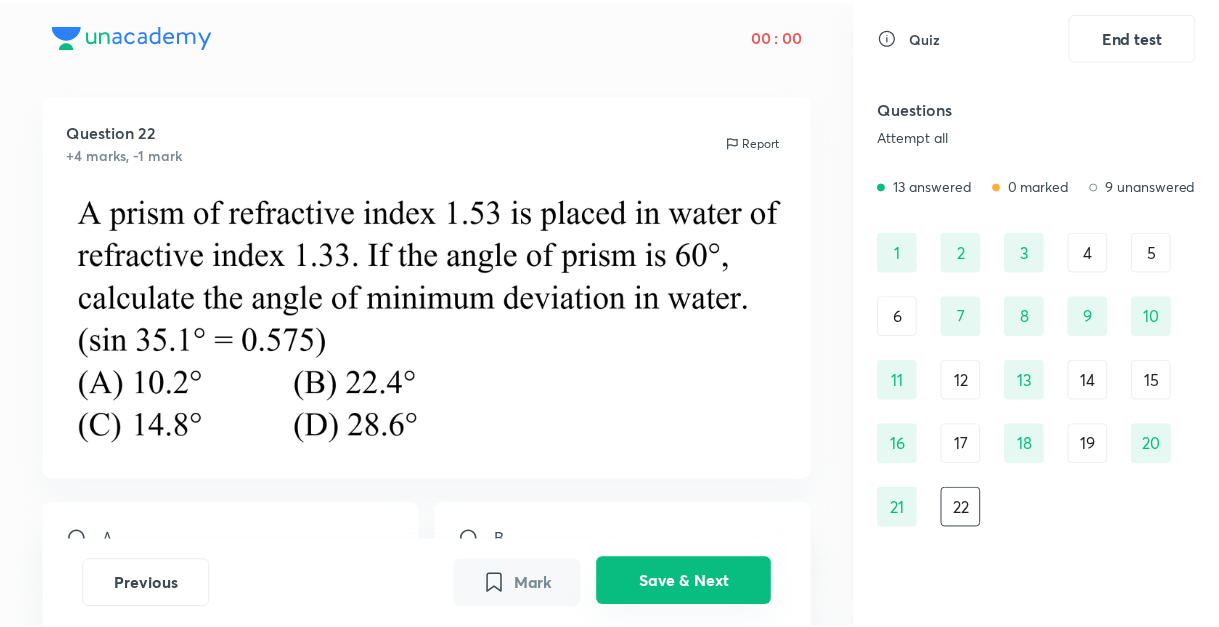 scroll, scrollTop: 268, scrollLeft: 0, axis: vertical 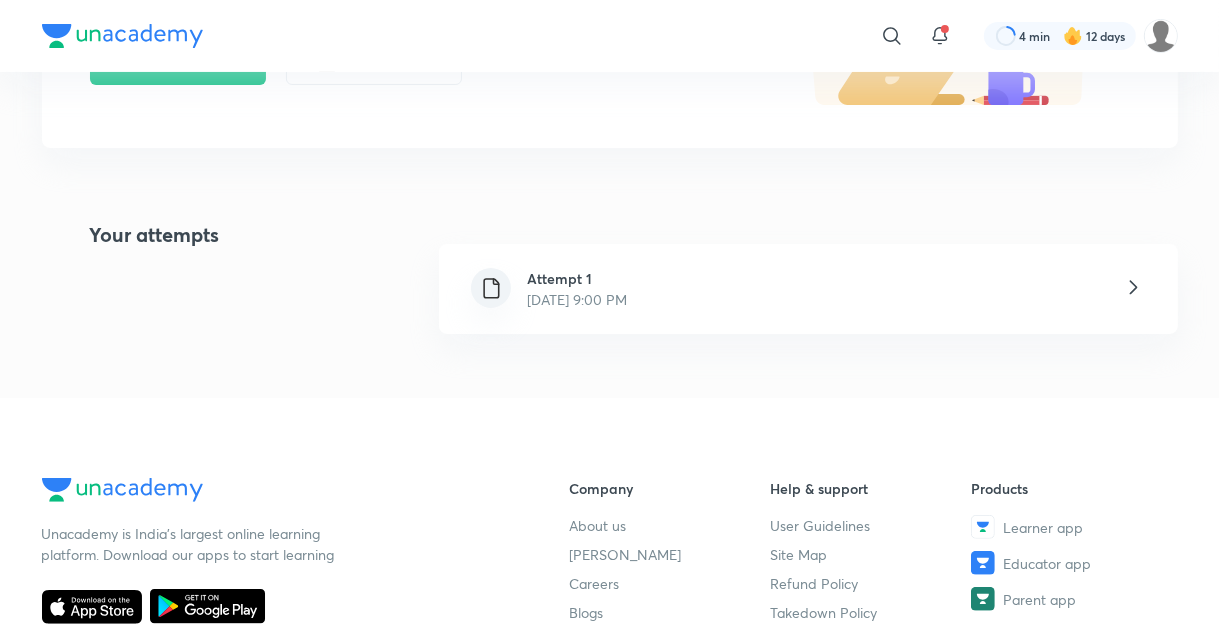 click on "Attempt 1 [DATE] 9:00 PM" at bounding box center (808, 289) 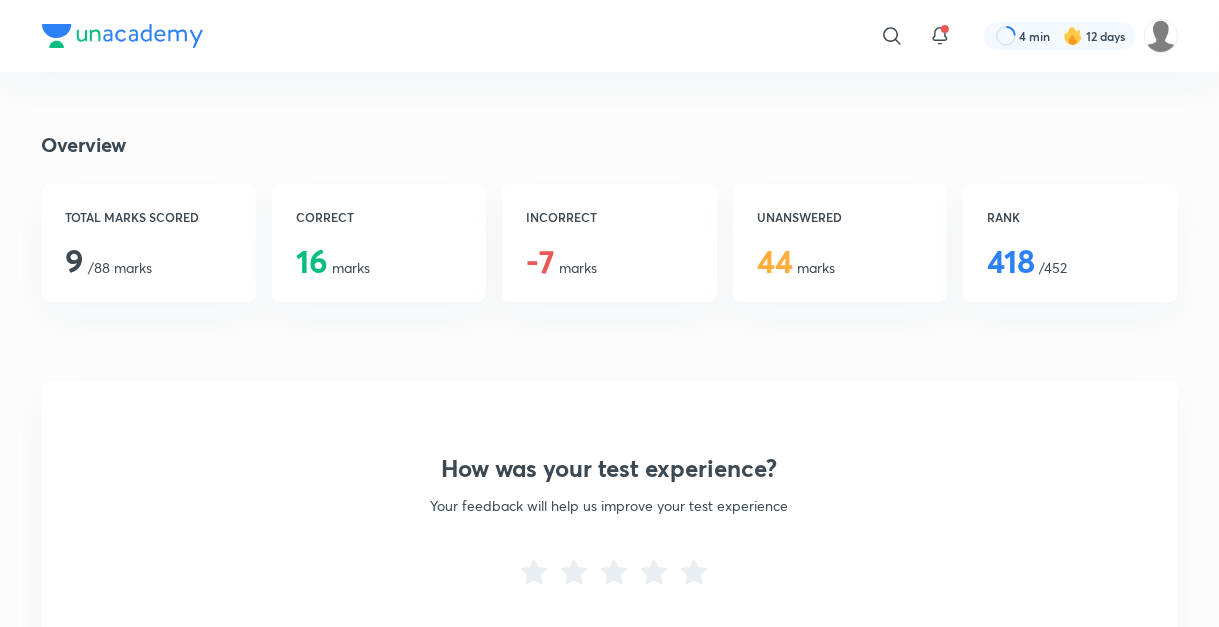 scroll, scrollTop: 392, scrollLeft: 0, axis: vertical 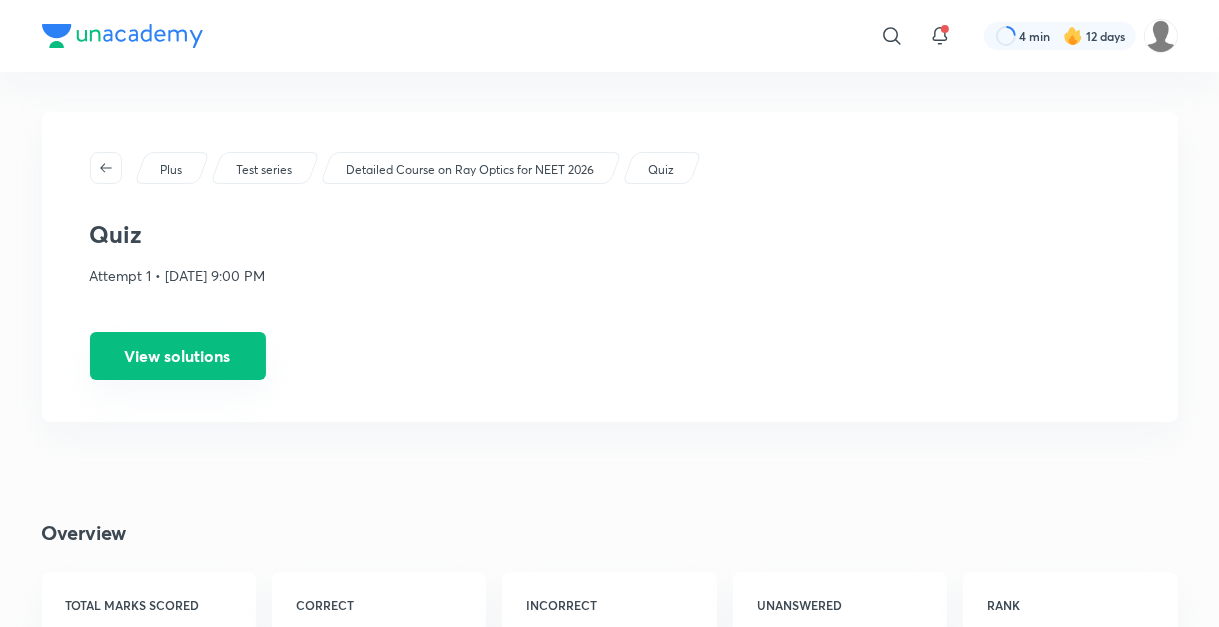click on "View solutions" at bounding box center [178, 356] 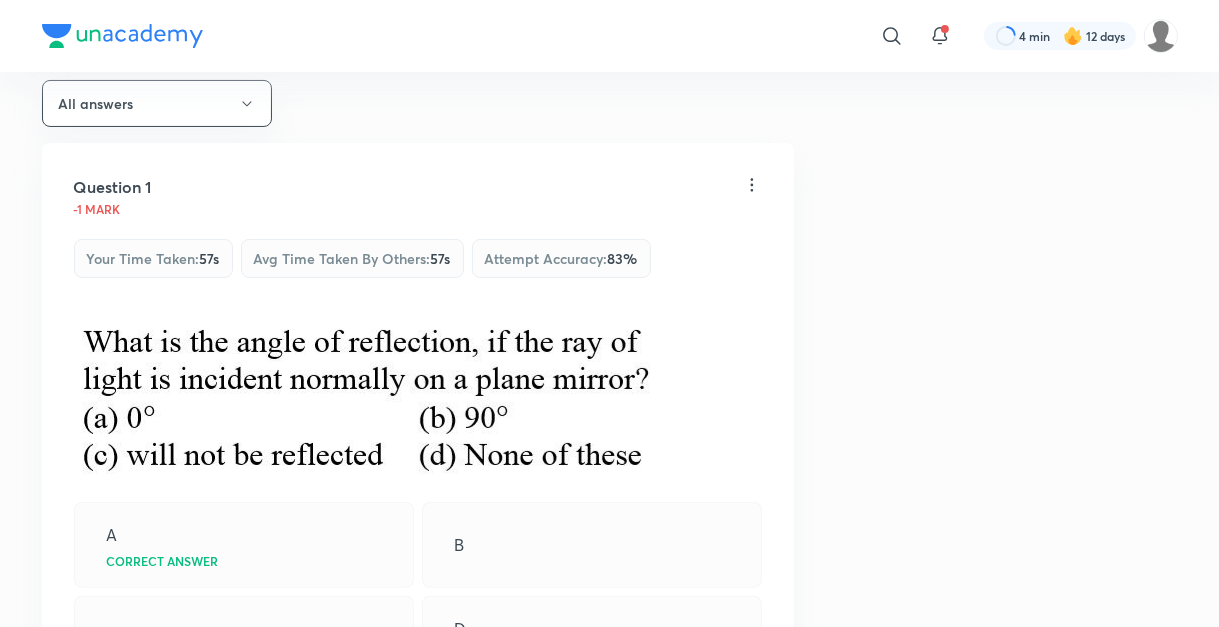 scroll, scrollTop: 221, scrollLeft: 0, axis: vertical 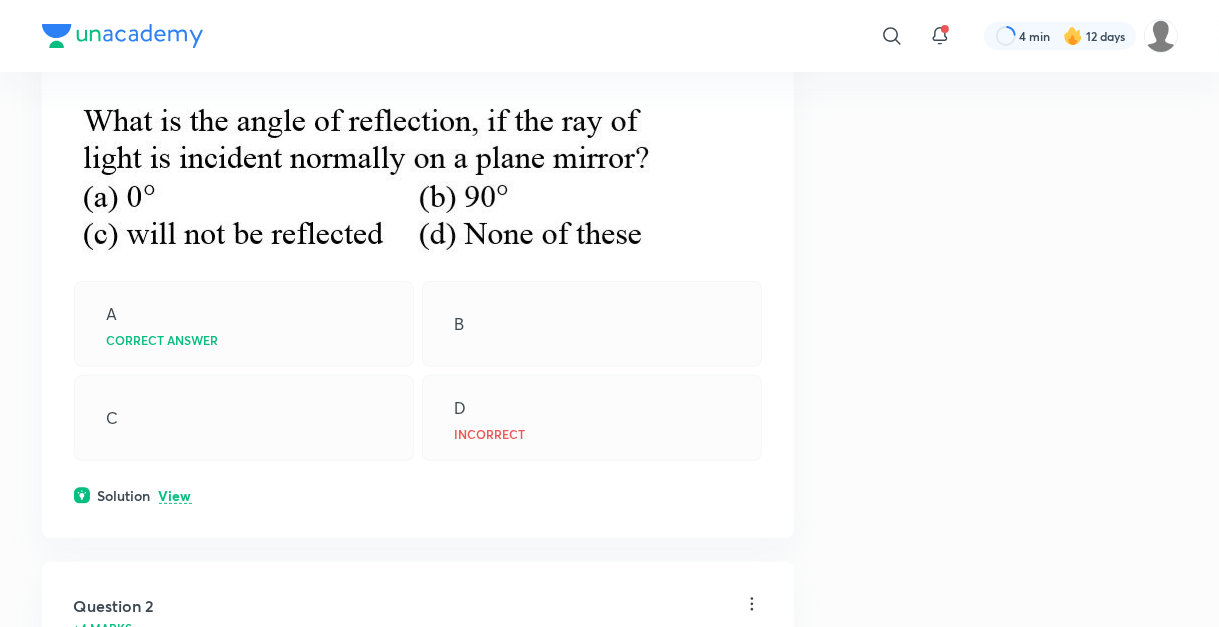 click on "View" at bounding box center (175, 496) 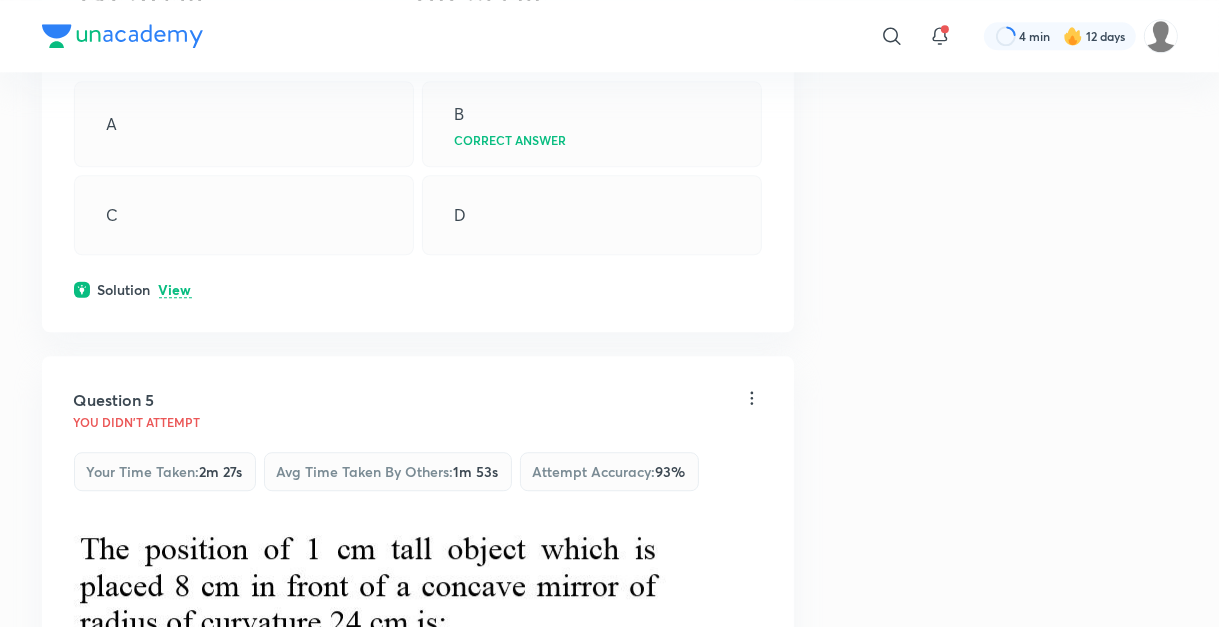 scroll, scrollTop: 4288, scrollLeft: 0, axis: vertical 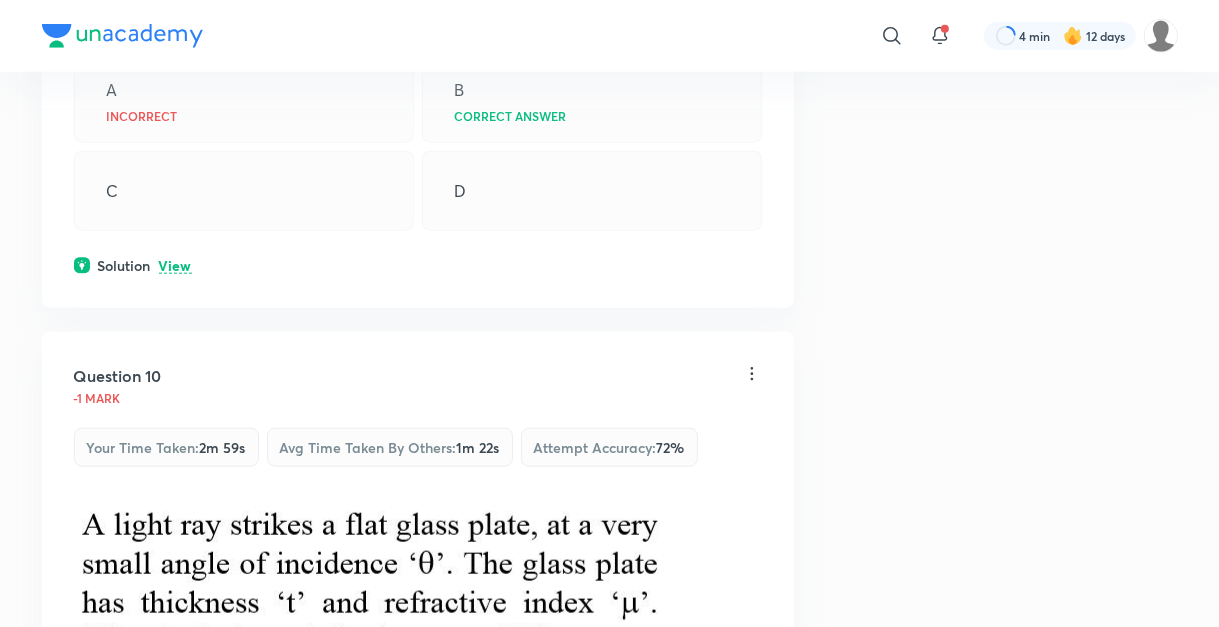click on "Question 9 -1 mark Your time taken :  1m 56s Avg time taken by others :  53s Attempt accuracy :  85 % A Incorrect B Correct answer C D Solution View" at bounding box center [418, -31] 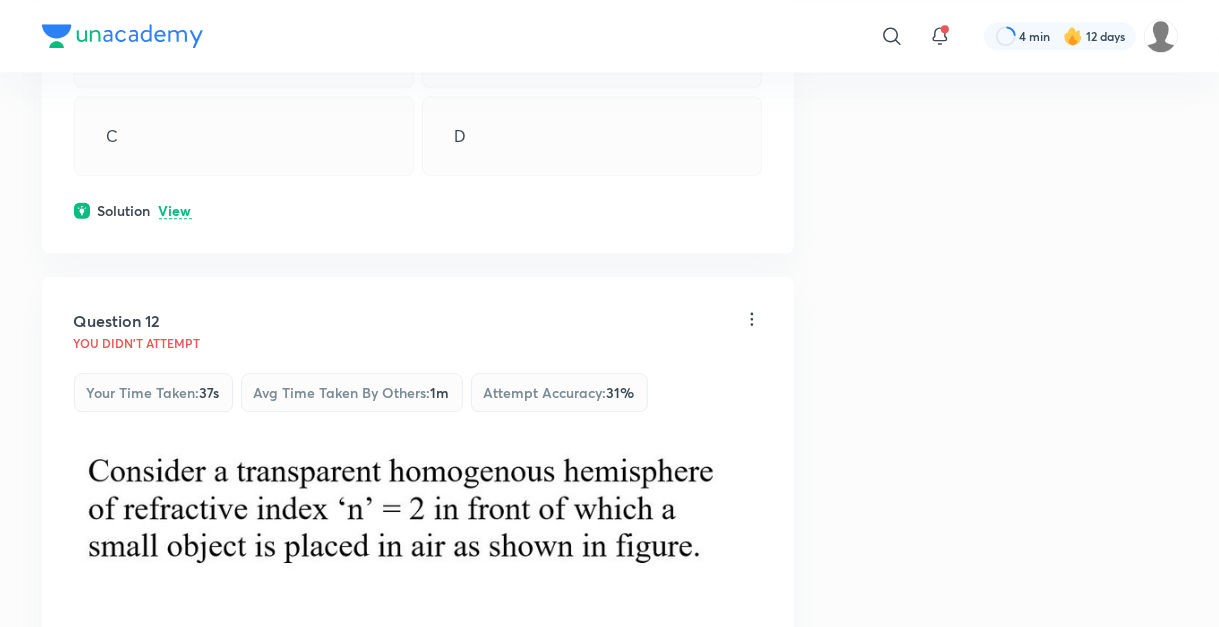 scroll, scrollTop: 10496, scrollLeft: 0, axis: vertical 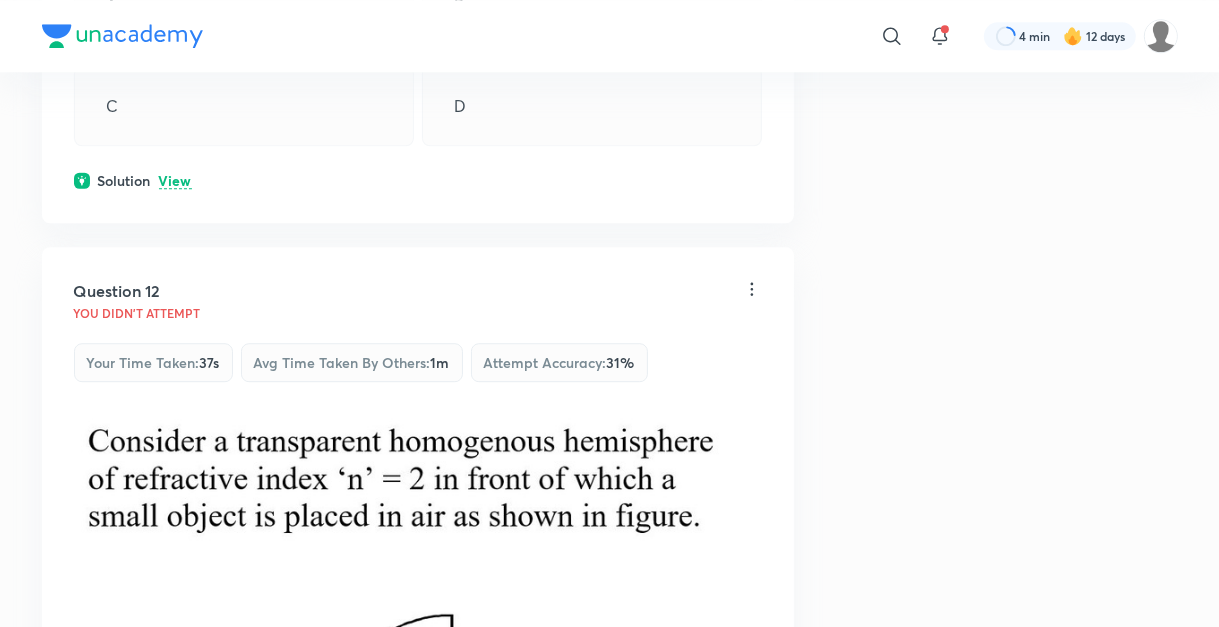 click on "View" at bounding box center [175, 181] 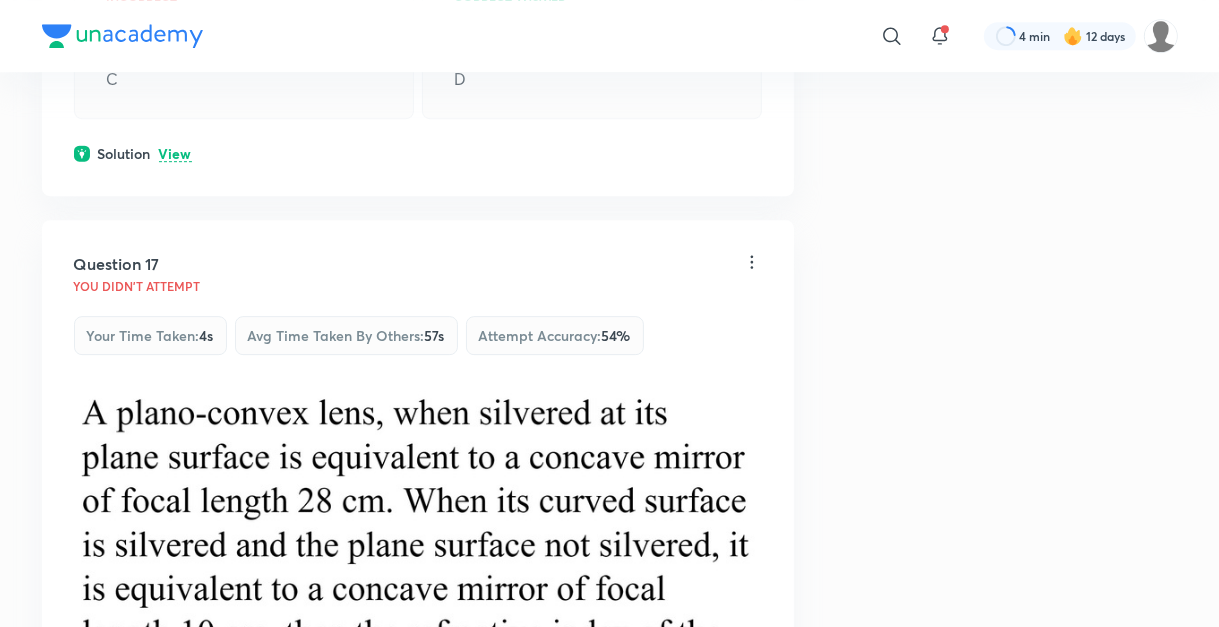 scroll, scrollTop: 17024, scrollLeft: 0, axis: vertical 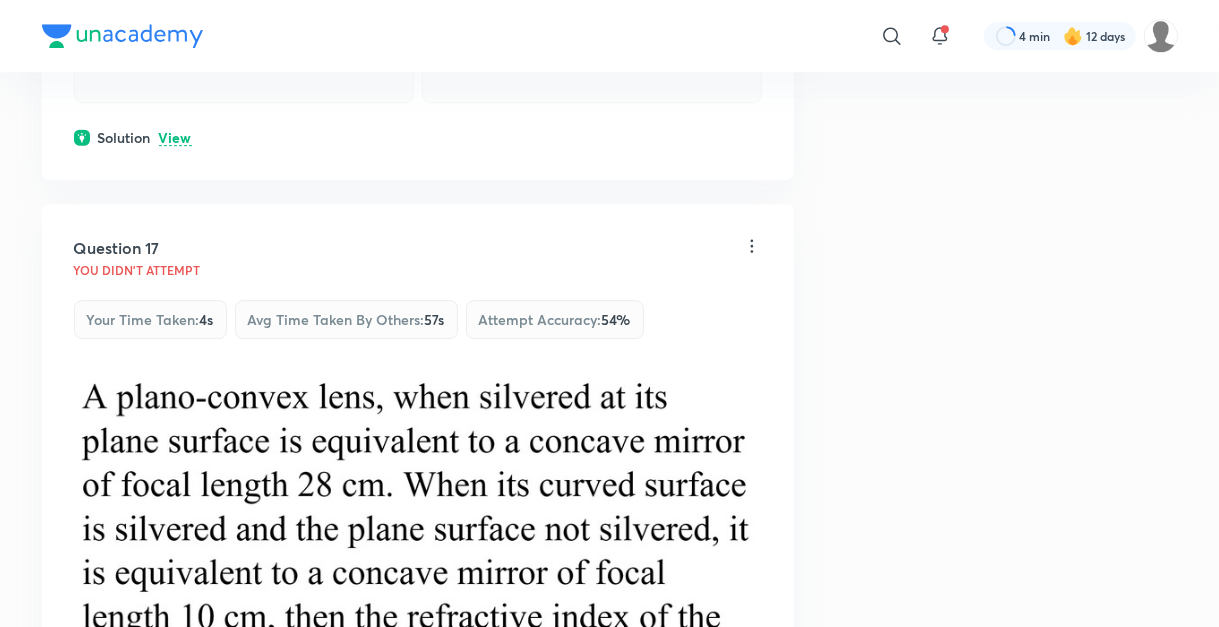 click on "View" at bounding box center [175, 138] 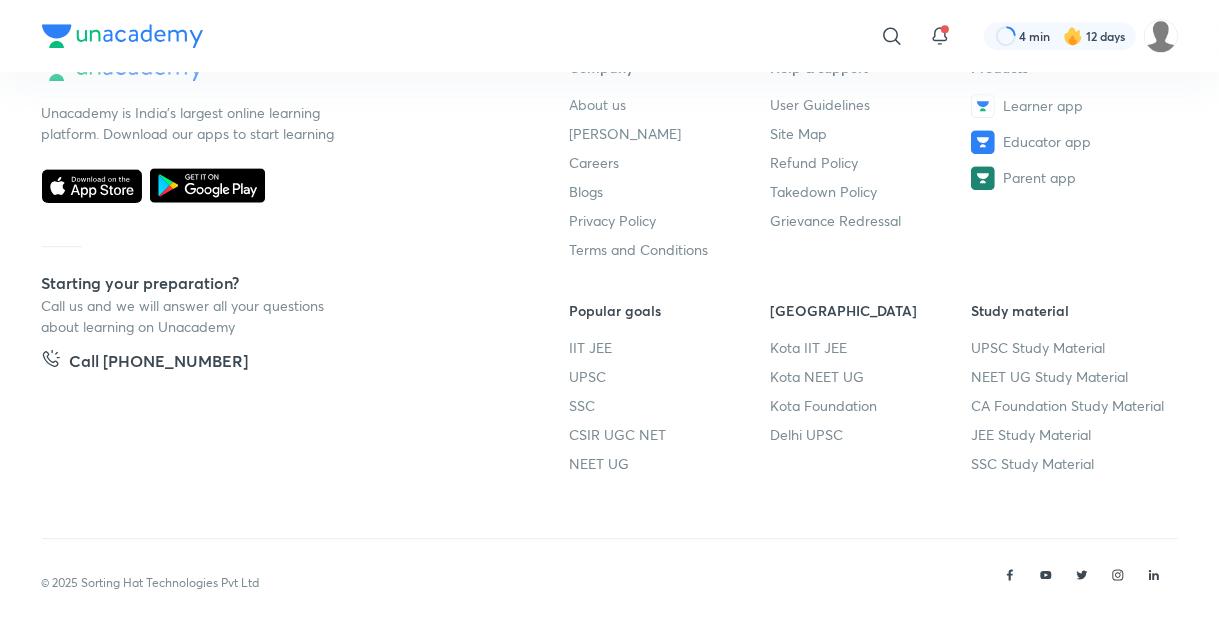 scroll, scrollTop: 23168, scrollLeft: 0, axis: vertical 